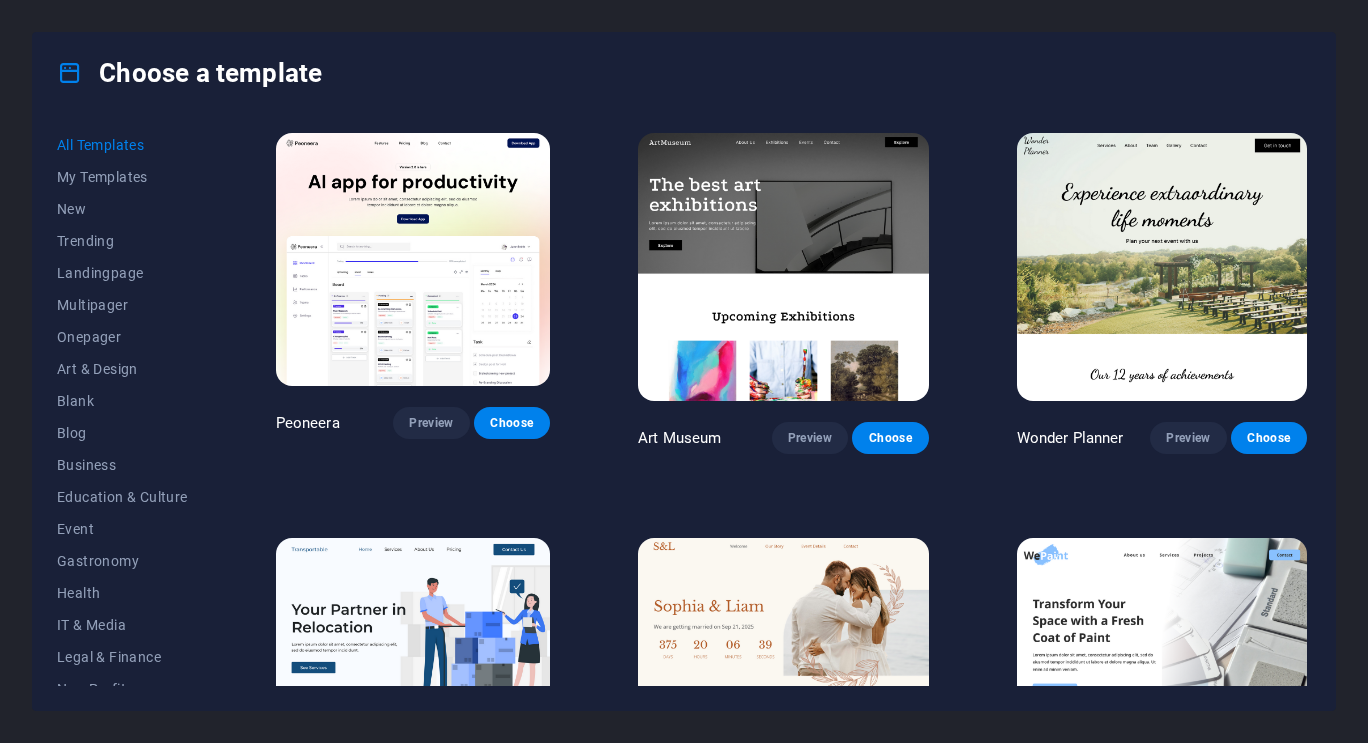 scroll, scrollTop: 0, scrollLeft: 0, axis: both 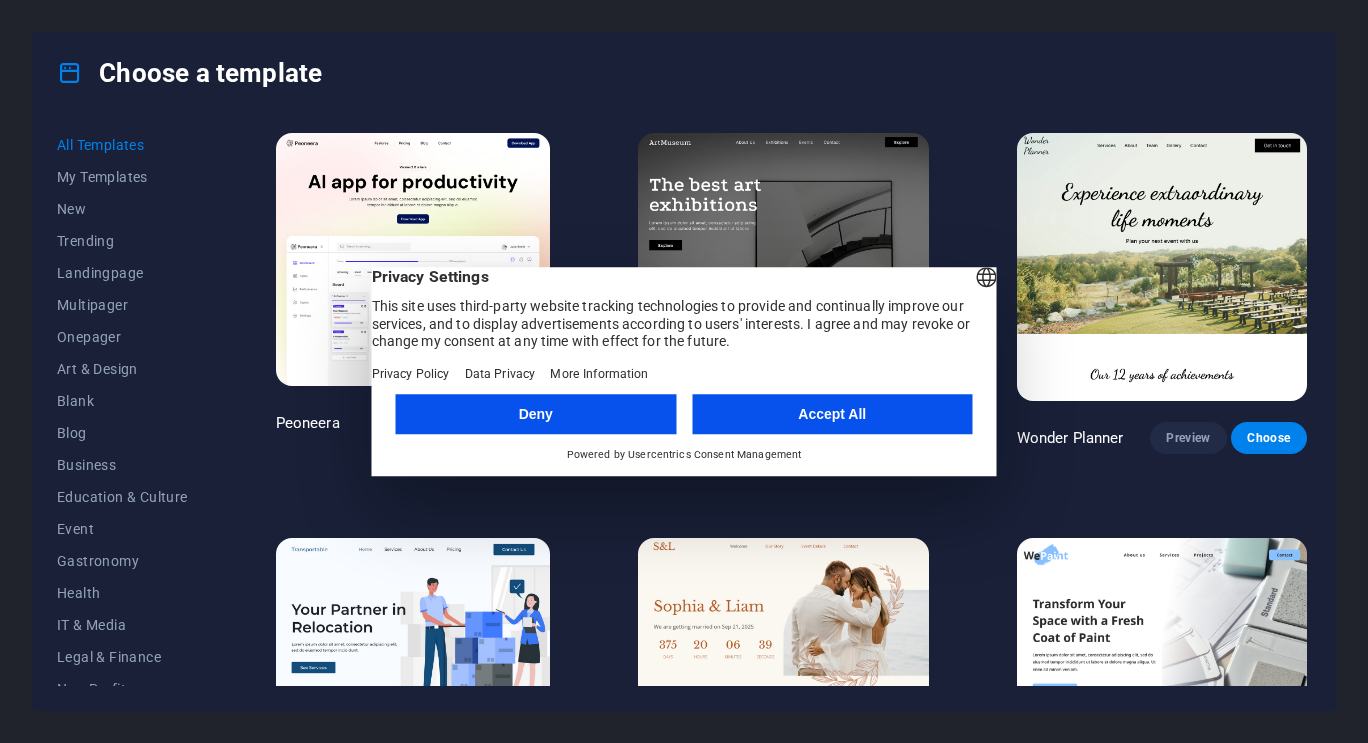click on "Deny" at bounding box center [536, 414] 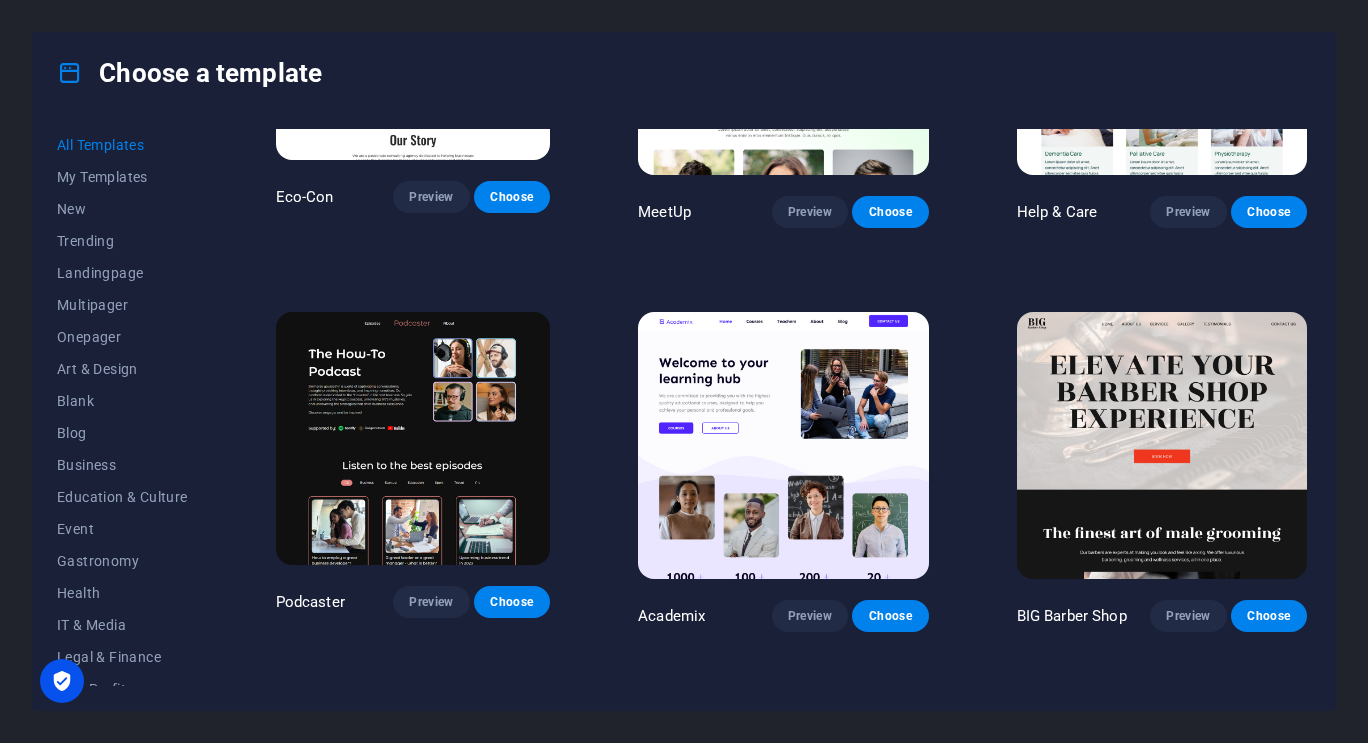scroll, scrollTop: 1035, scrollLeft: 0, axis: vertical 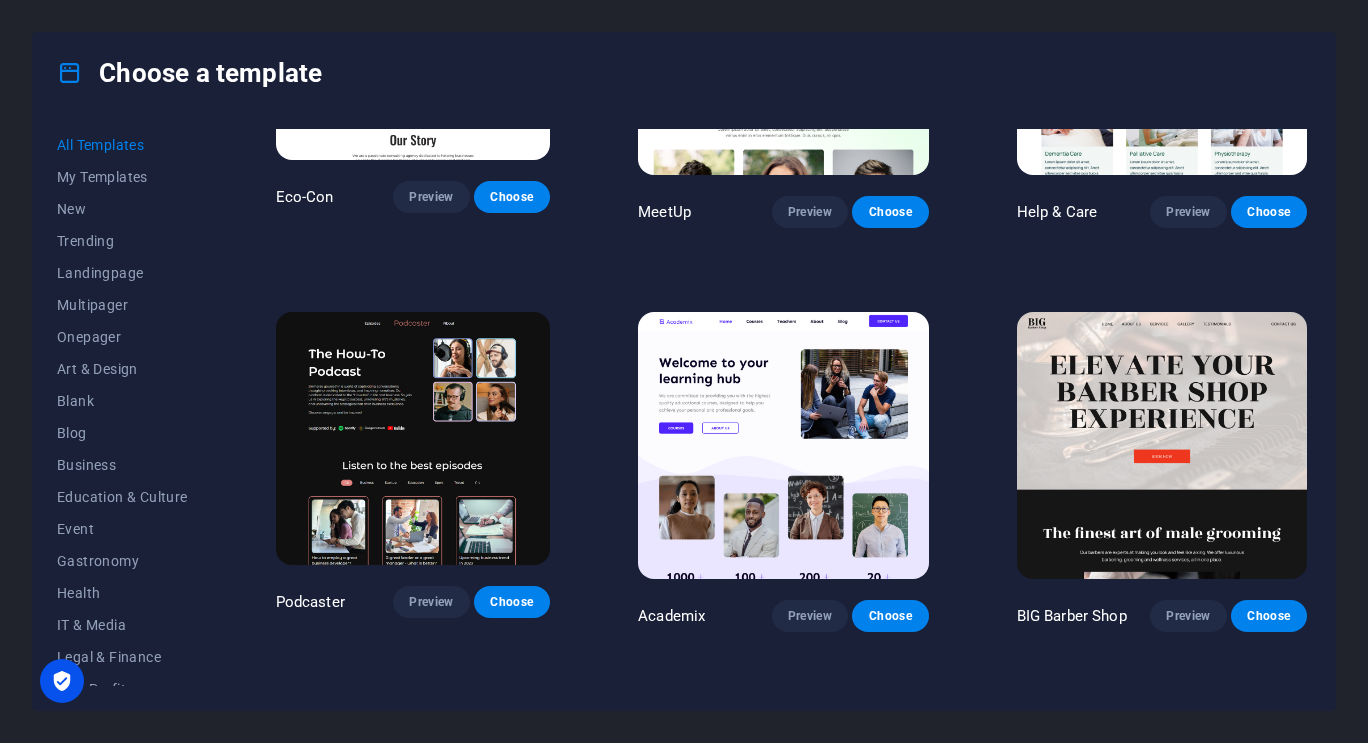 drag, startPoint x: 207, startPoint y: 493, endPoint x: 211, endPoint y: 542, distance: 49.162994 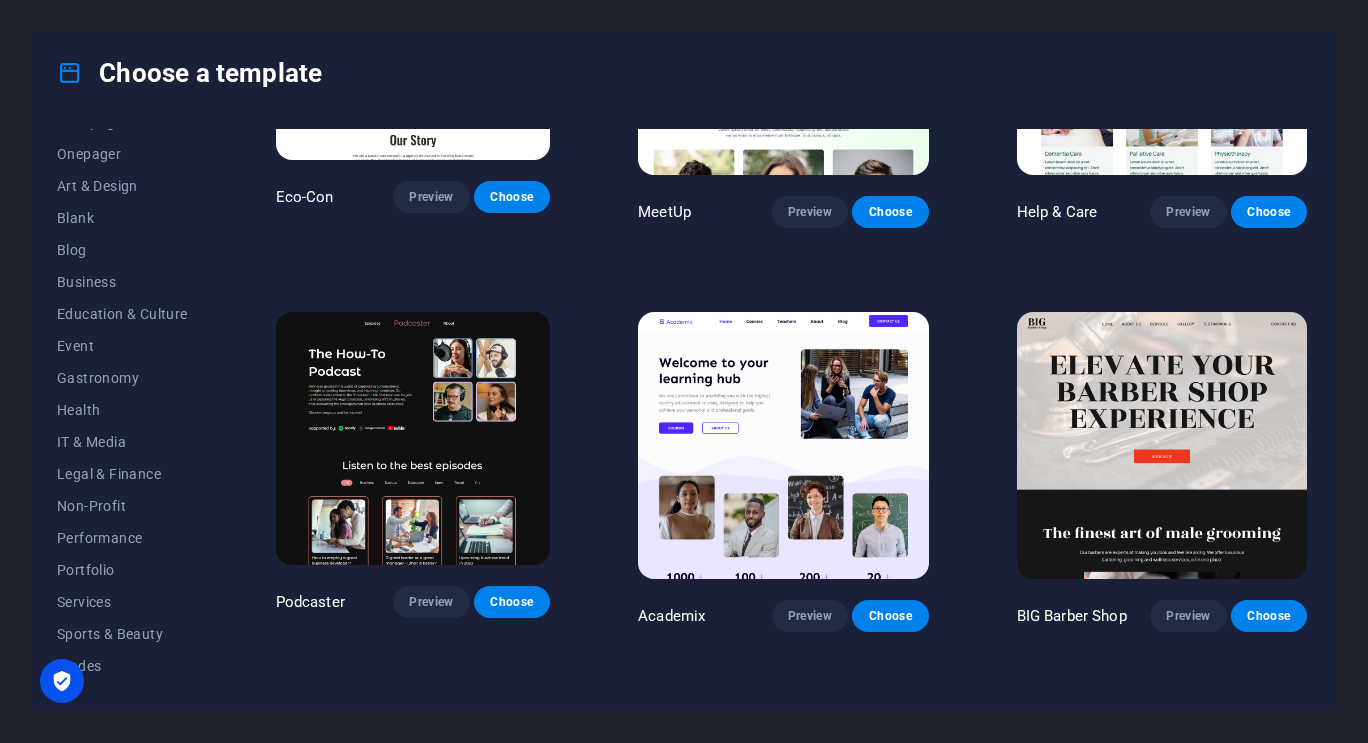 scroll, scrollTop: 194, scrollLeft: 0, axis: vertical 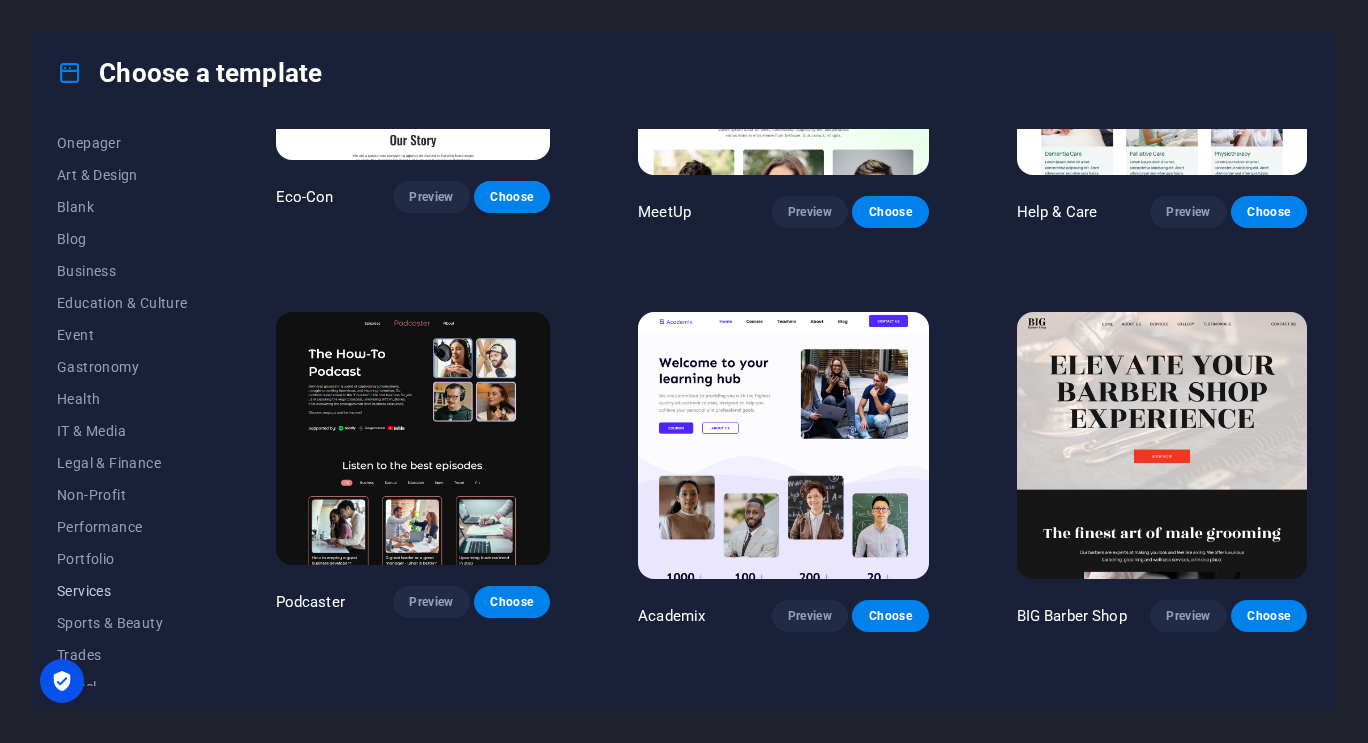 click on "Services" at bounding box center [122, 591] 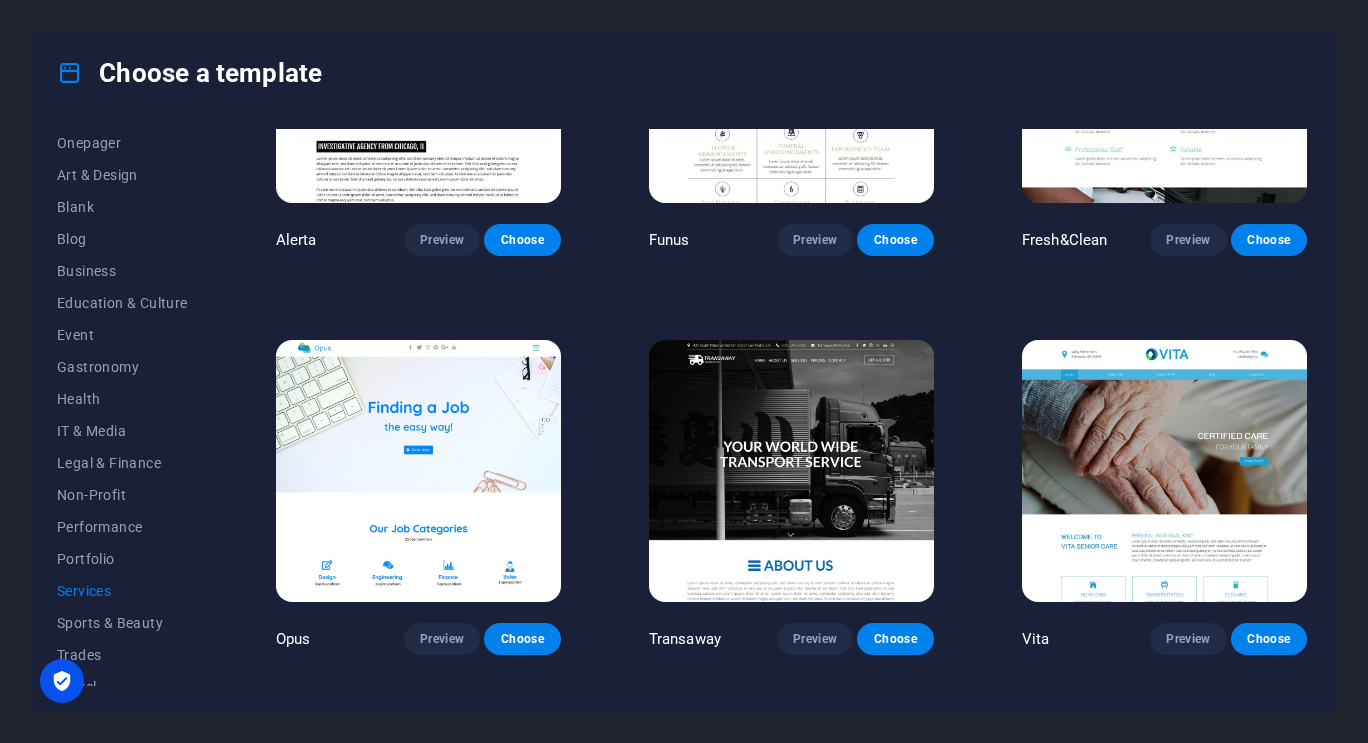 scroll, scrollTop: 1797, scrollLeft: 0, axis: vertical 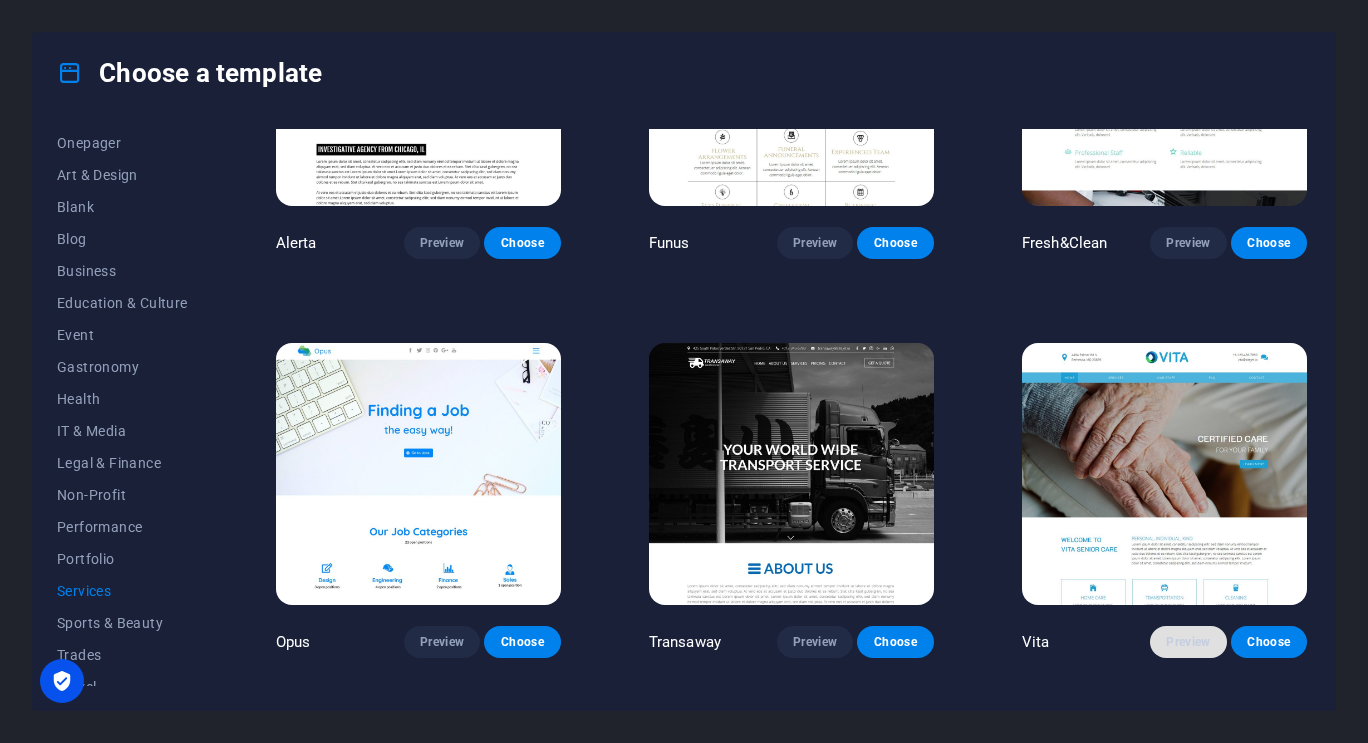 click on "Preview" at bounding box center (1188, 642) 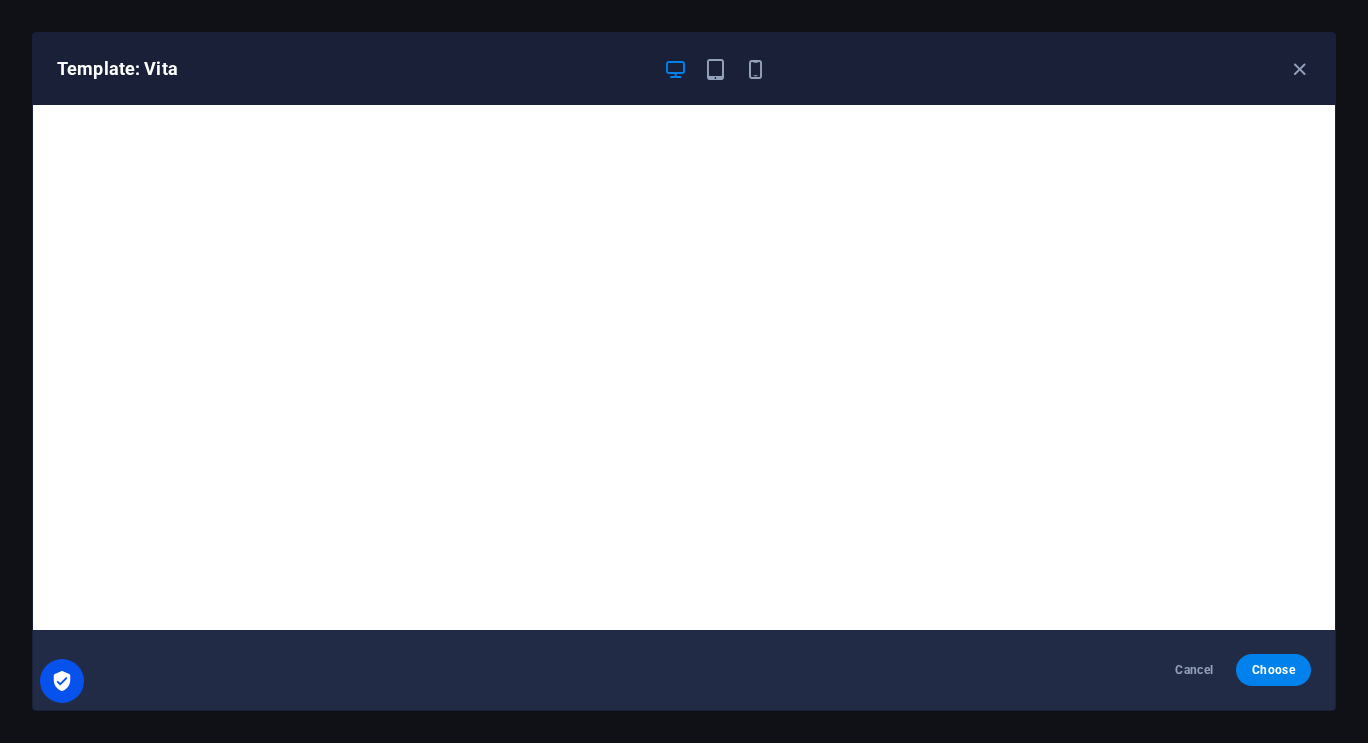 scroll, scrollTop: 4, scrollLeft: 0, axis: vertical 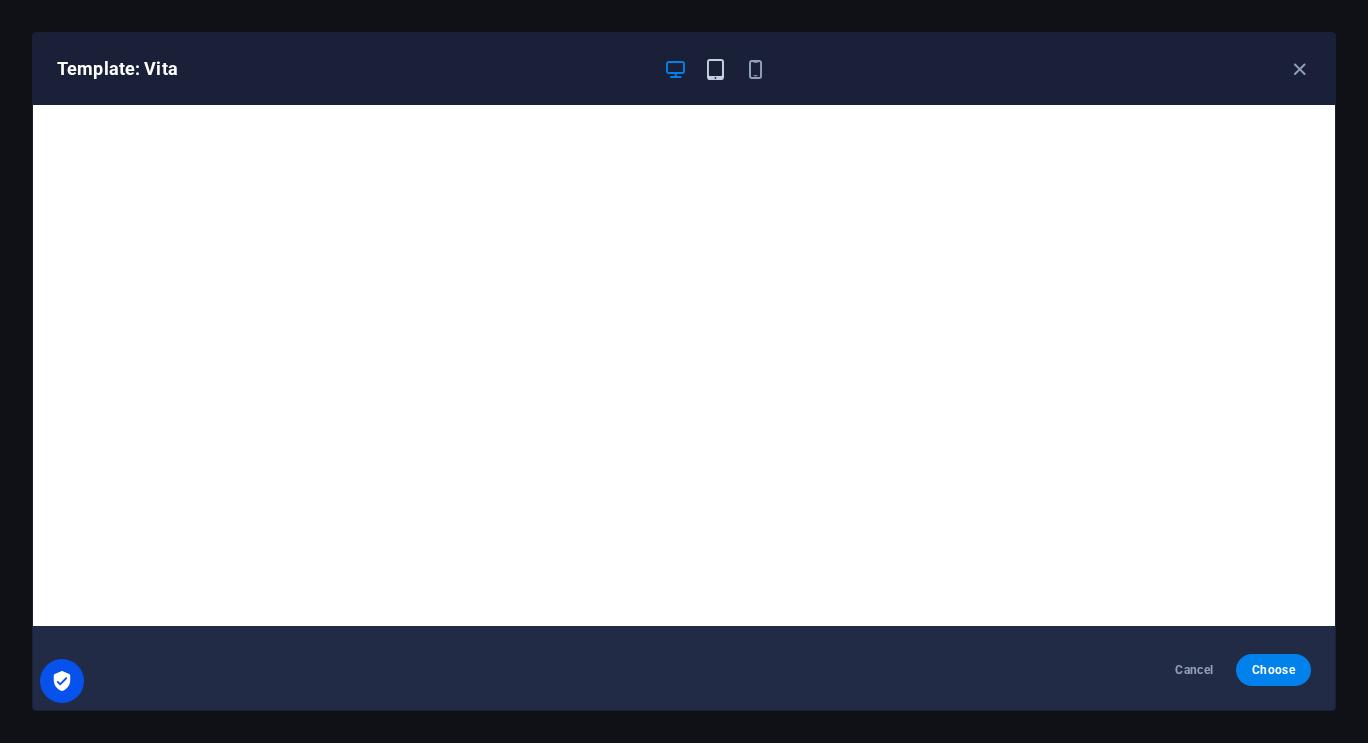 click at bounding box center [715, 69] 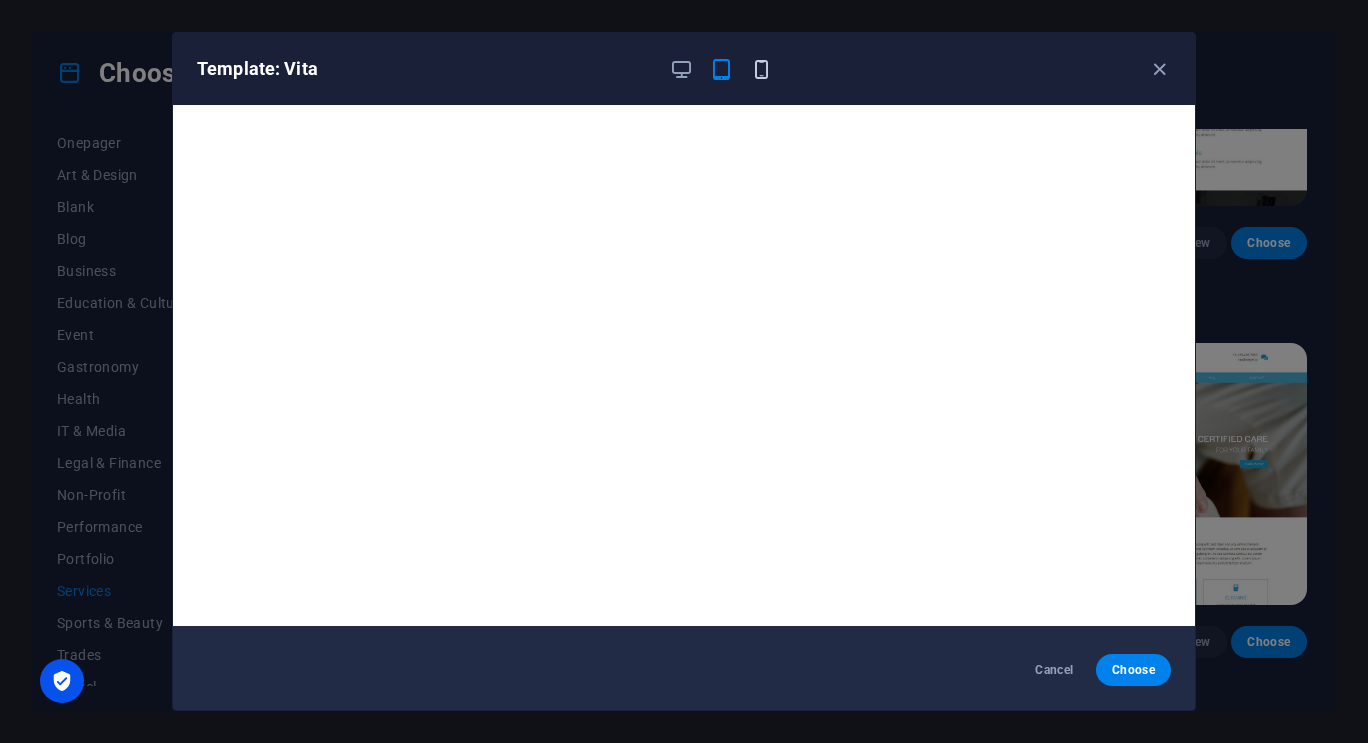 click at bounding box center [761, 69] 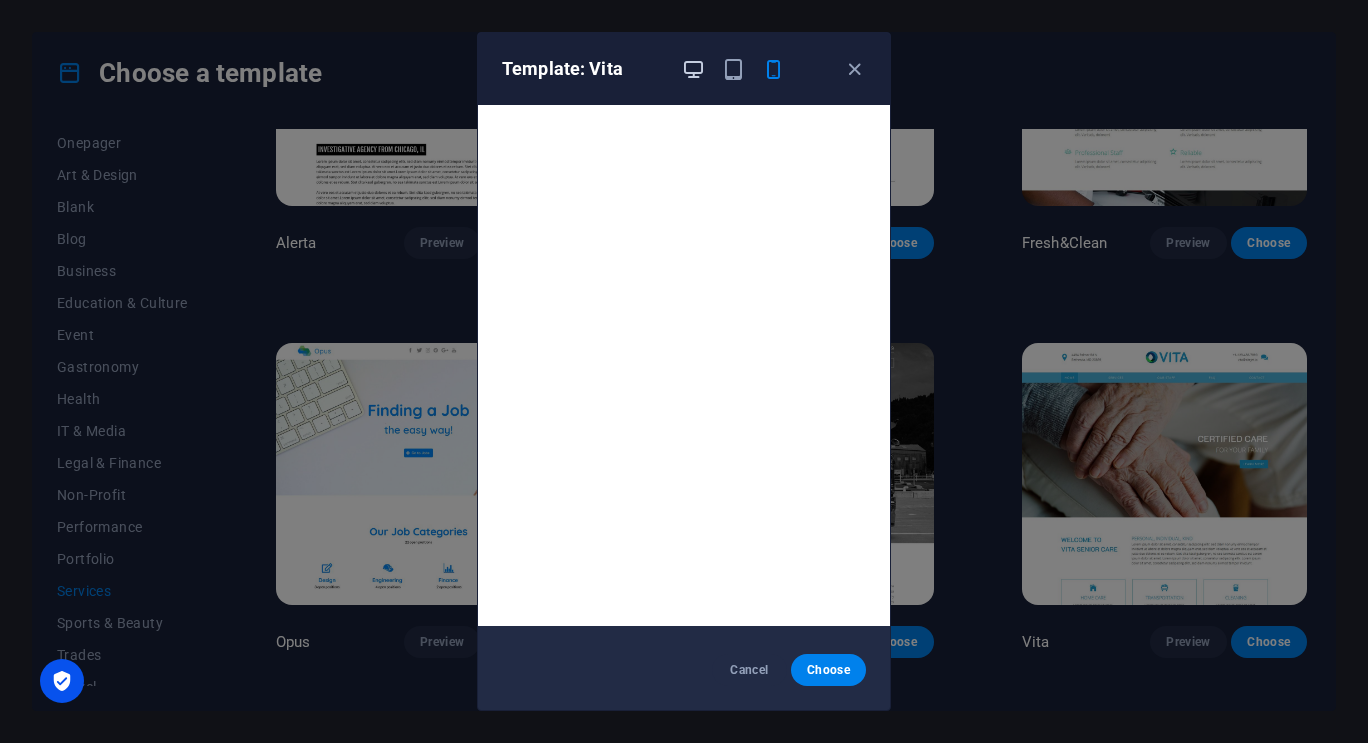 click at bounding box center [693, 69] 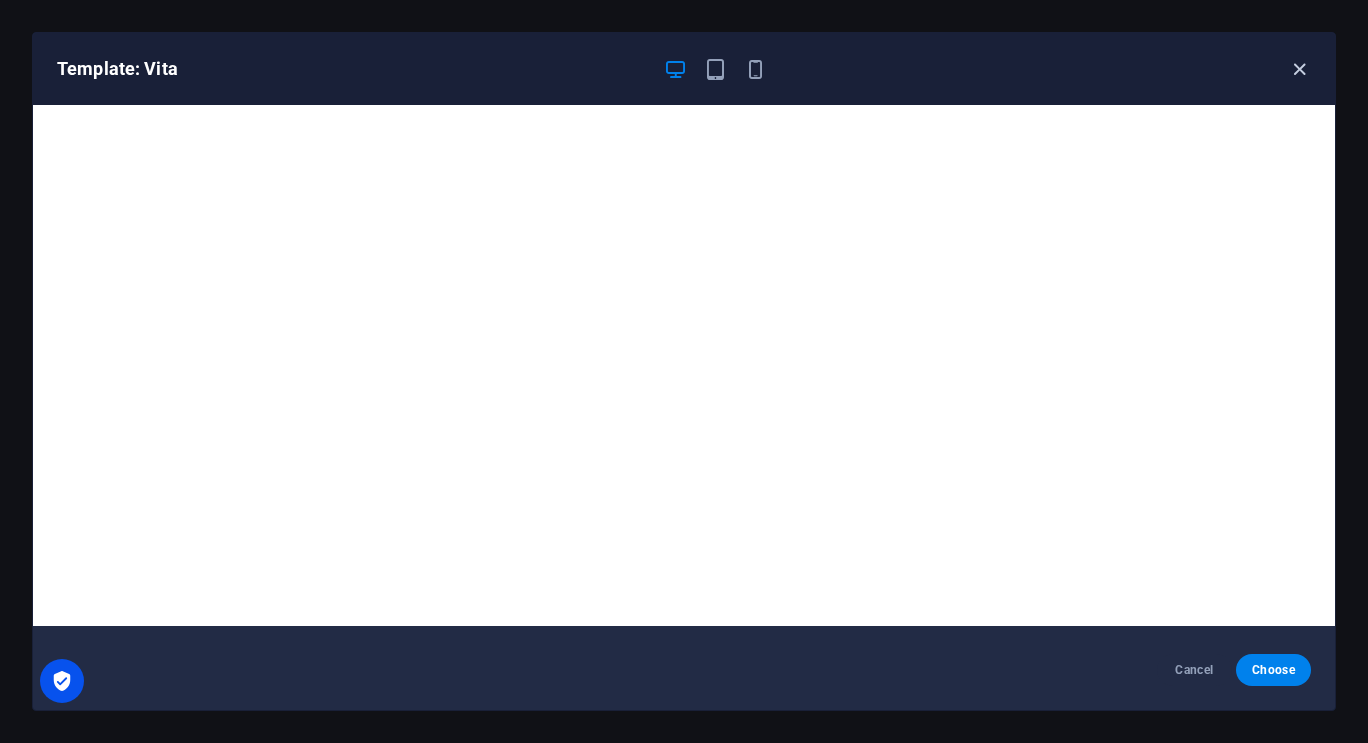 click at bounding box center (1299, 69) 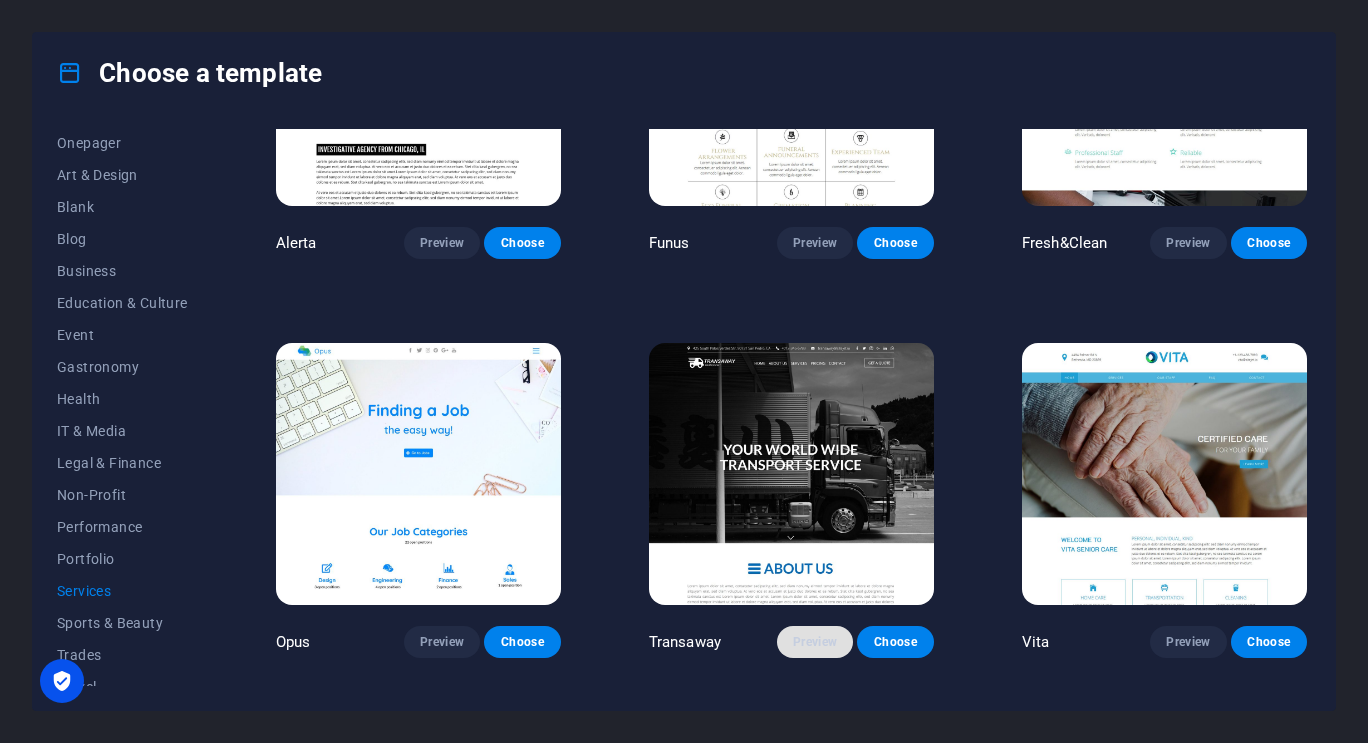 click on "Preview" at bounding box center (815, 642) 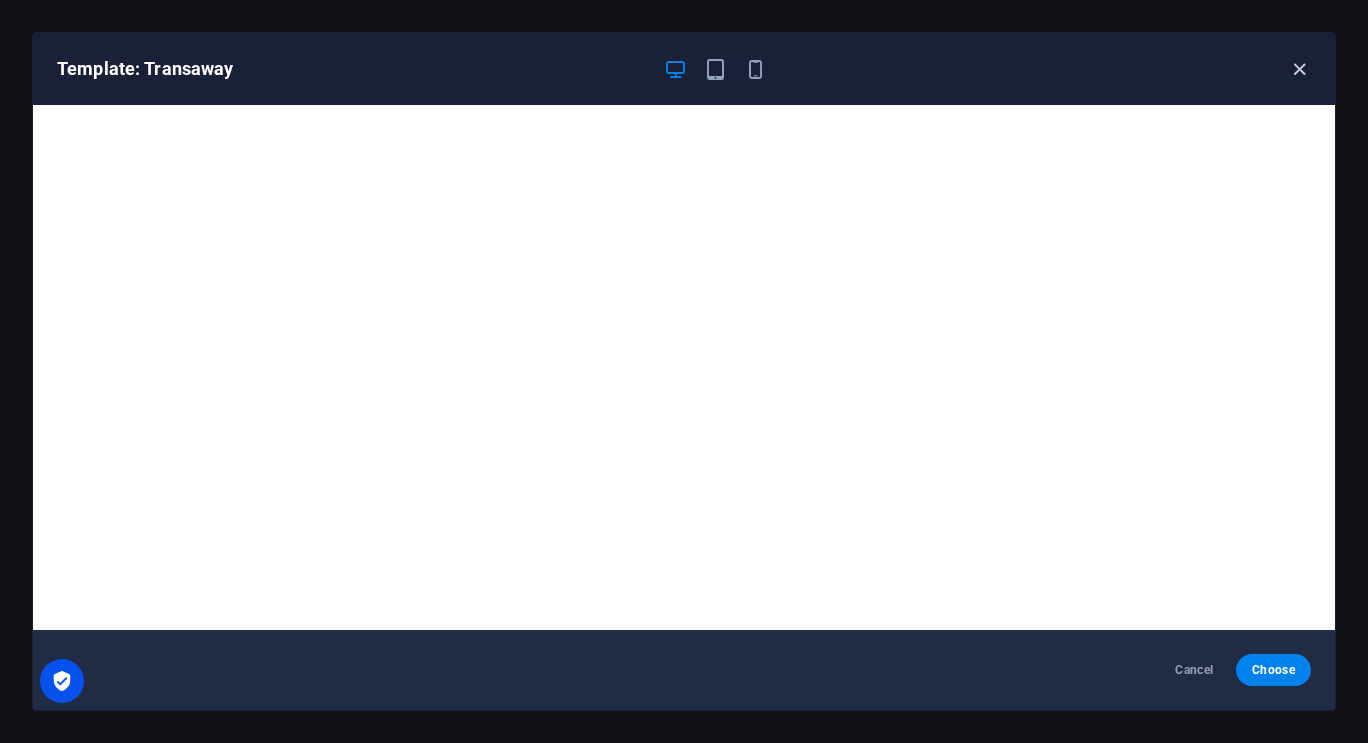 click at bounding box center [1299, 69] 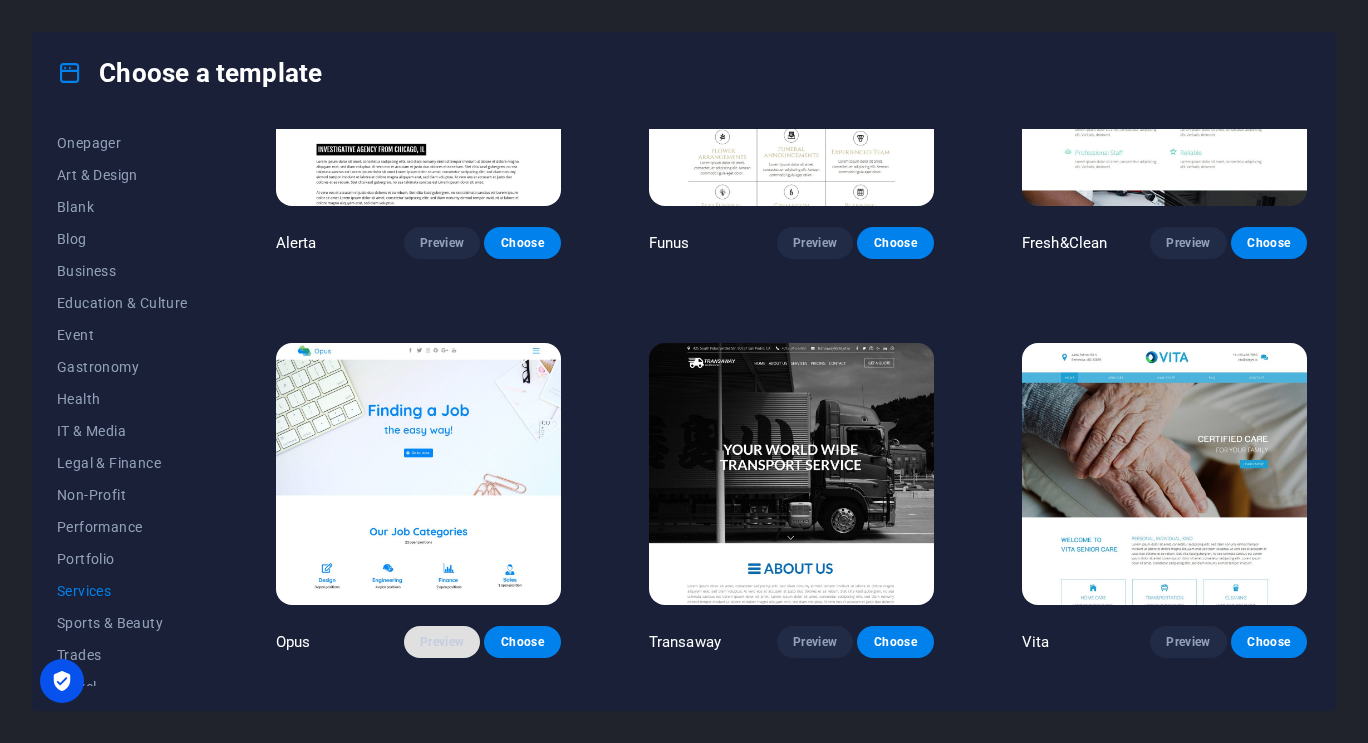 click on "Preview" at bounding box center [442, 642] 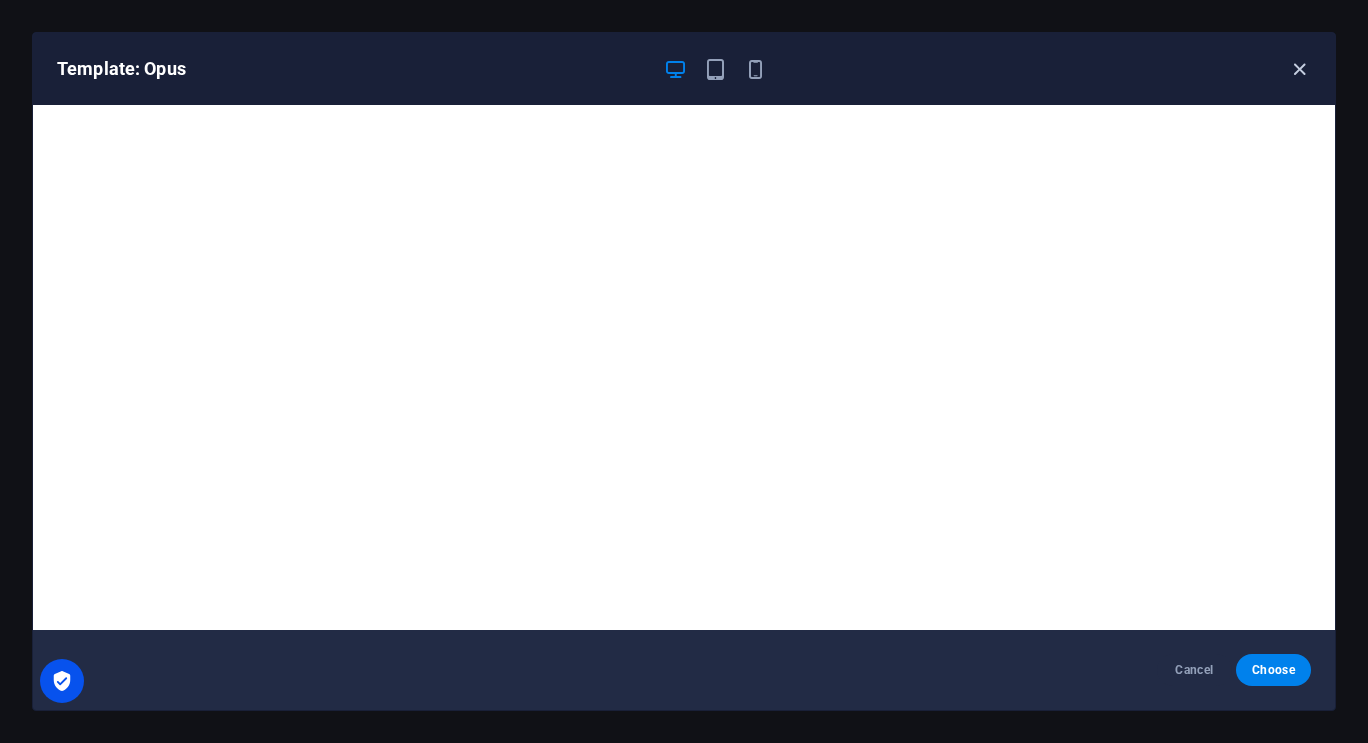 click at bounding box center [1299, 69] 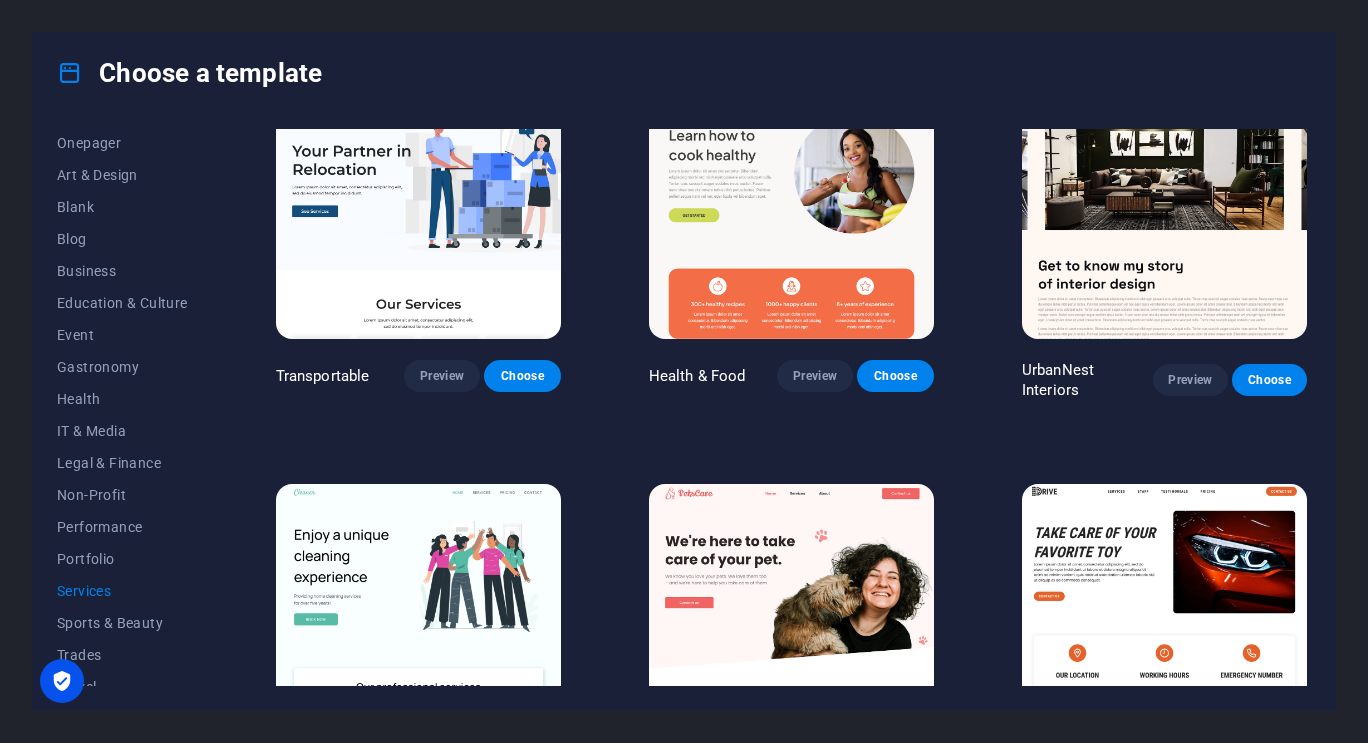 scroll, scrollTop: 0, scrollLeft: 0, axis: both 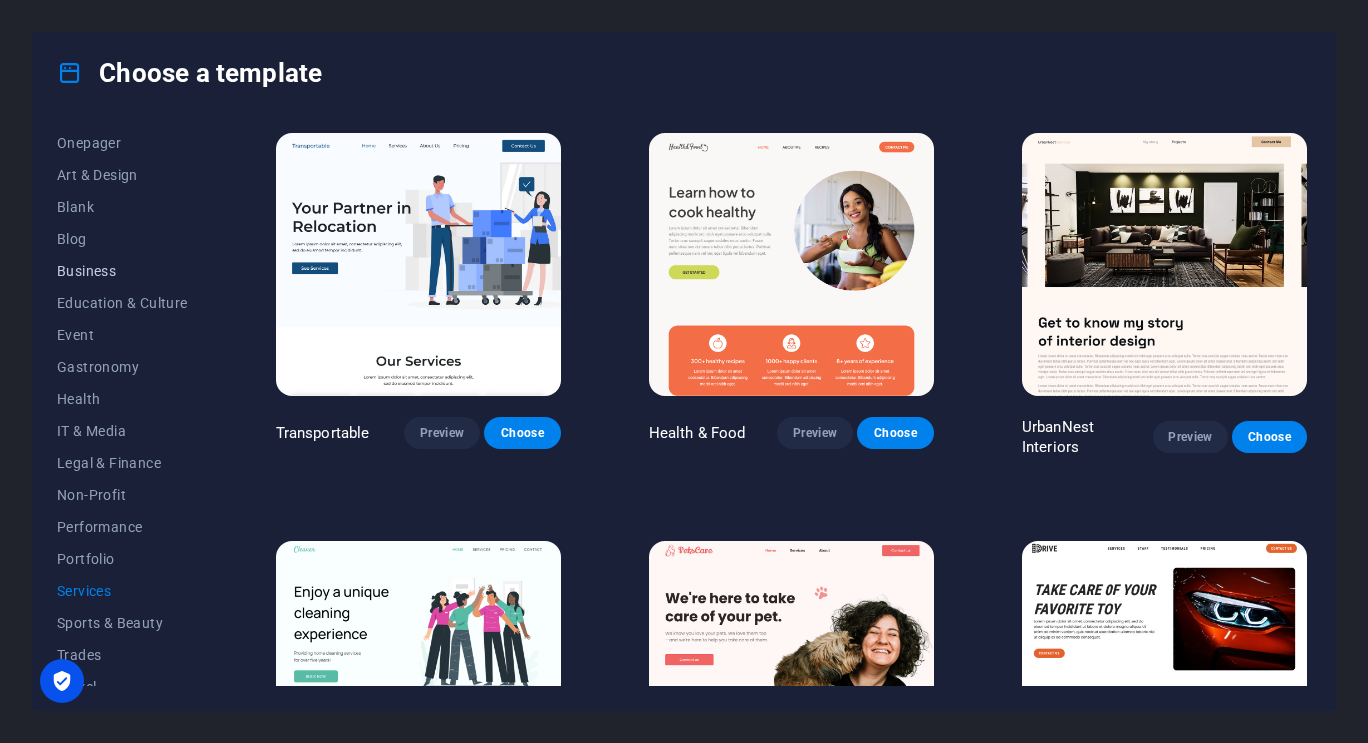 click on "Business" at bounding box center [122, 271] 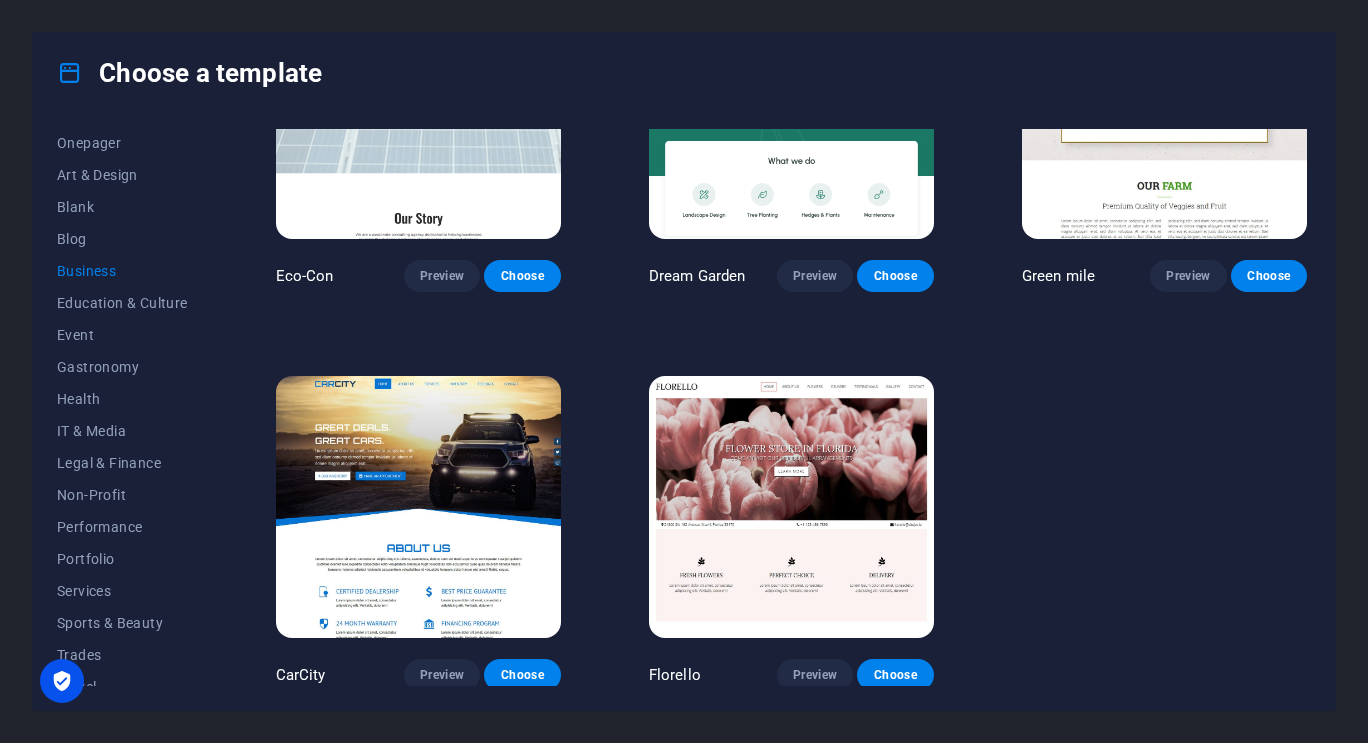 scroll, scrollTop: 156, scrollLeft: 0, axis: vertical 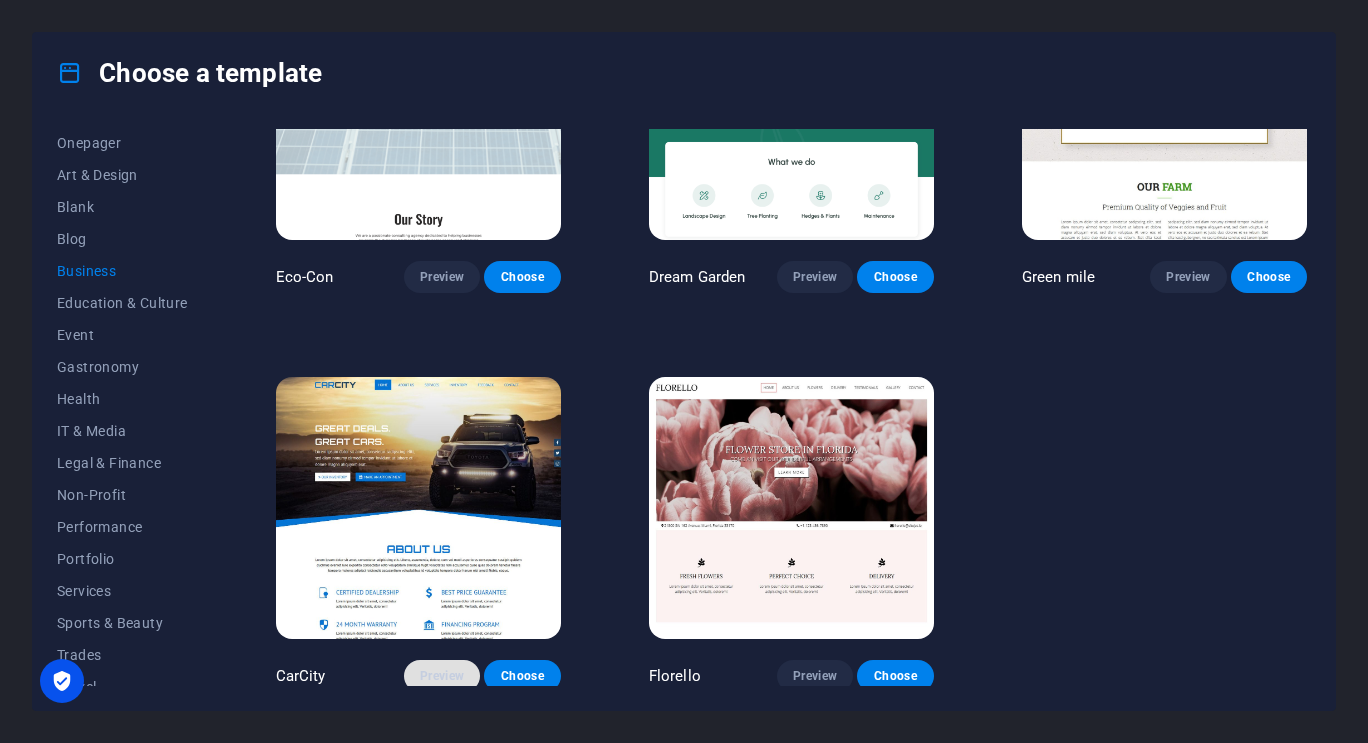 click on "Preview" at bounding box center (442, 676) 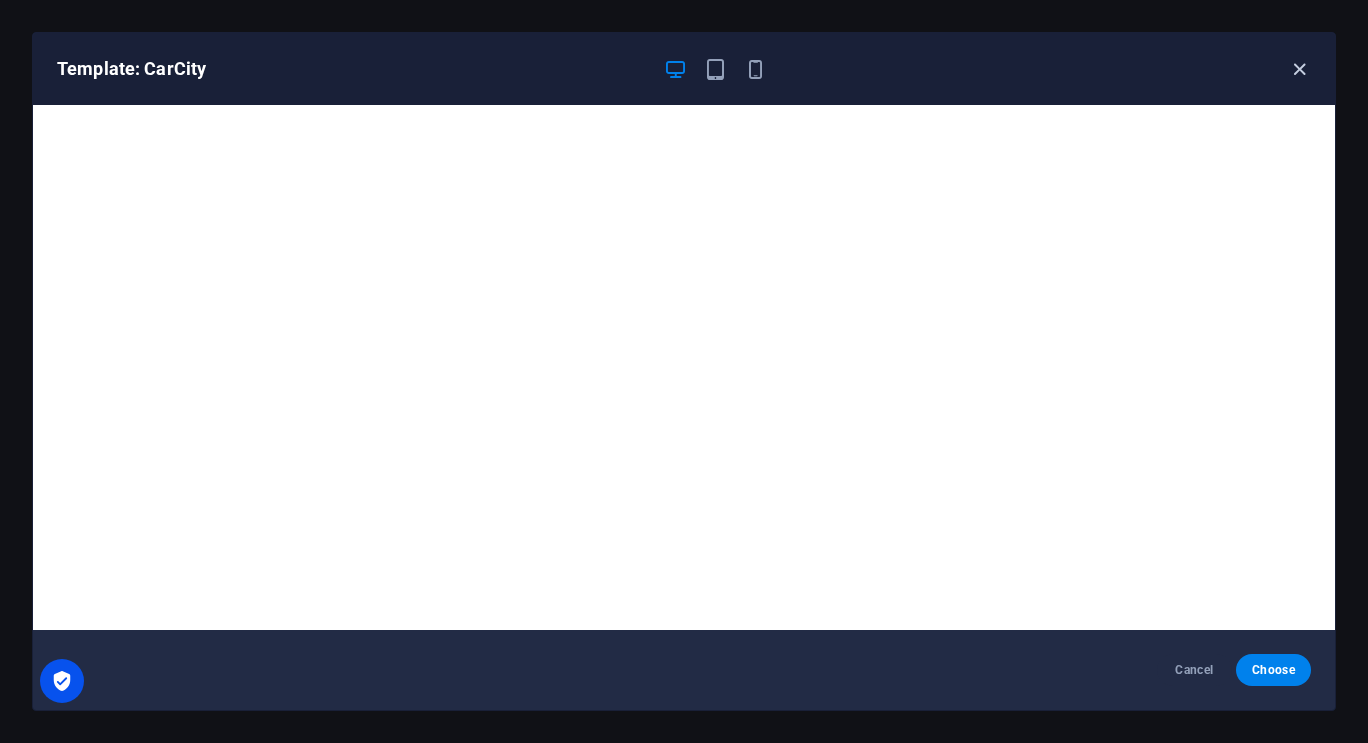click at bounding box center (1299, 69) 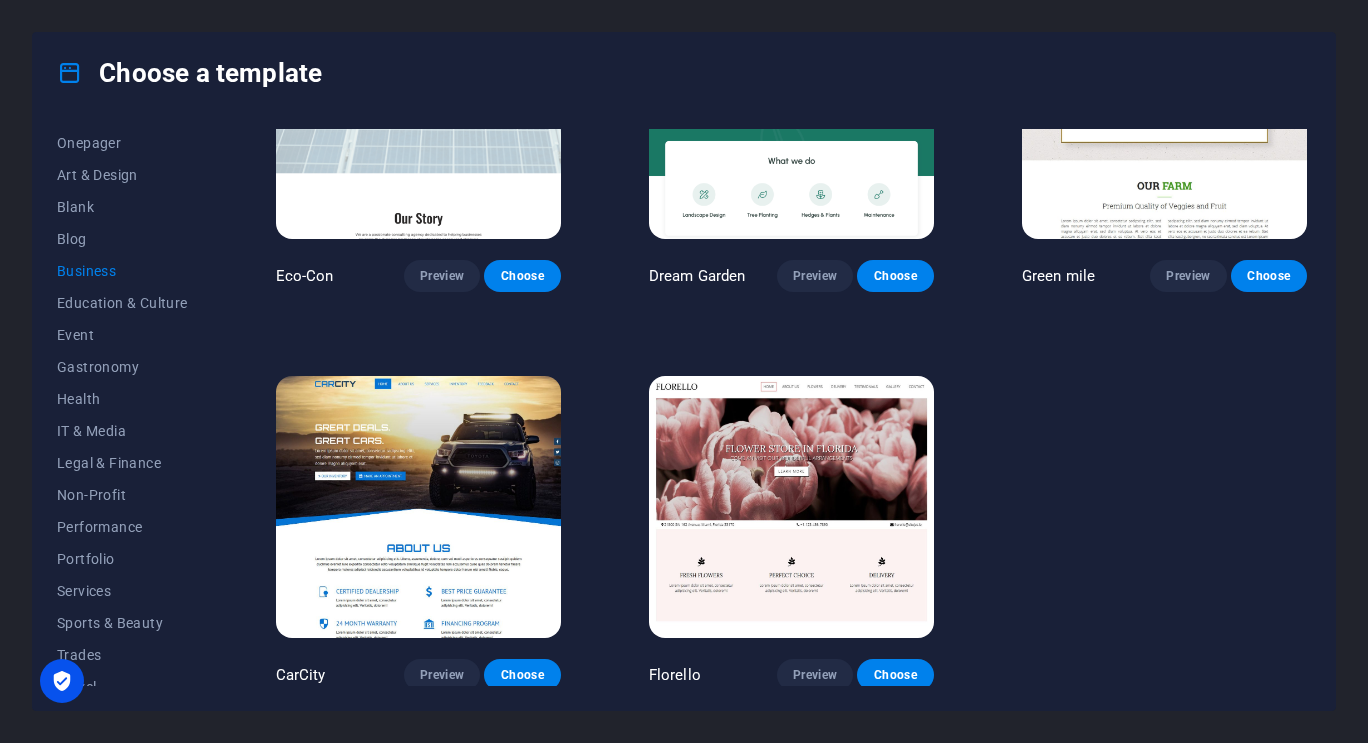 scroll, scrollTop: 0, scrollLeft: 0, axis: both 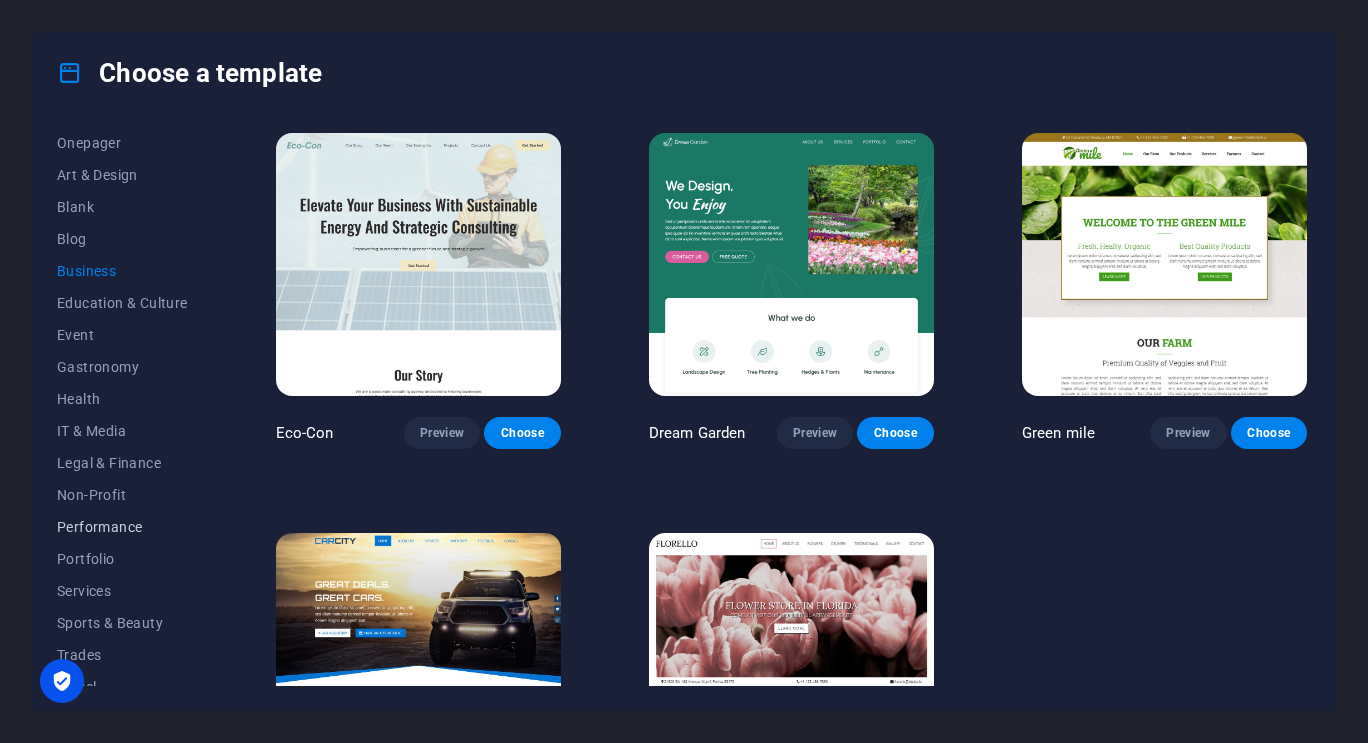 click on "Performance" at bounding box center [122, 527] 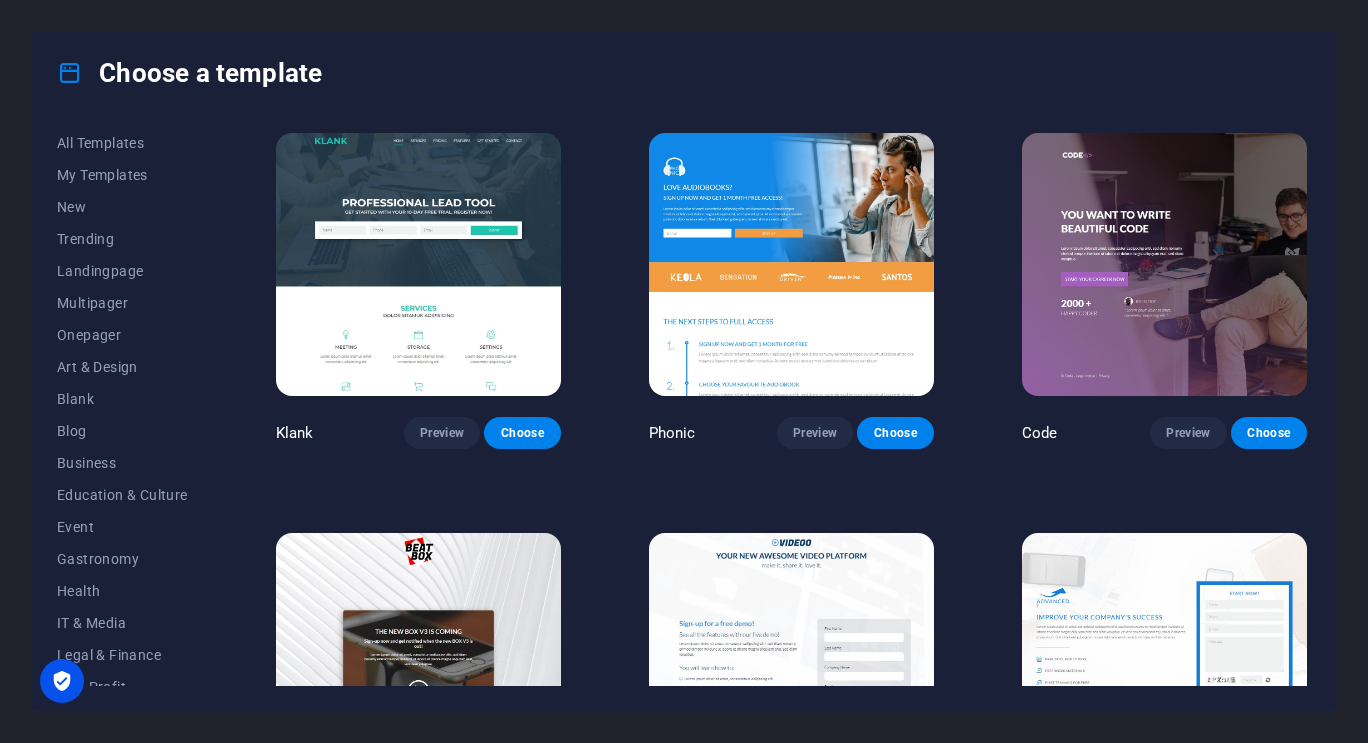 scroll, scrollTop: 0, scrollLeft: 0, axis: both 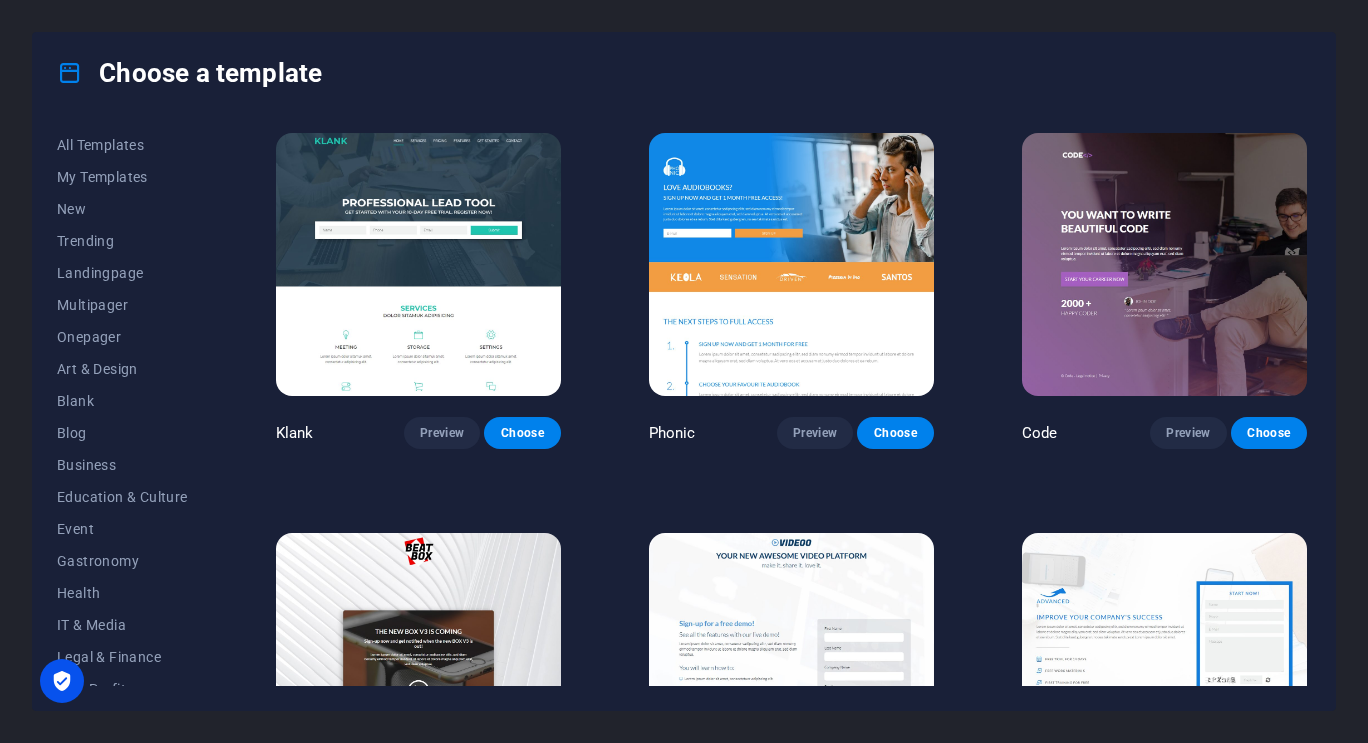 click on "All Templates My Templates New Trending Landingpage Multipager Onepager Art & Design Blank Blog Business Education & Culture Event Gastronomy Health IT & Media Legal & Finance Non-Profit Performance Portfolio Services Sports & Beauty Trades Travel Wireframe Klank Preview Choose Phonic Preview Choose Code Preview Choose Beatbox Preview Choose Videoo Preview Choose Advanced Preview Choose Pets Preview Choose Athletics Preview Choose Driven Preview Choose Note Preview Choose Snap Preview Choose C-Space Preview Choose LeadER Preview Choose Ubinar Preview Choose Coming Soon 4 Preview Choose Coming Soon 3 Preview Choose Coming Soon 2 Preview Choose Coming Soon Preview Choose" at bounding box center [684, 411] 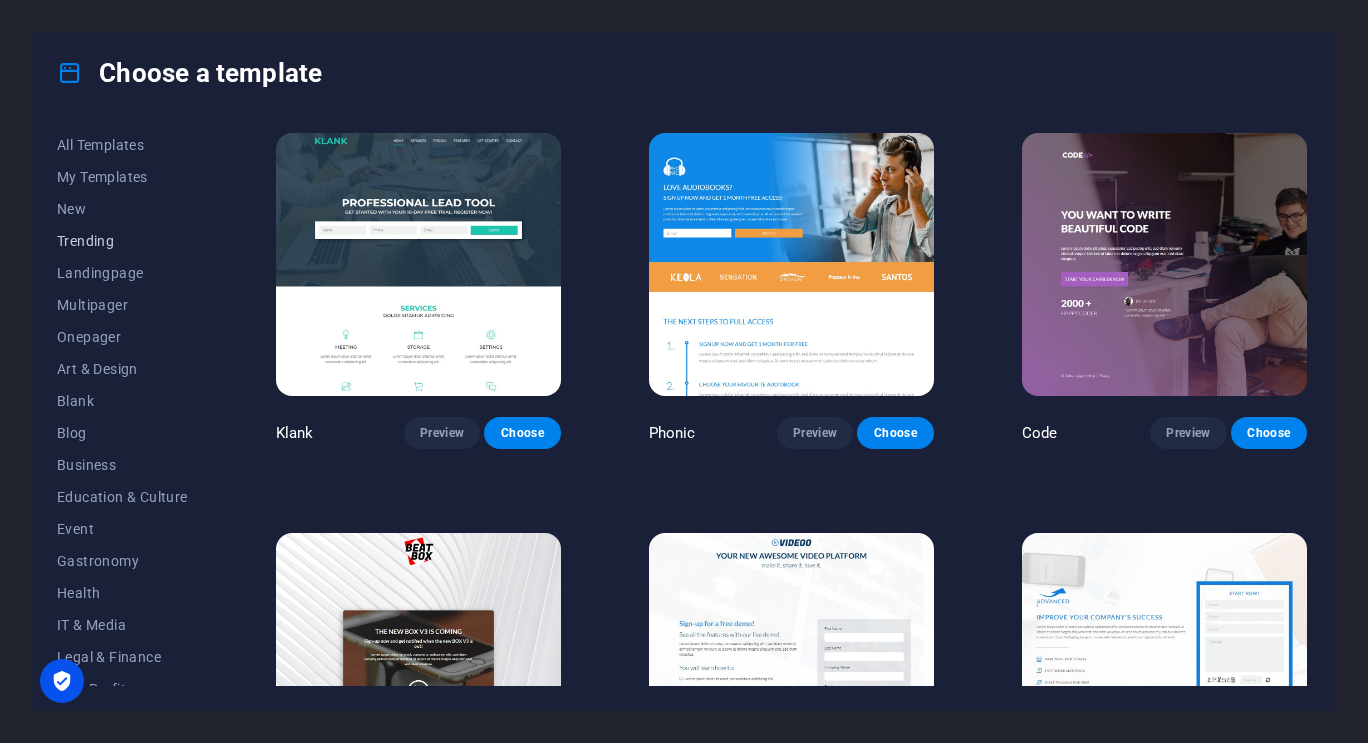 click on "Trending" at bounding box center [122, 241] 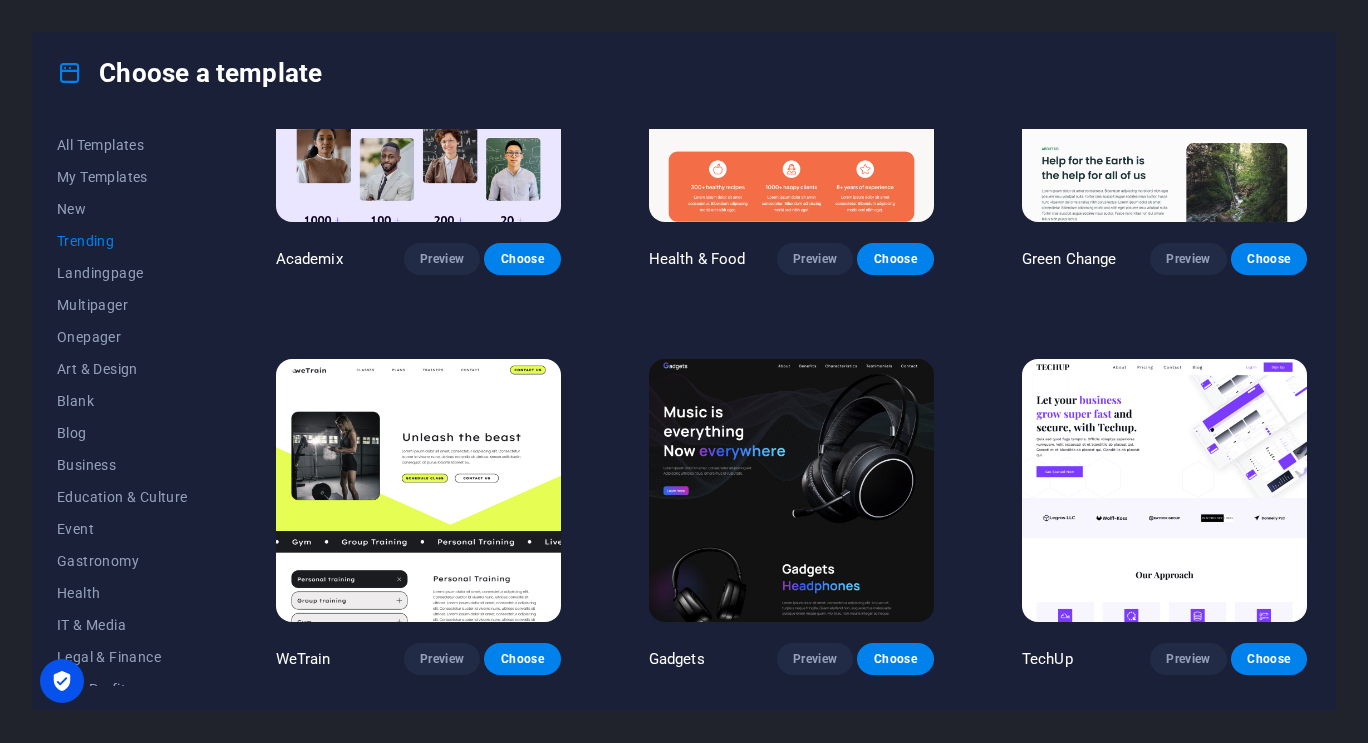 scroll, scrollTop: 975, scrollLeft: 0, axis: vertical 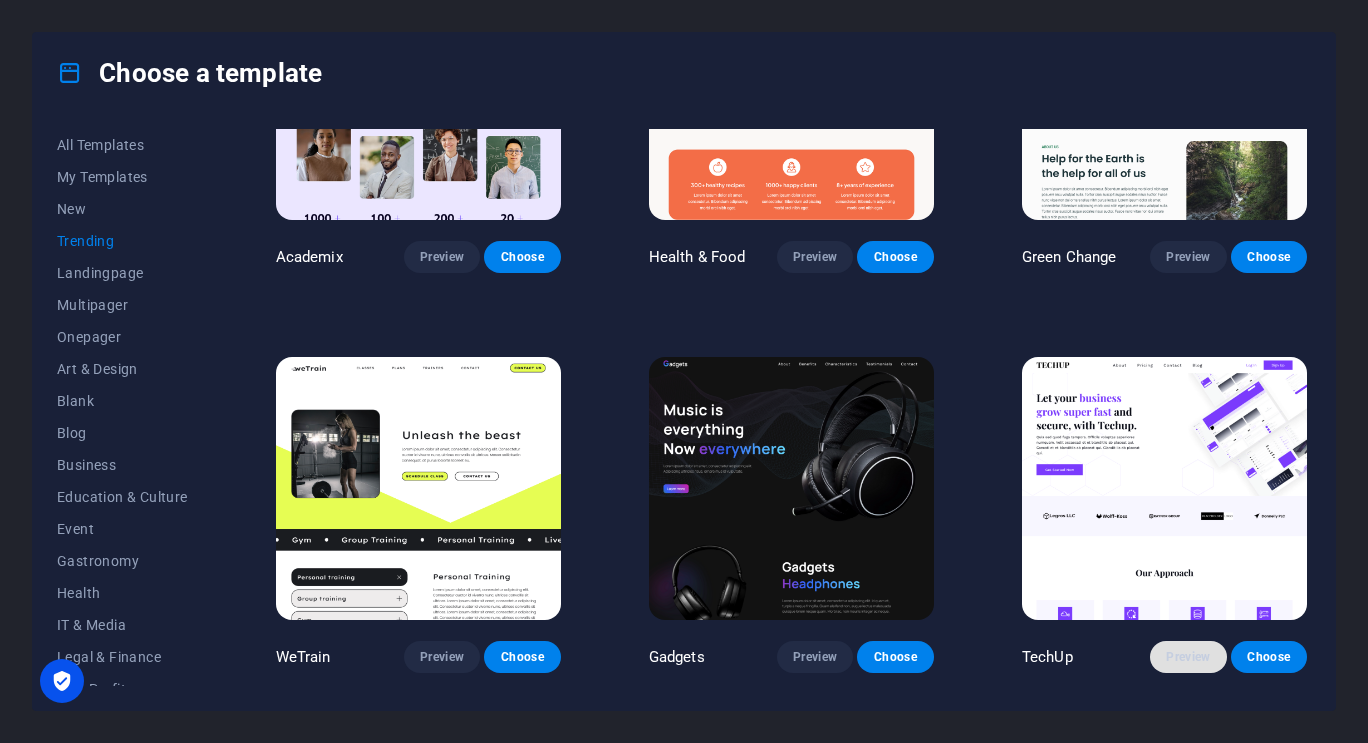 click on "Preview" at bounding box center (1188, 657) 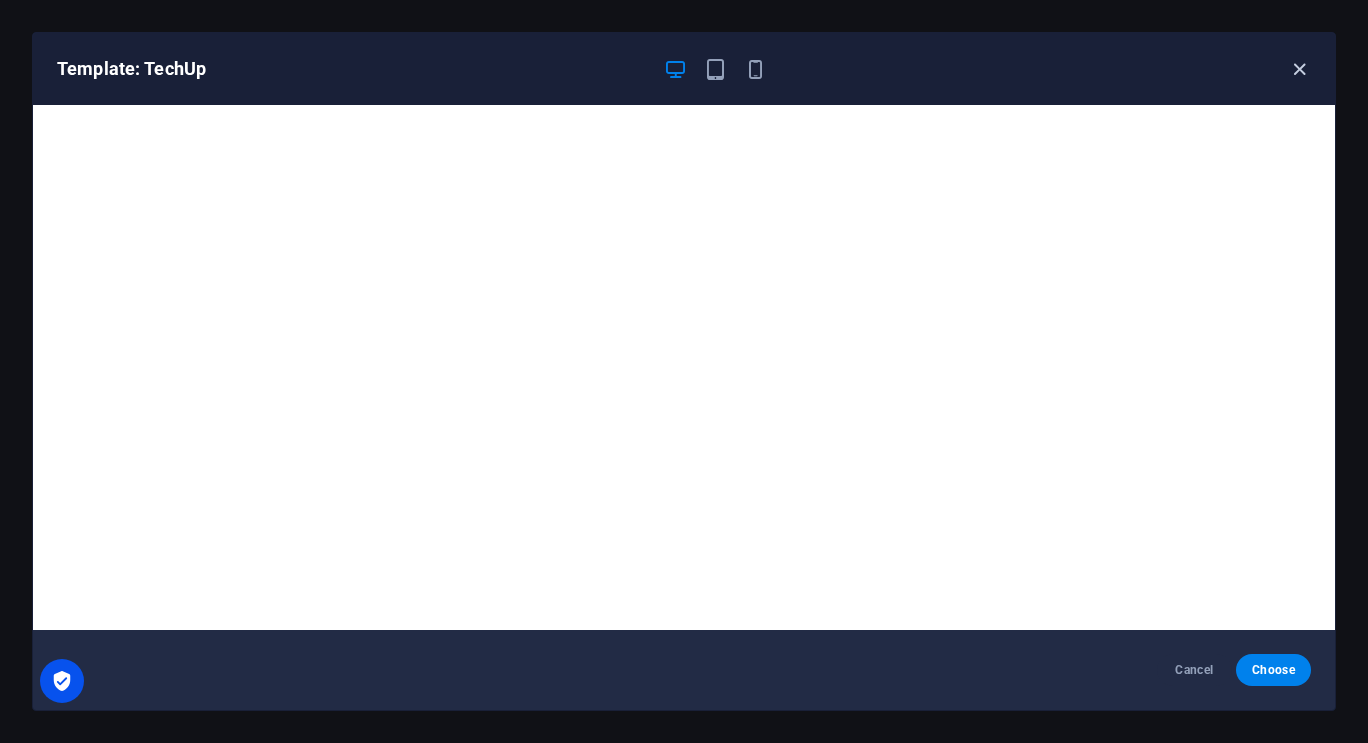 click at bounding box center (1299, 69) 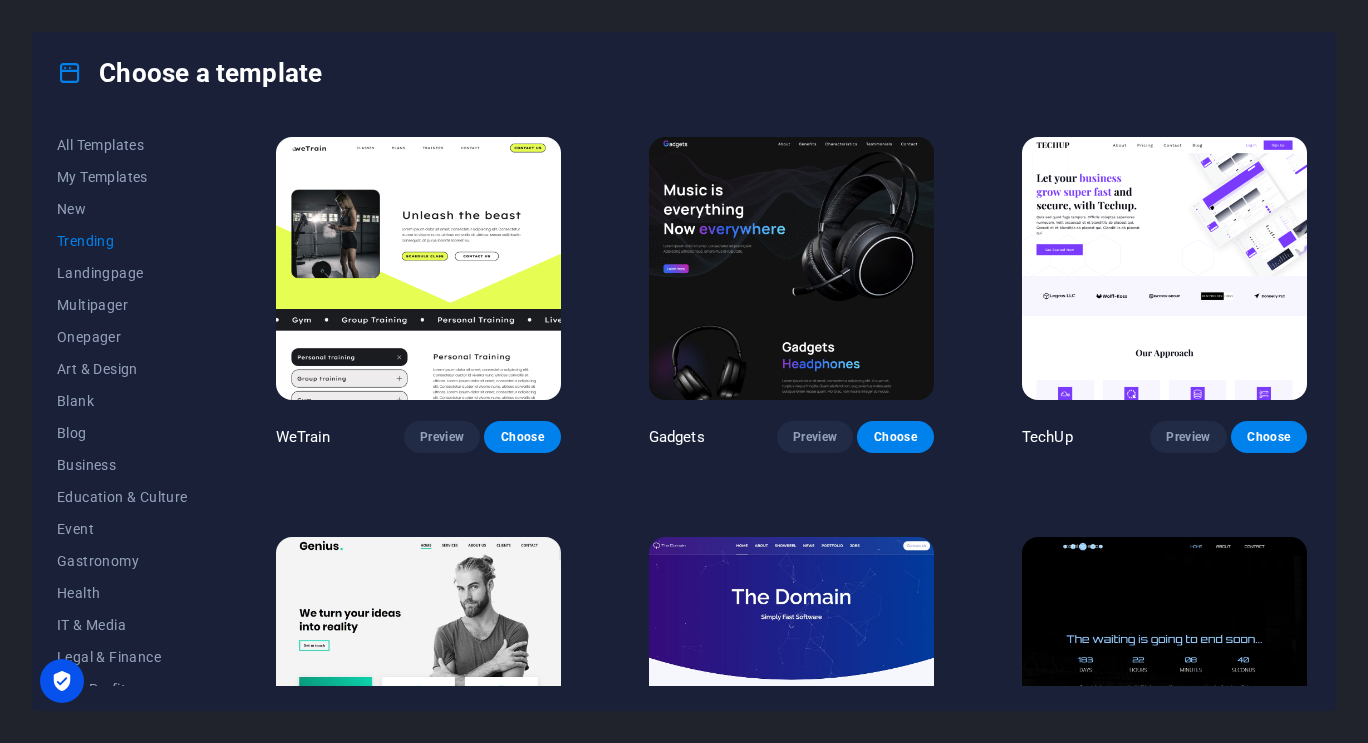 scroll, scrollTop: 1196, scrollLeft: 0, axis: vertical 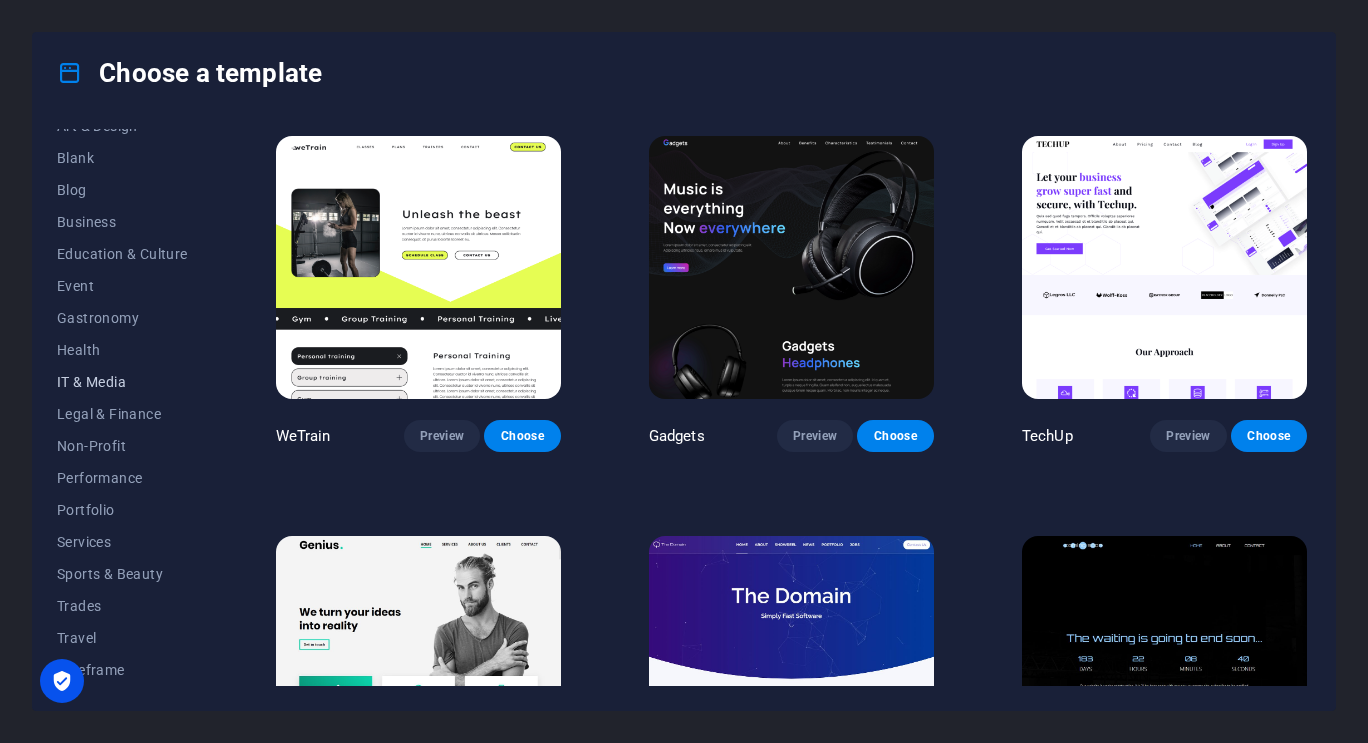 click on "IT & Media" at bounding box center [122, 382] 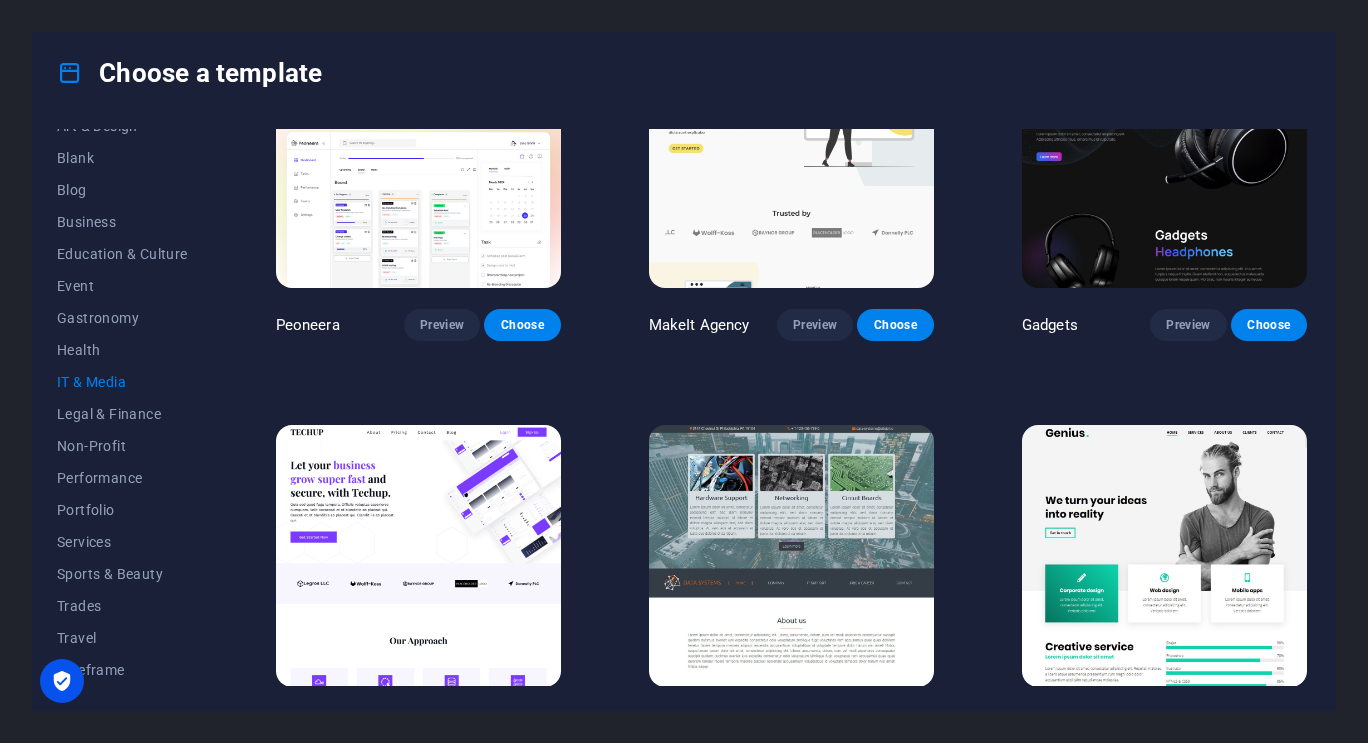 scroll, scrollTop: 0, scrollLeft: 0, axis: both 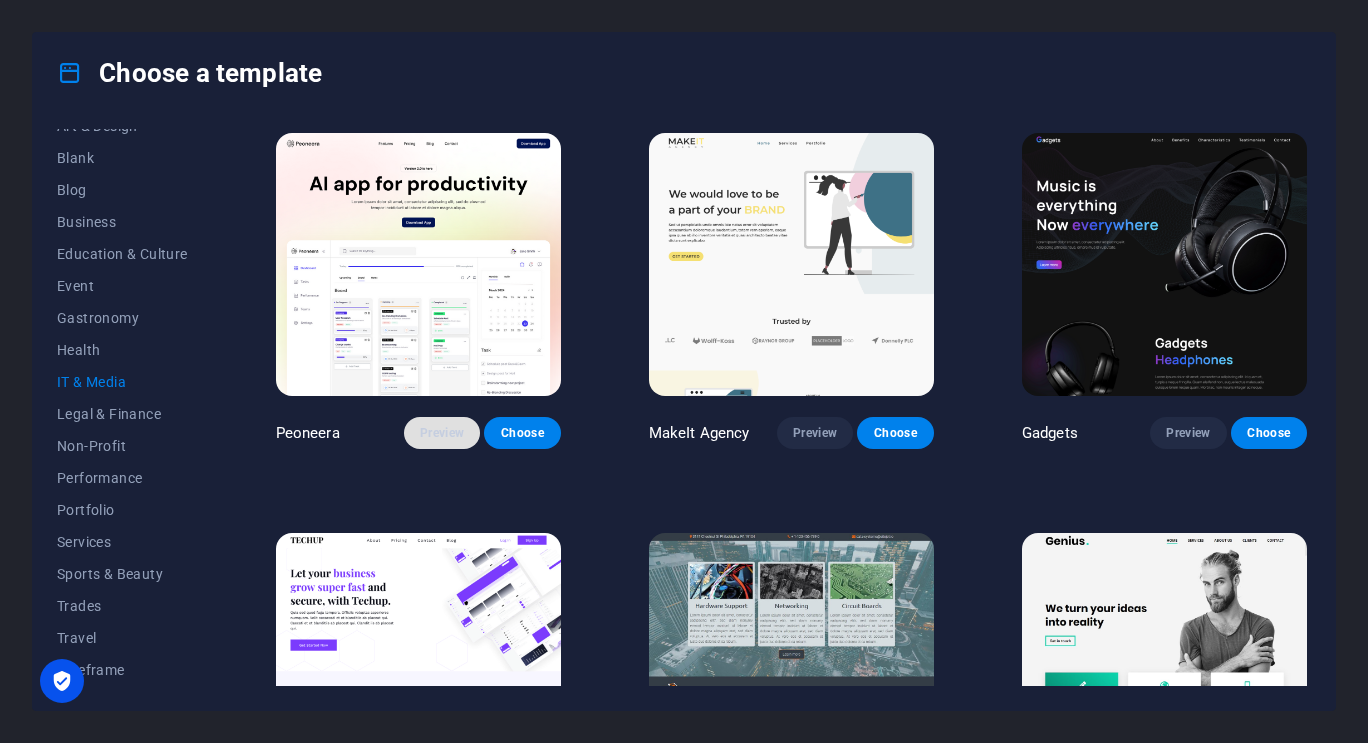 click on "Preview" at bounding box center [442, 433] 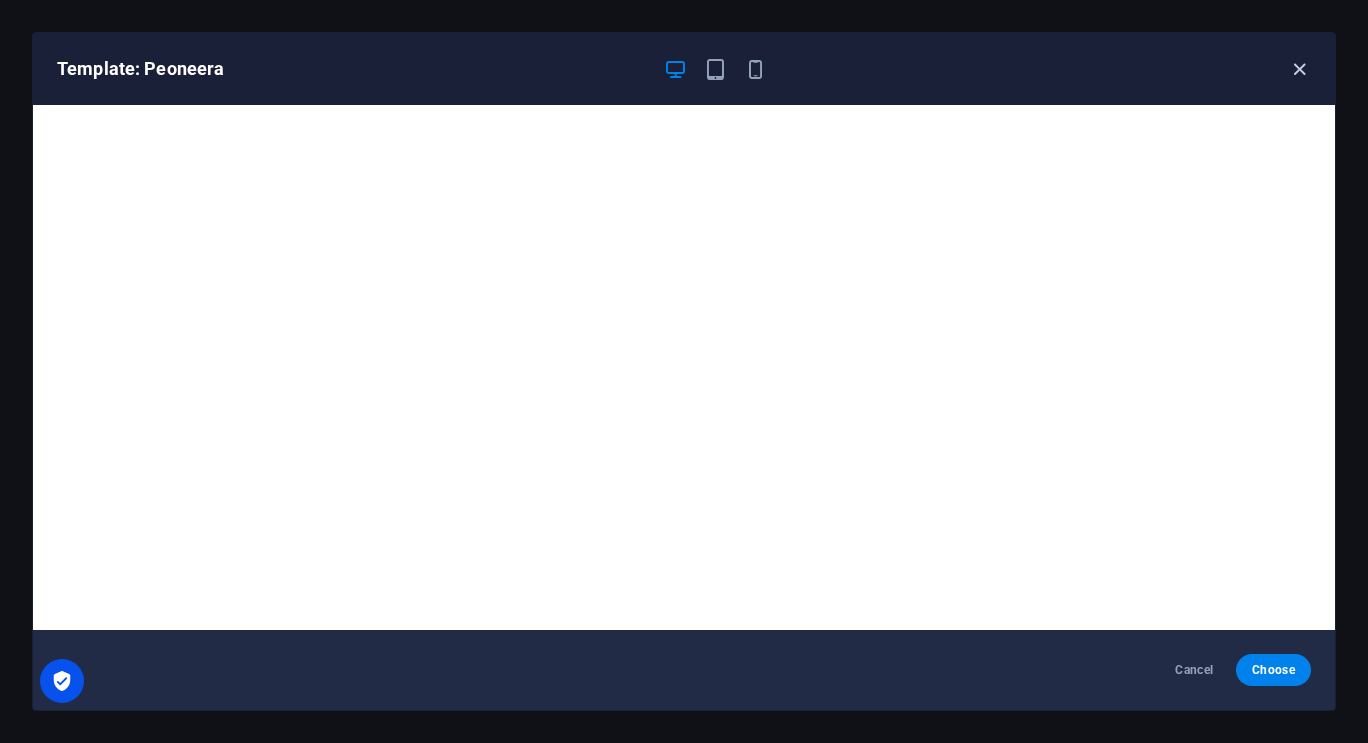 click at bounding box center (1299, 69) 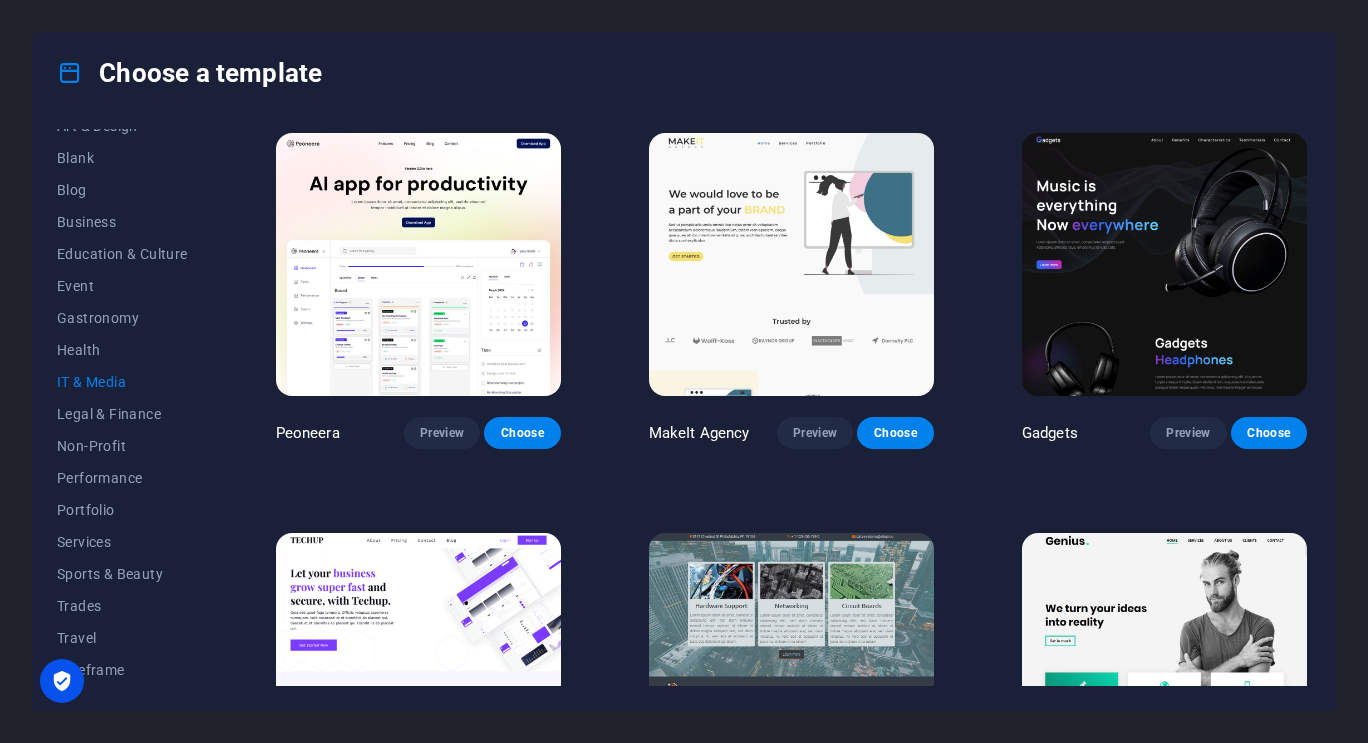 scroll, scrollTop: 241, scrollLeft: 0, axis: vertical 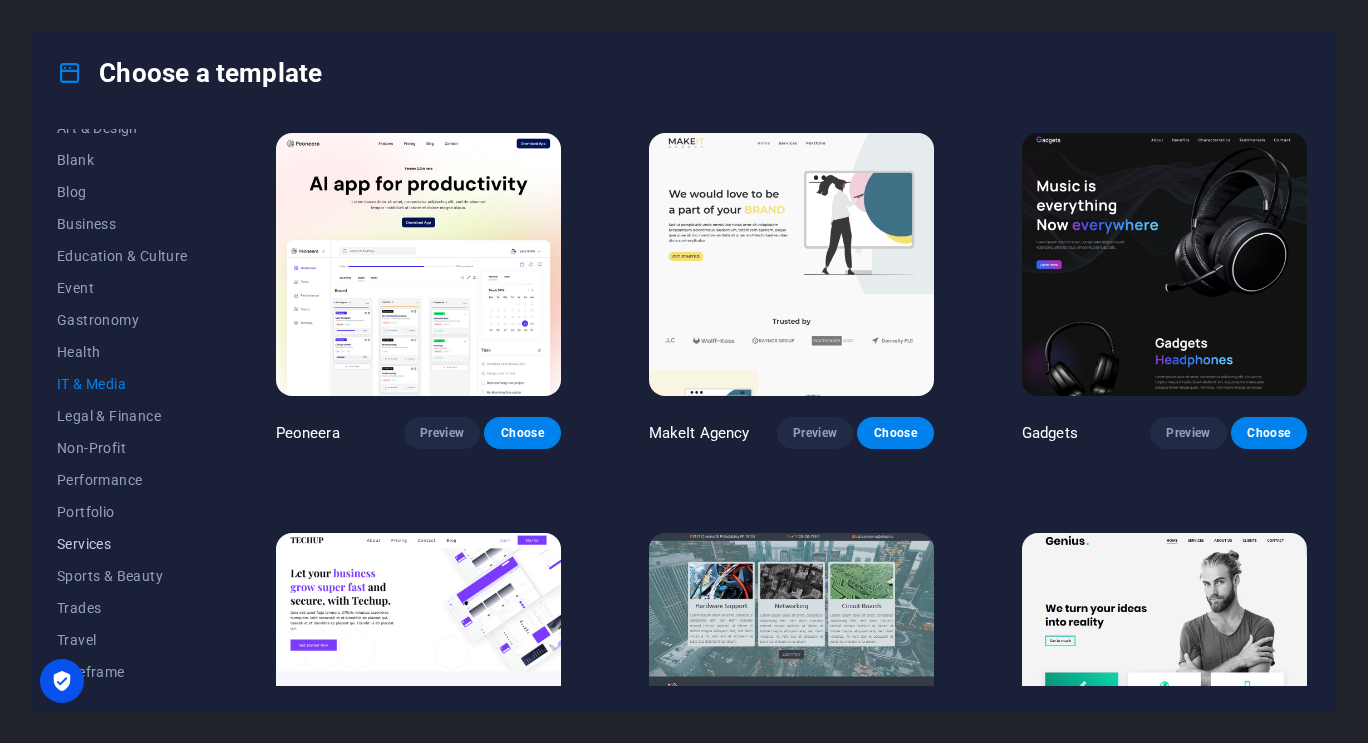 click on "Services" at bounding box center [122, 544] 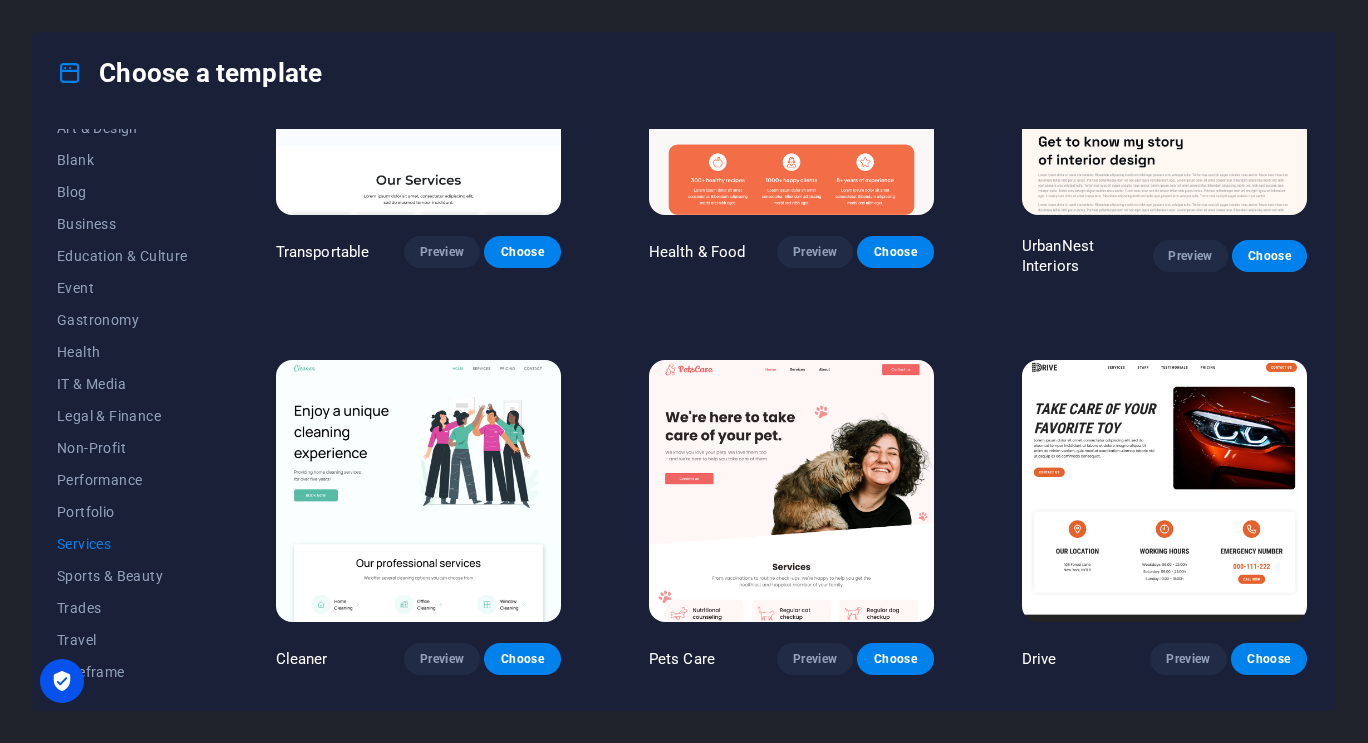 scroll, scrollTop: 186, scrollLeft: 0, axis: vertical 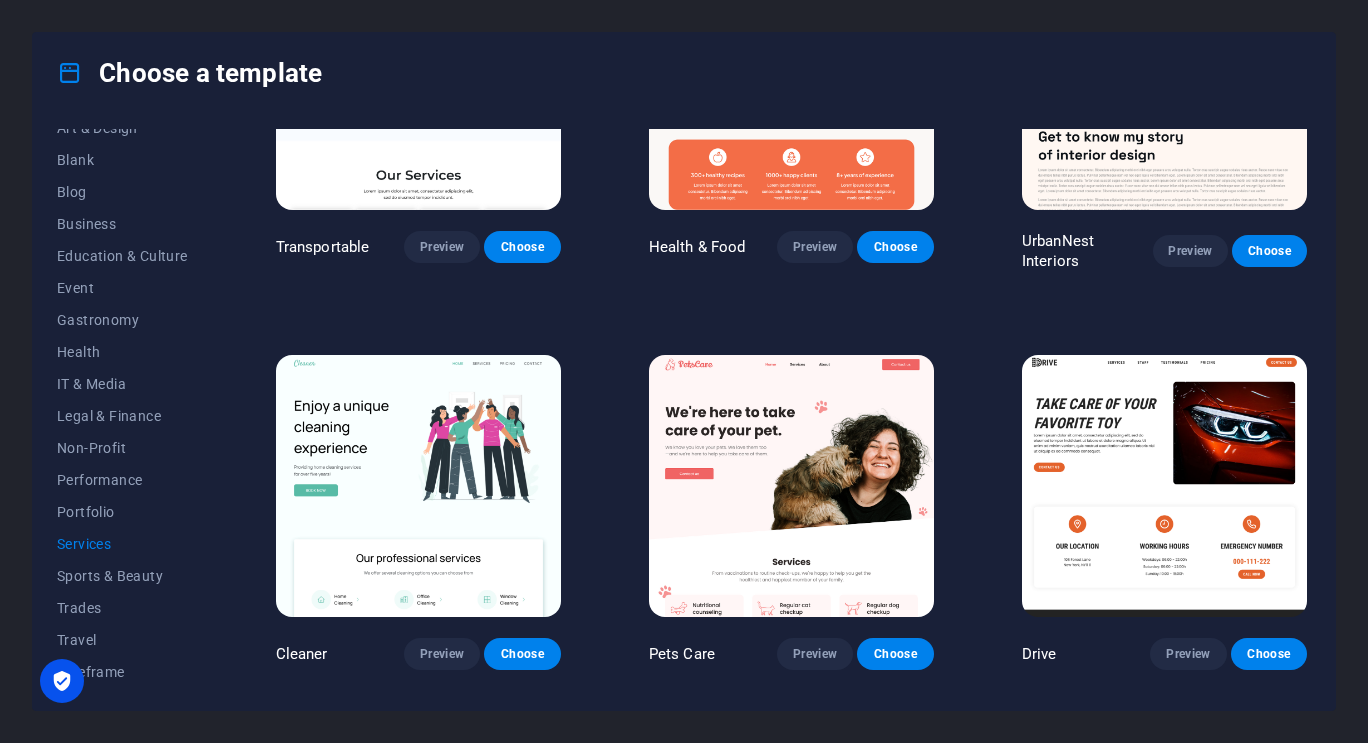 click on "Transportable Preview Choose Health & Food Preview Choose UrbanNest Interiors Preview Choose Cleaner Preview Choose Pets Care Preview Choose Drive Preview Choose Estator Preview Choose CoachLife Preview Choose Priodas Preview Choose CleanCar Preview Choose Protector Preview Choose Morris Real Estate Preview Choose Alerta Preview Choose Funus Preview Choose Fresh&Clean Preview Choose Opus Preview Choose Transaway Preview Choose Vita Preview Choose Residence Preview Choose" at bounding box center (791, 1306) 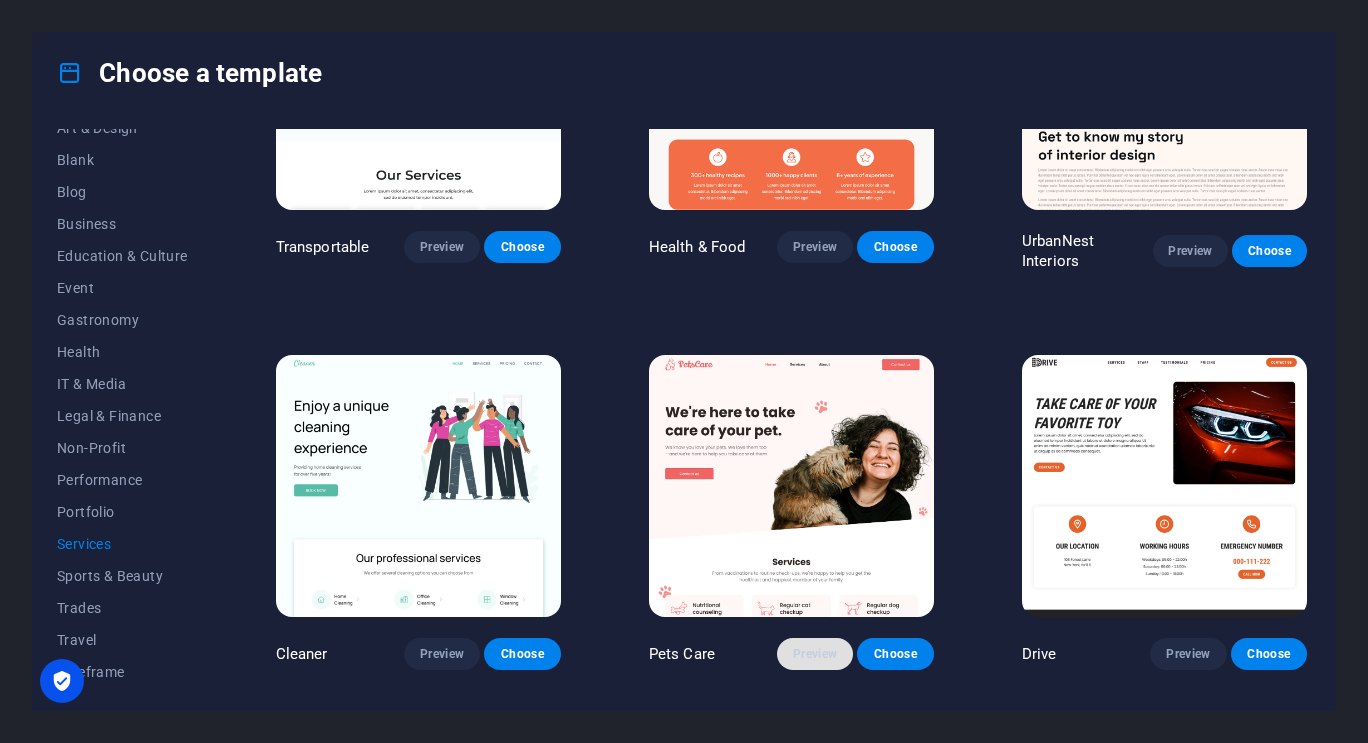 click on "Preview" at bounding box center [815, 654] 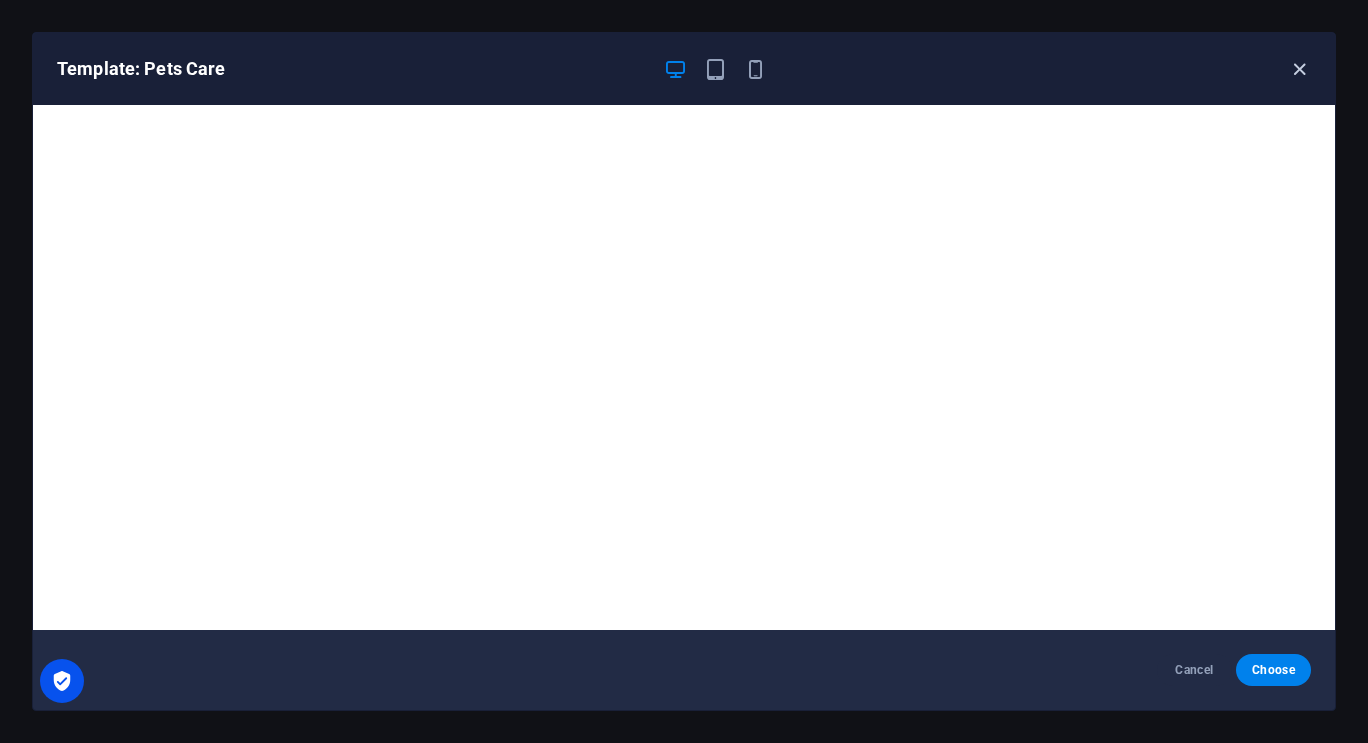 click at bounding box center [1299, 69] 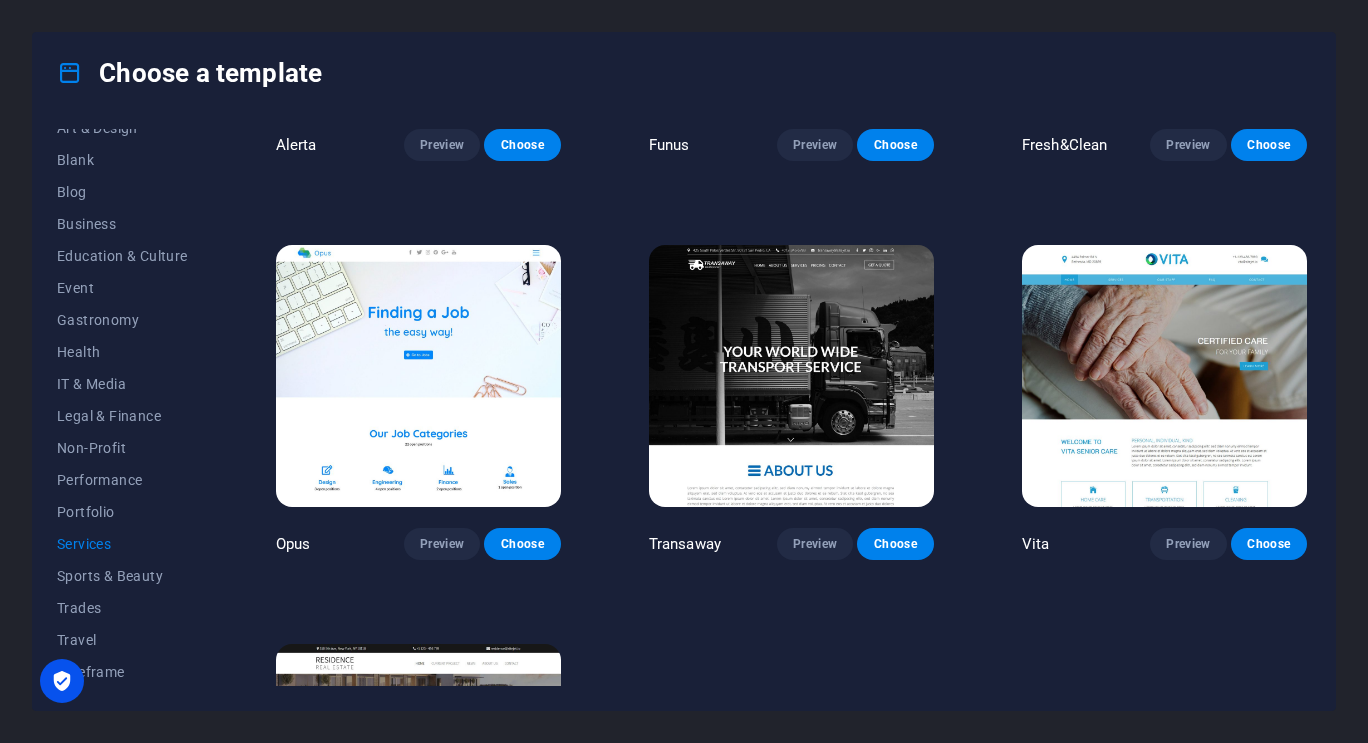 scroll, scrollTop: 1889, scrollLeft: 0, axis: vertical 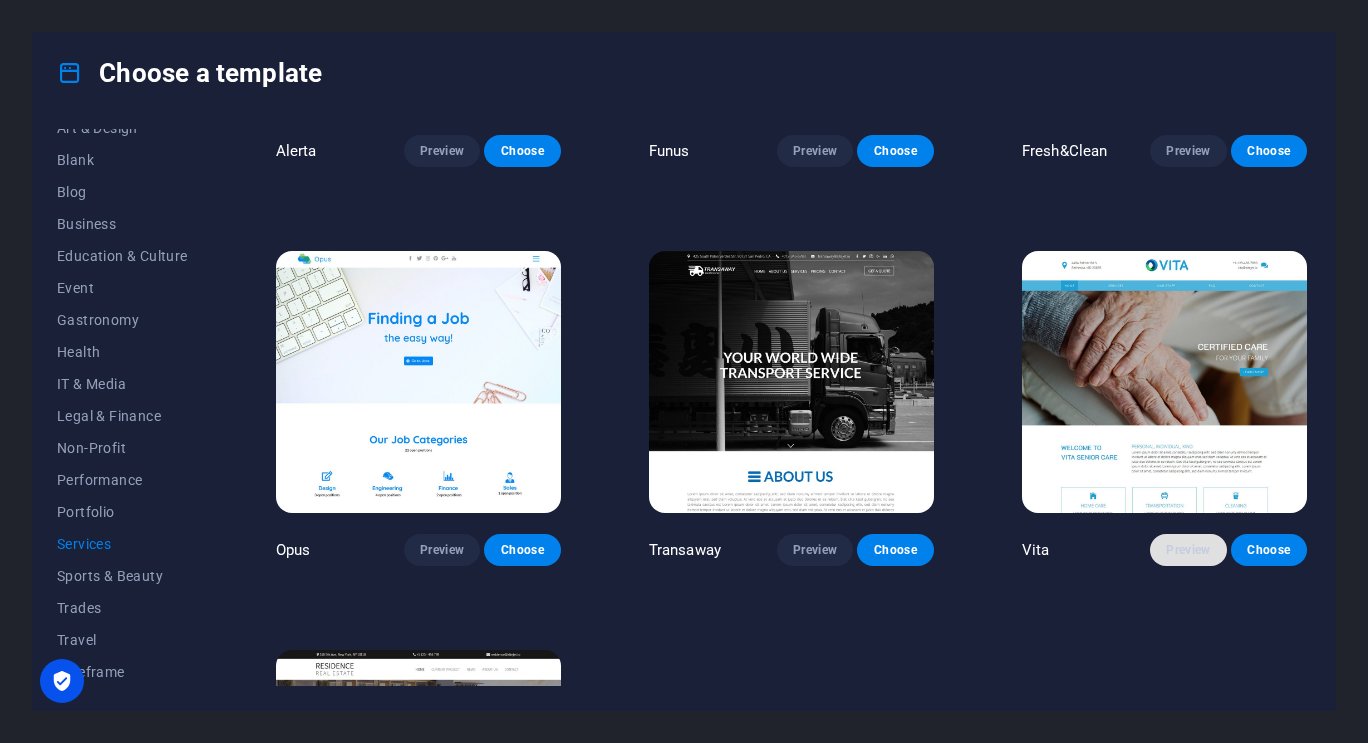 click on "Preview" at bounding box center (1188, 550) 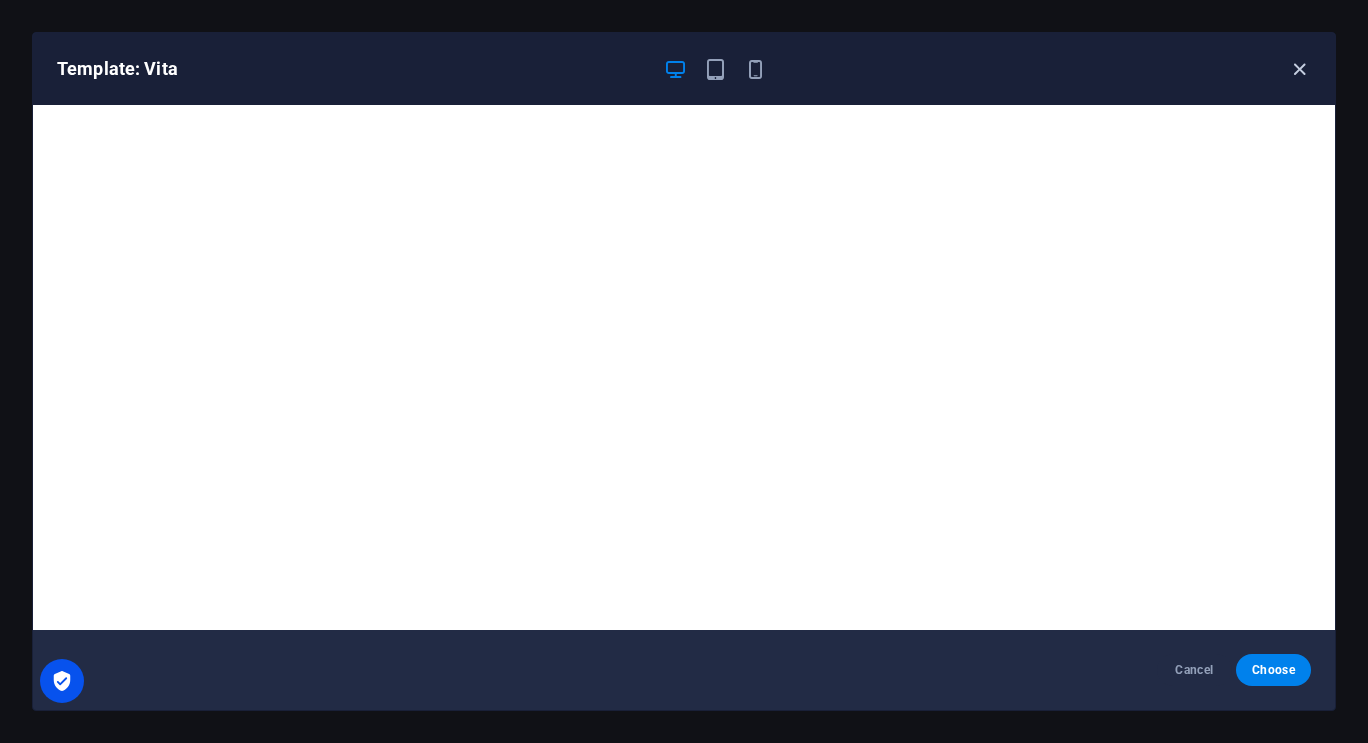 click at bounding box center (1299, 69) 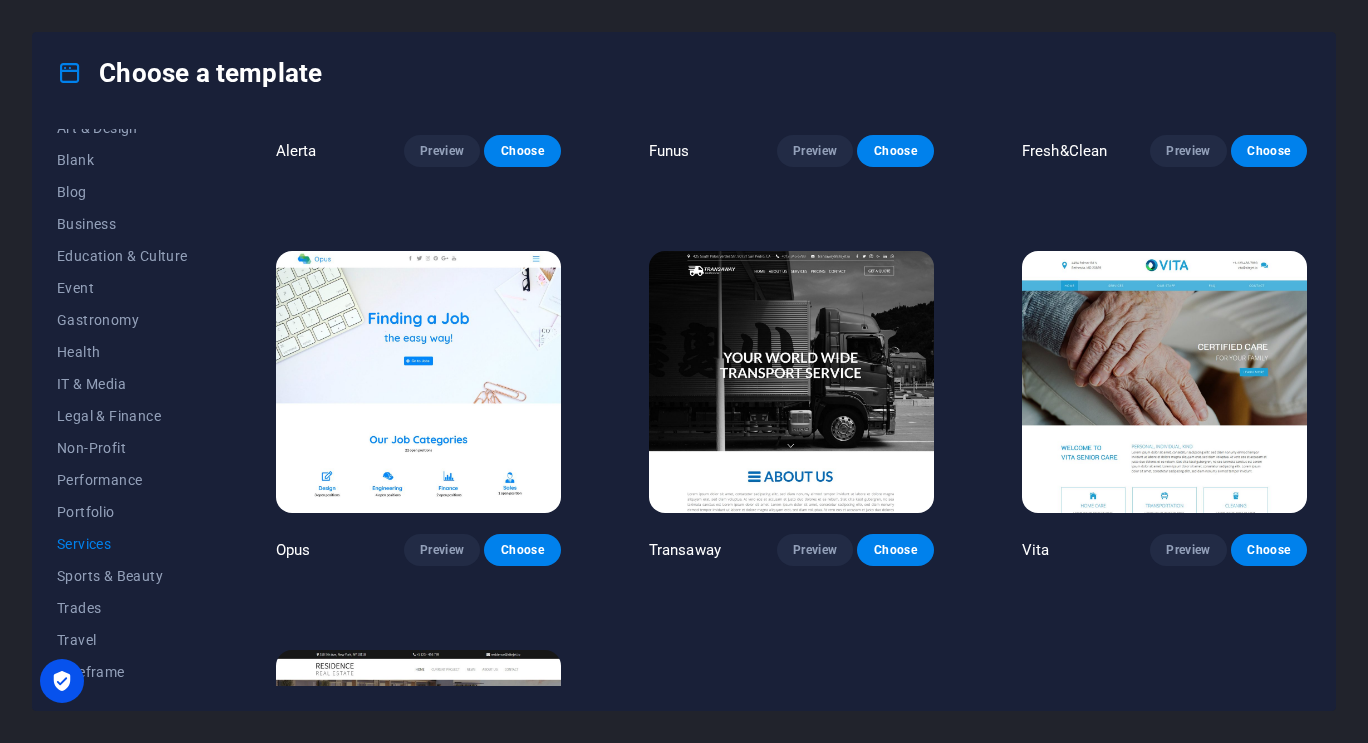 click at bounding box center (418, 382) 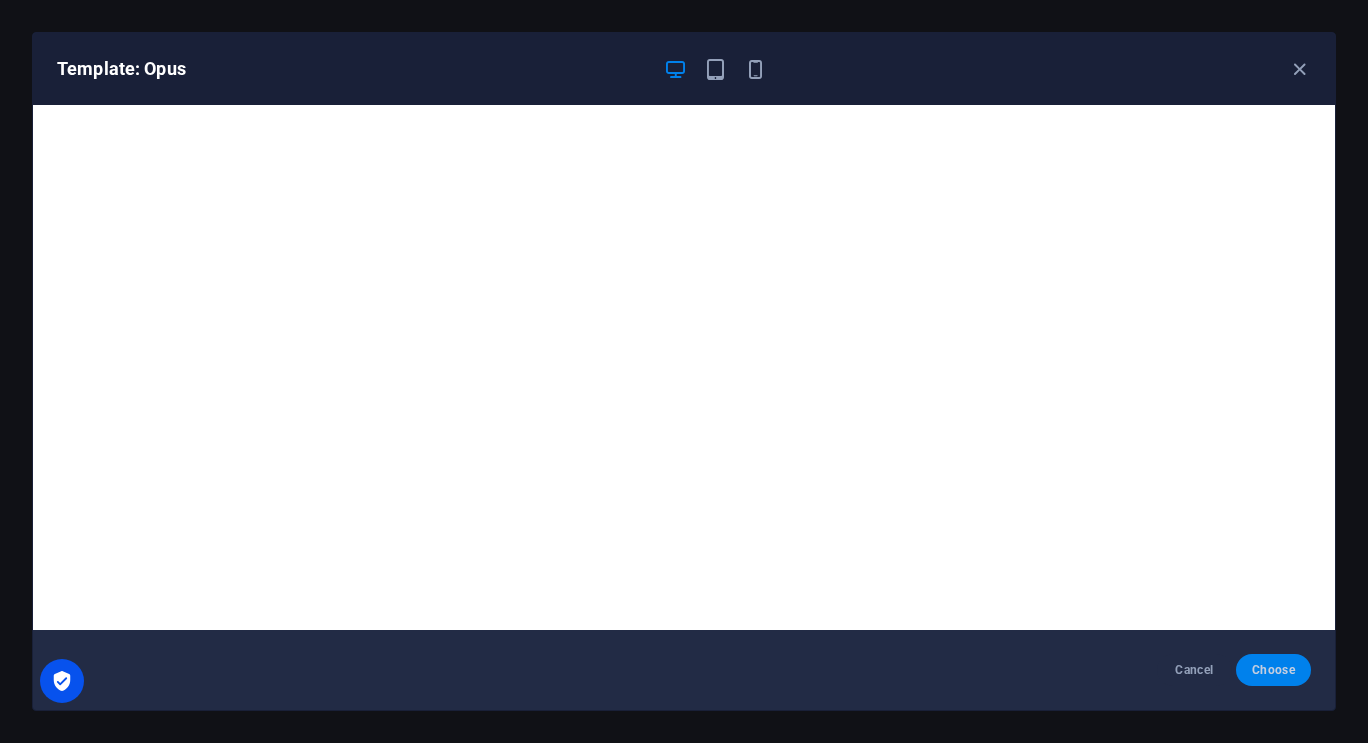 click on "Choose" at bounding box center [1273, 670] 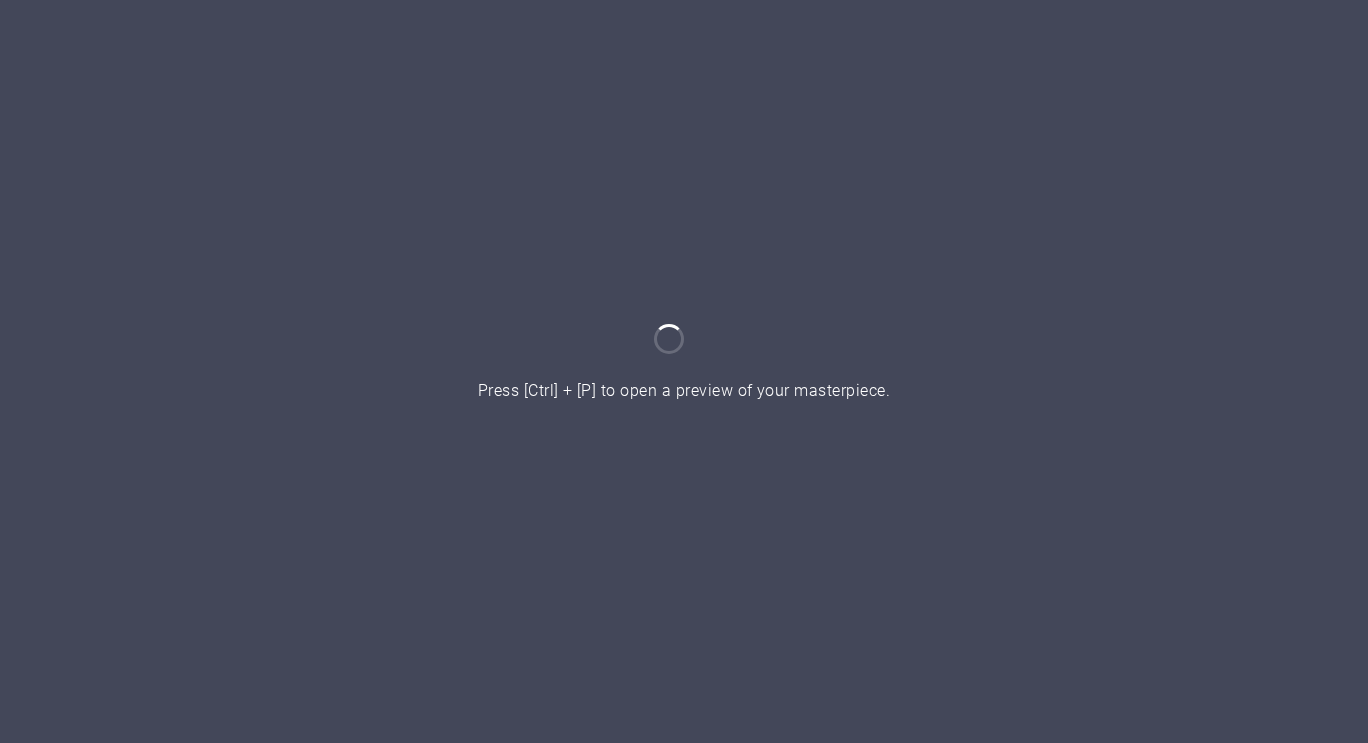 scroll, scrollTop: 0, scrollLeft: 0, axis: both 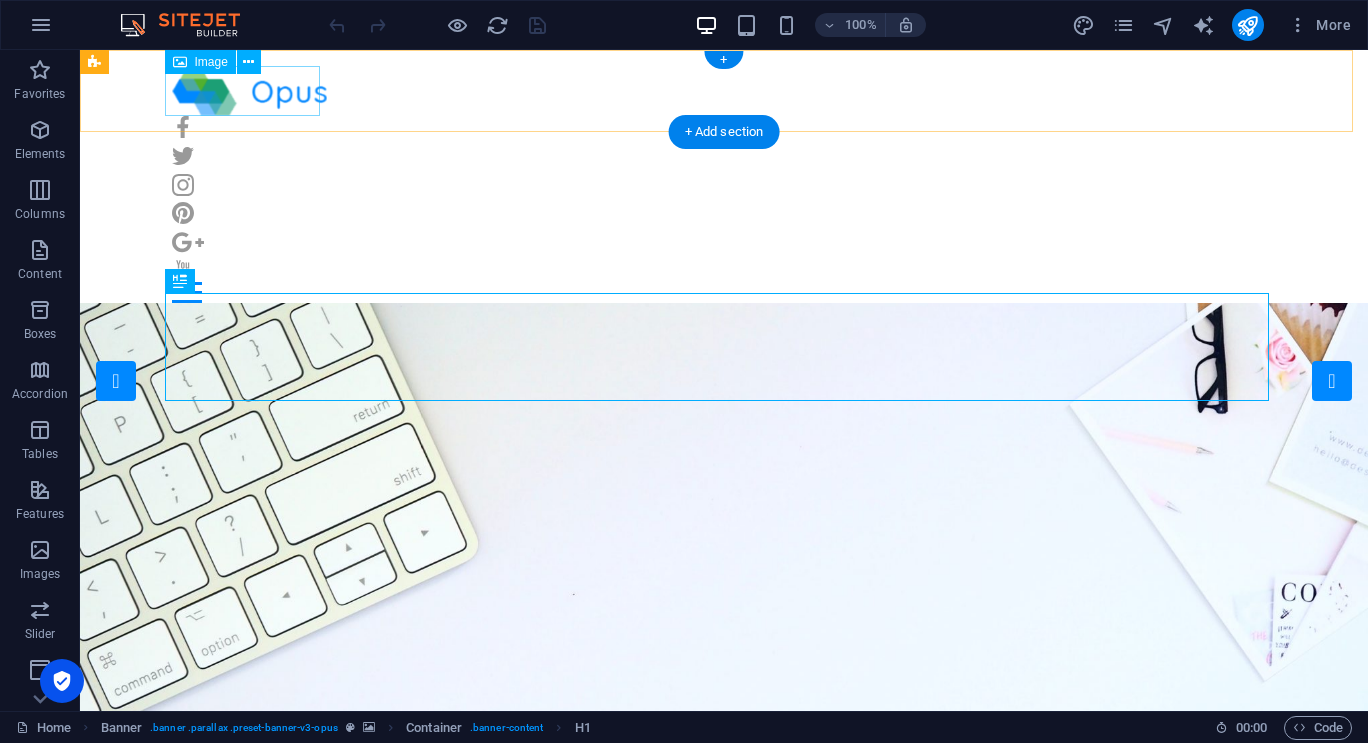 click at bounding box center (724, 91) 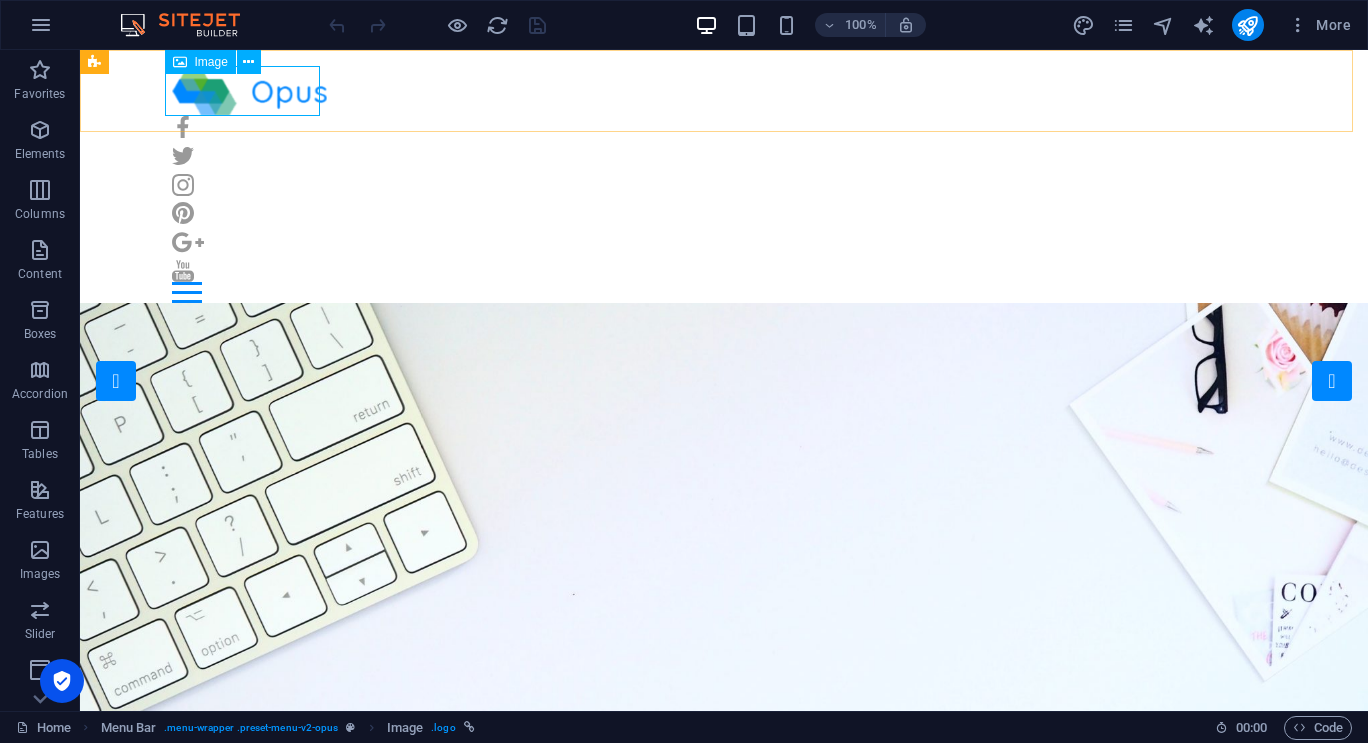 click on "Image" at bounding box center [211, 62] 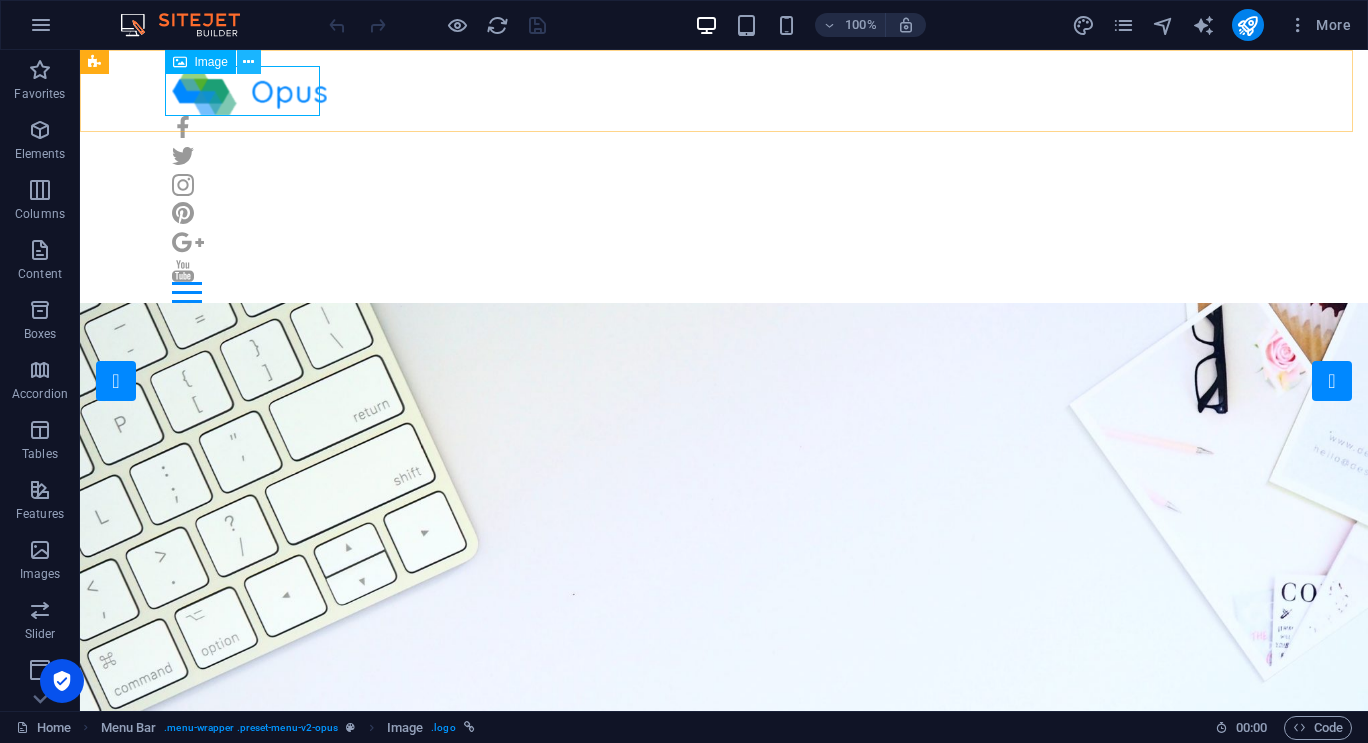 click at bounding box center [248, 62] 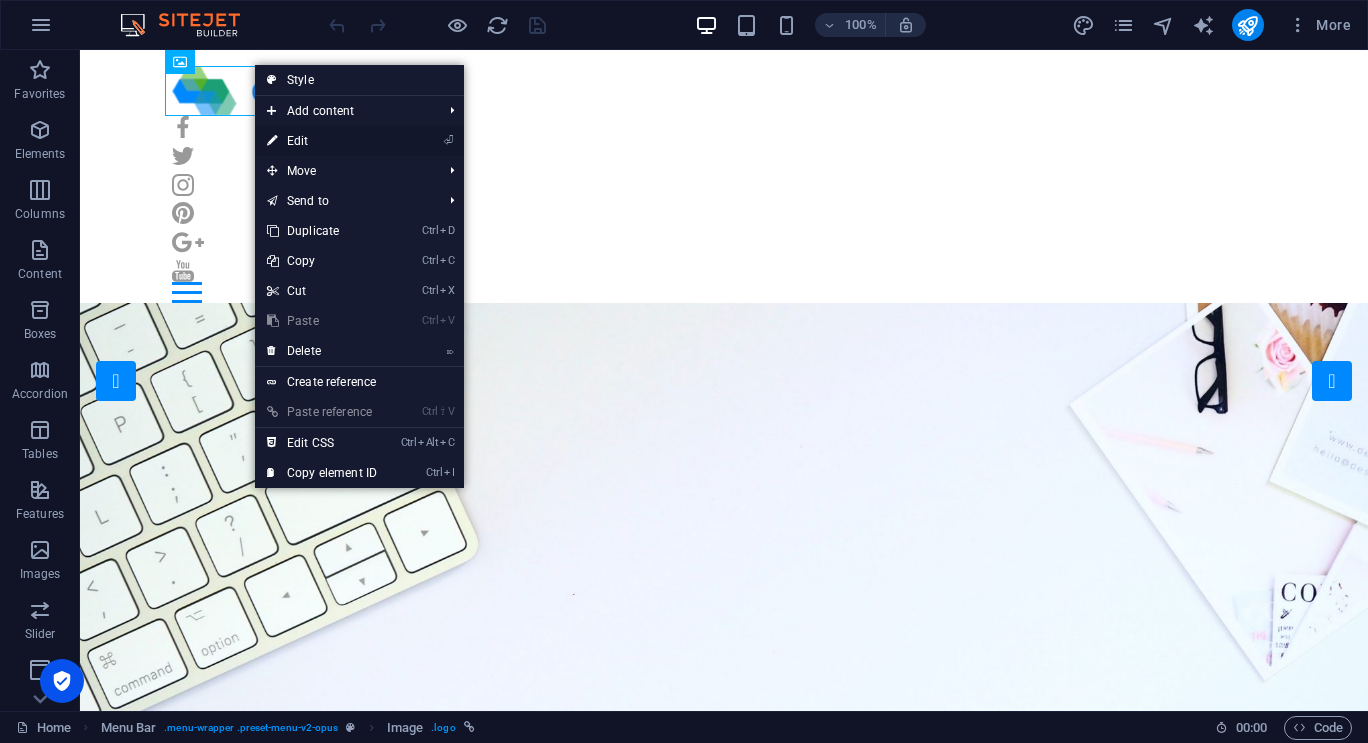 click on "⏎  Edit" at bounding box center (322, 141) 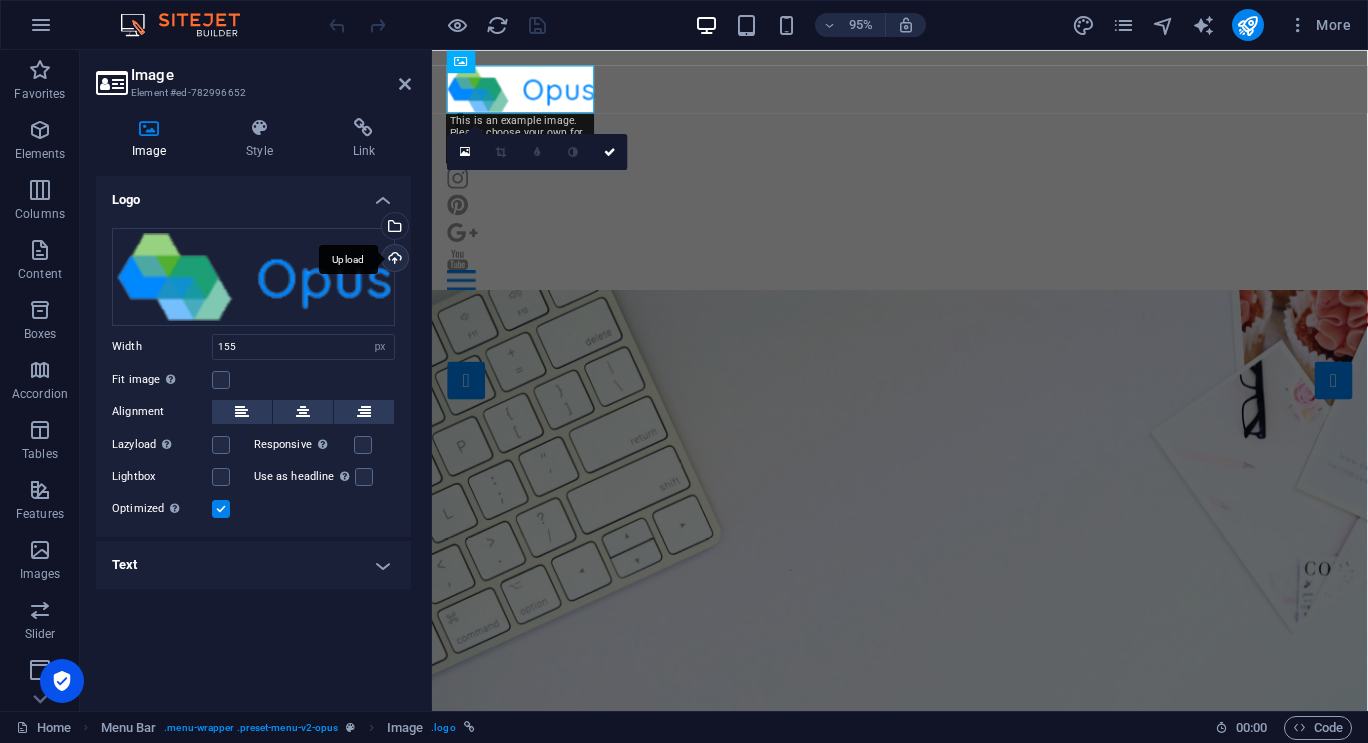 click on "Upload" at bounding box center (393, 260) 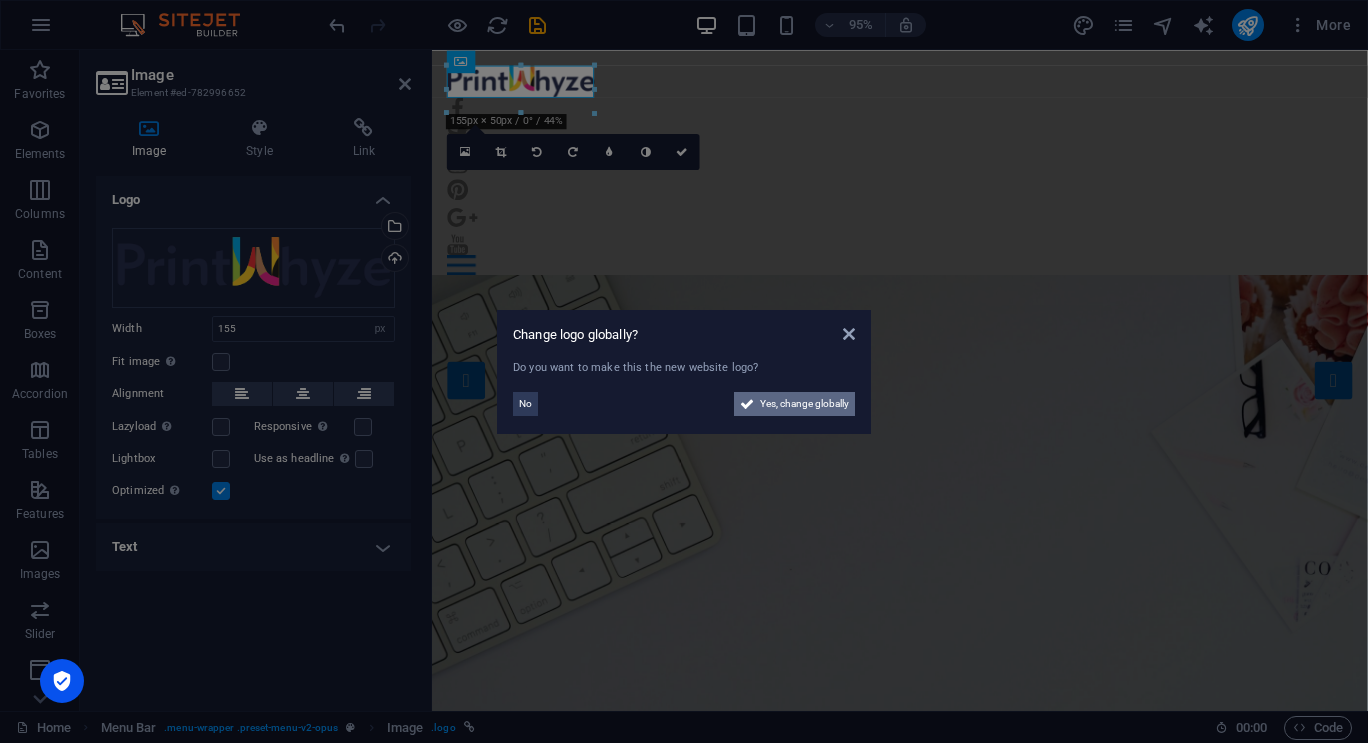 click on "Yes, change globally" at bounding box center [804, 404] 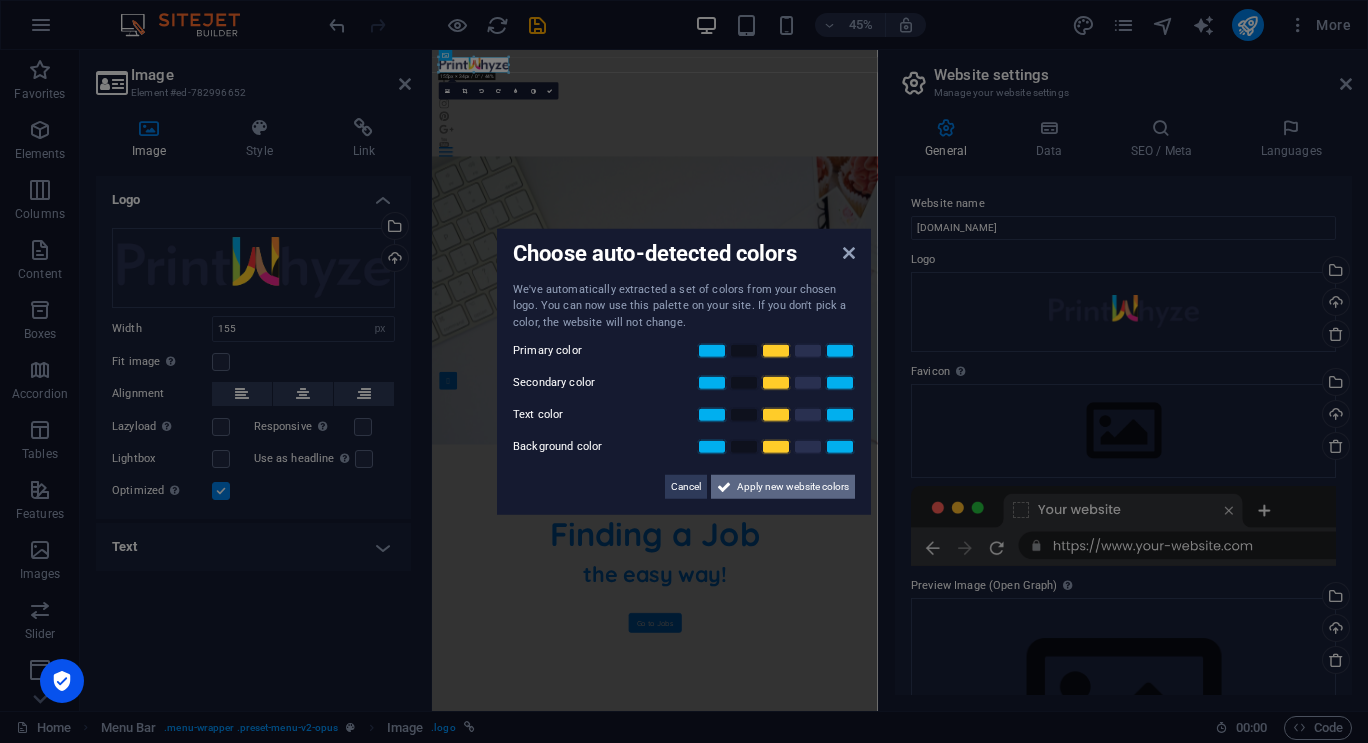 click on "Apply new website colors" at bounding box center [793, 487] 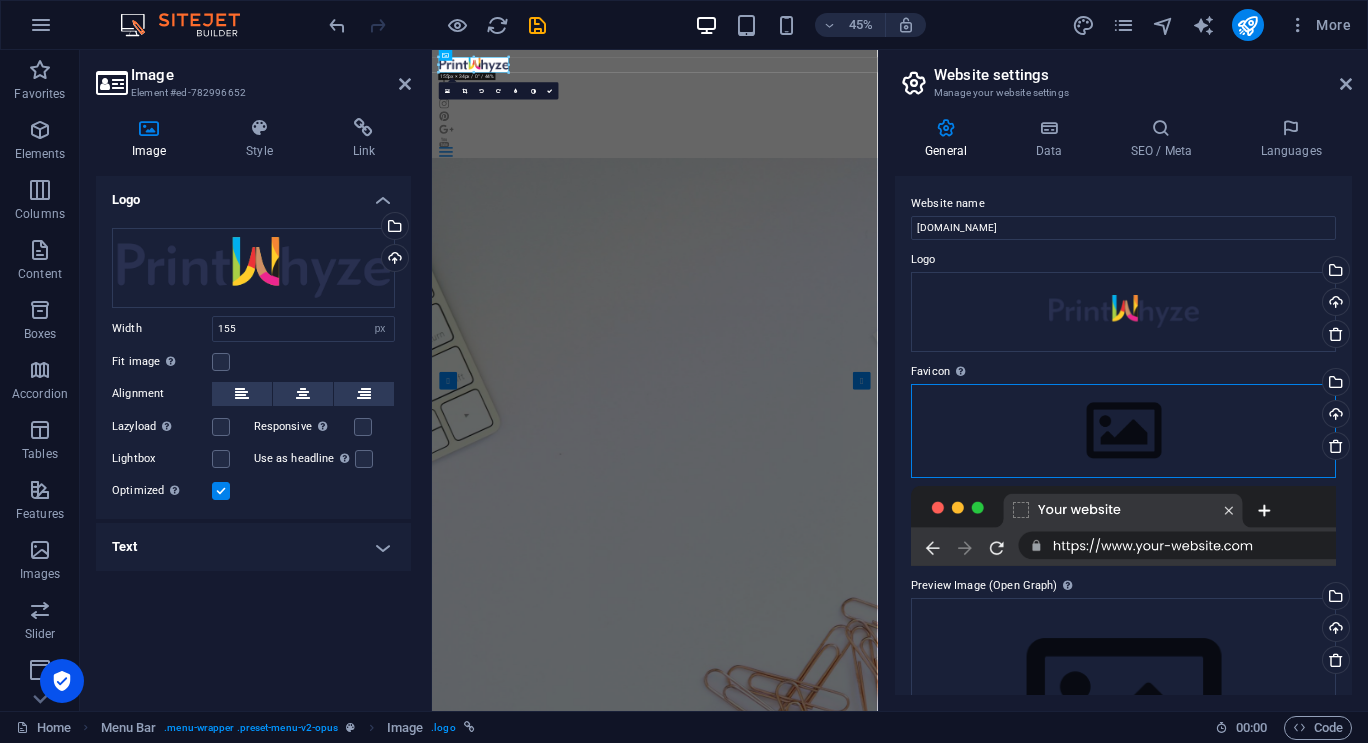 click on "Drag files here, click to choose files or select files from Files or our free stock photos & videos" at bounding box center (1123, 431) 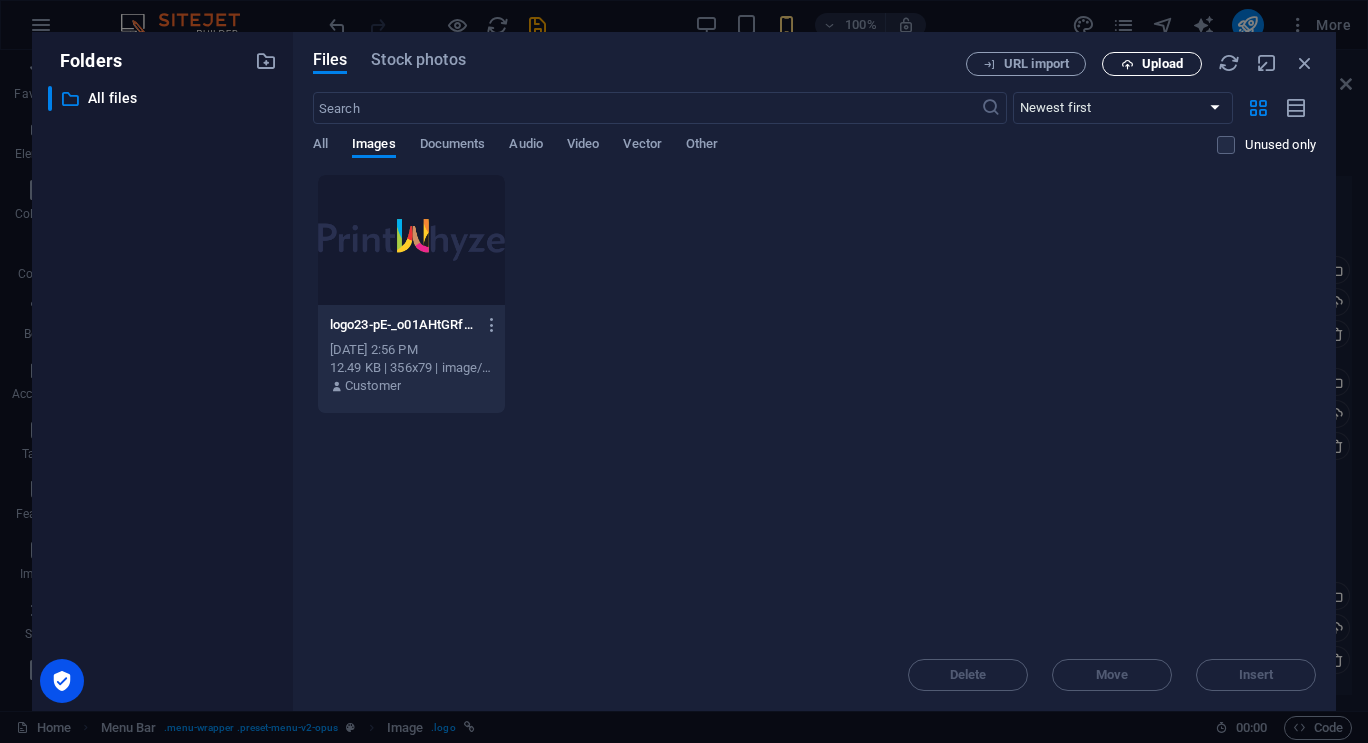 click on "Upload" at bounding box center [1162, 64] 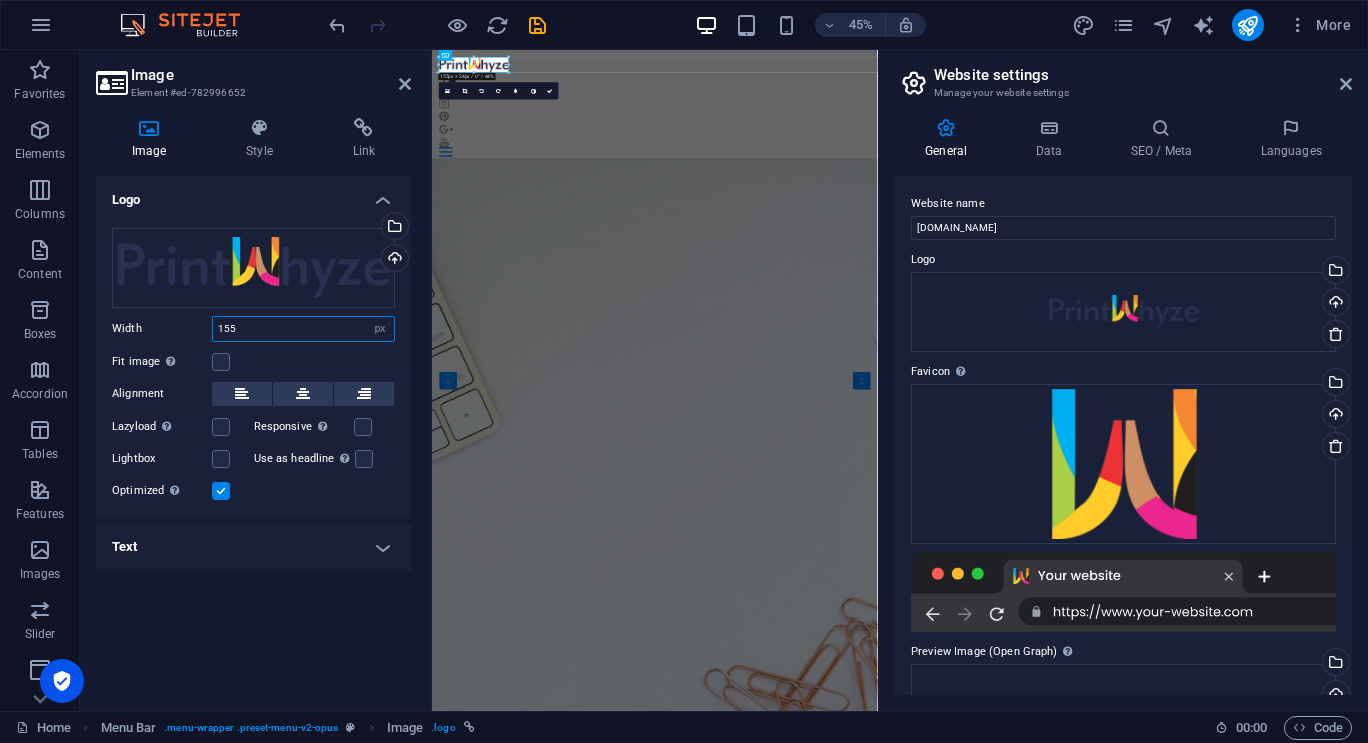 click on "155" at bounding box center [303, 329] 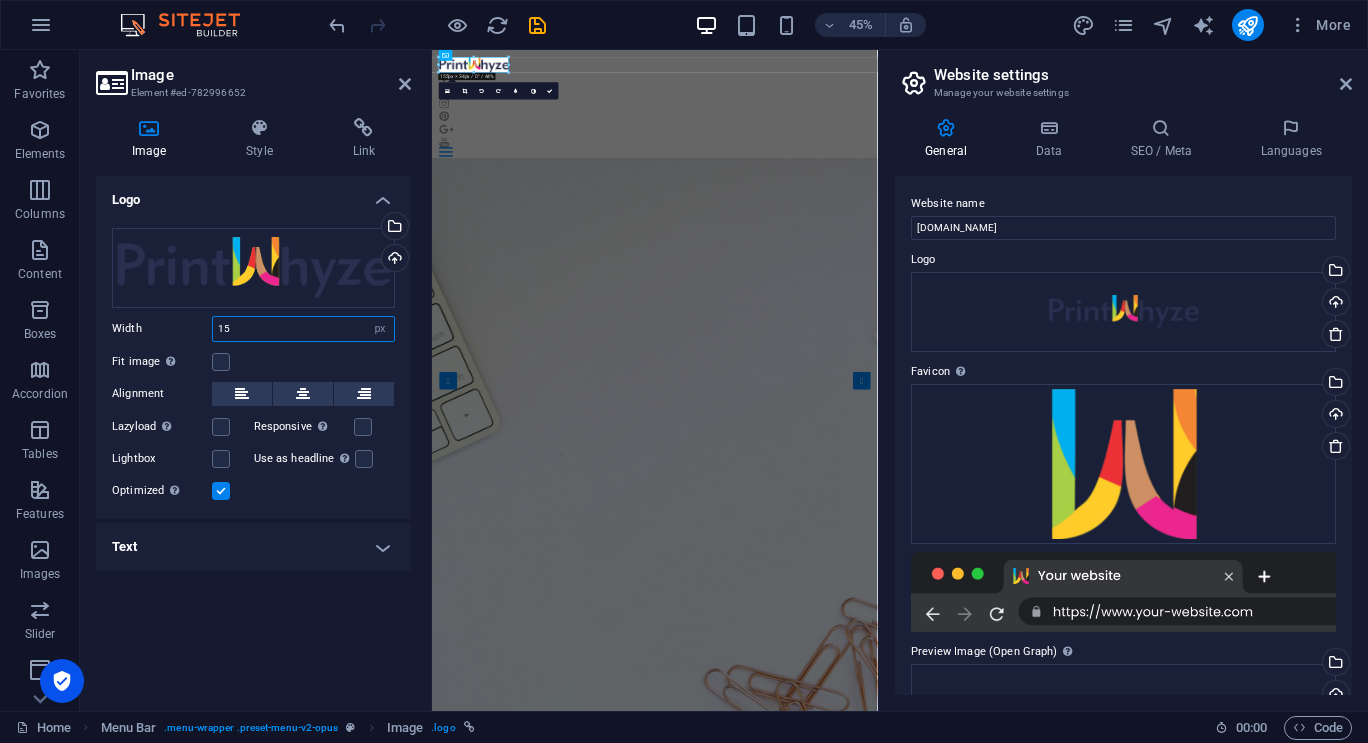 type on "1" 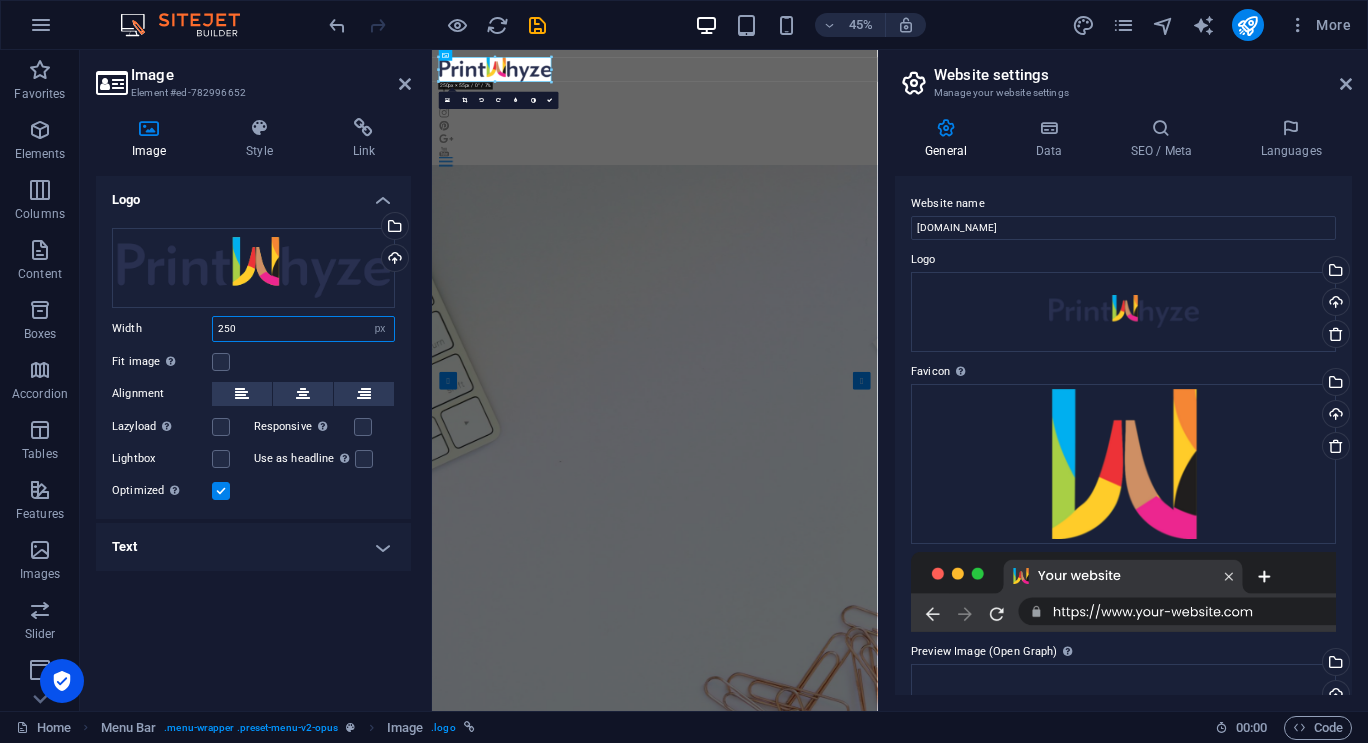 type on "250" 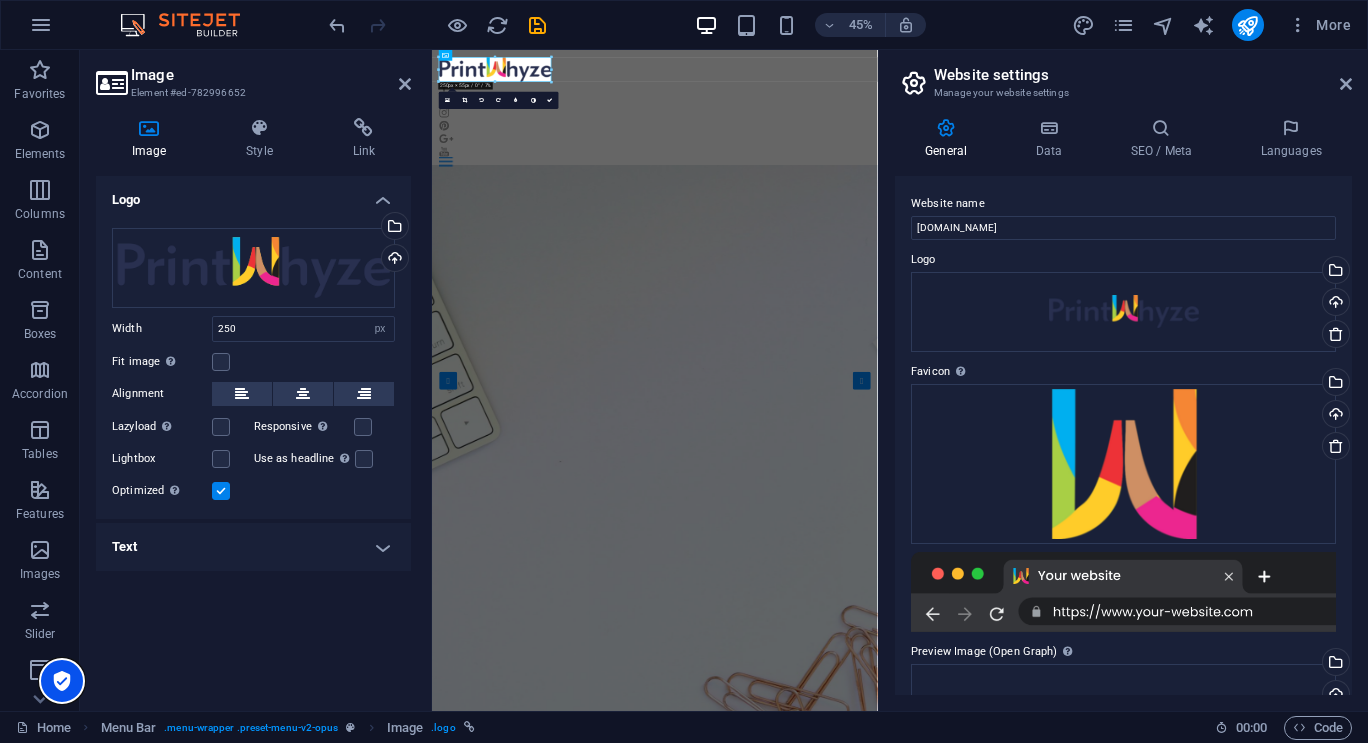 click at bounding box center (62, 681) 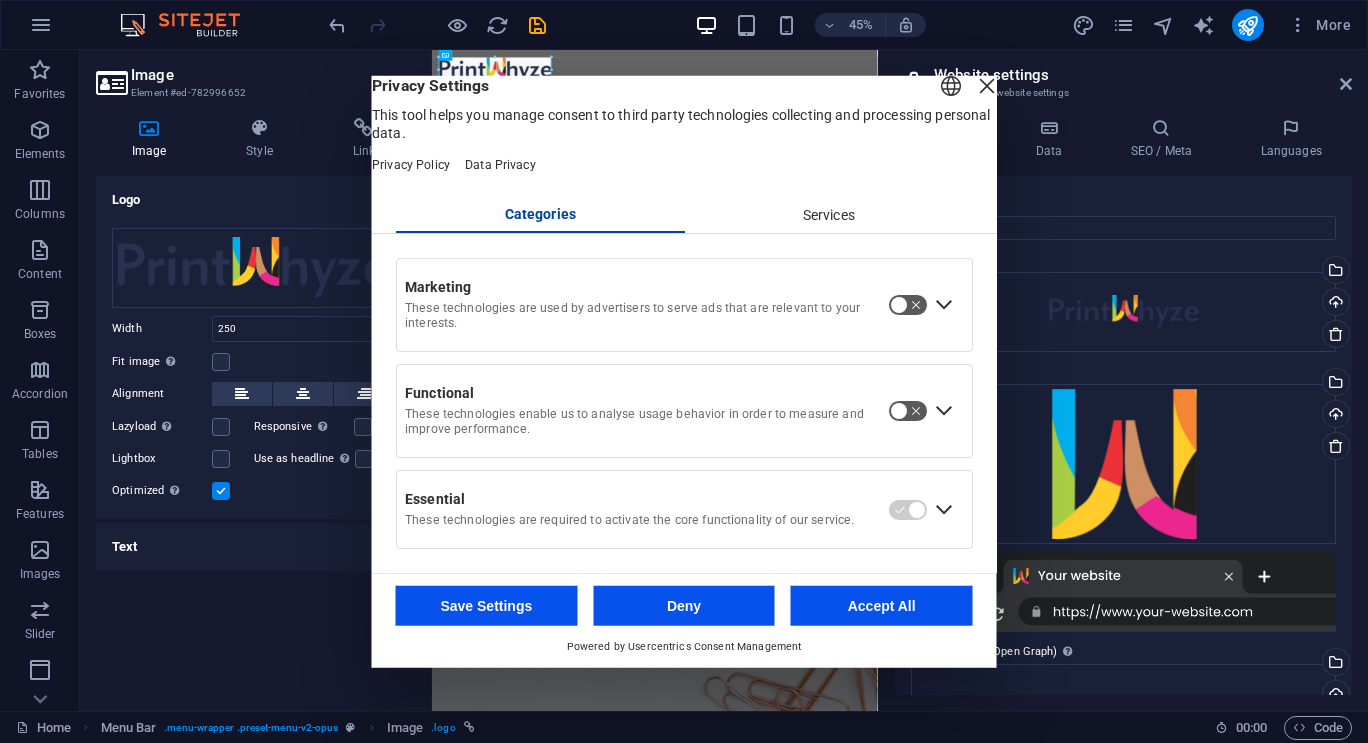 click at bounding box center [987, 85] 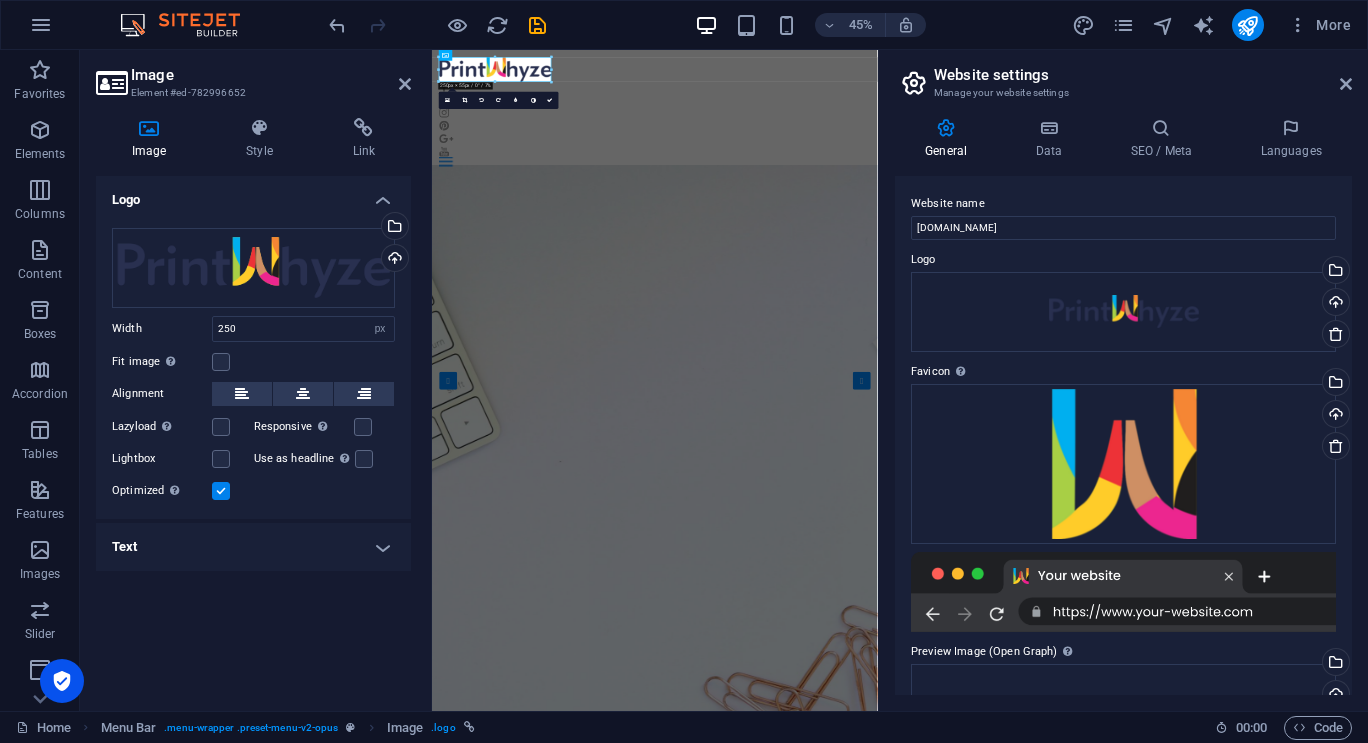 click on "Logo Drag files here, click to choose files or select files from Files or our free stock photos & videos Select files from the file manager, stock photos, or upload file(s) Upload Width 250 Default auto px rem % em vh vw Fit image Automatically fit image to a fixed width and height Height Default auto px Alignment Lazyload Loading images after the page loads improves page speed. Responsive Automatically load retina image and smartphone optimized sizes. Lightbox Use as headline The image will be wrapped in an H1 headline tag. Useful for giving alternative text the weight of an H1 headline, e.g. for the logo. Leave unchecked if uncertain. Optimized Images are compressed to improve page speed. Position Direction Custom X offset 50 px rem % vh vw Y offset 50 px rem % vh vw Text Float No float Image left Image right Determine how text should behave around the image. Text Alternative text Image caption Paragraph Format Normal Heading 1 Heading 2 Heading 3 Heading 4 Heading 5 Heading 6 Code Font Family Arial Georgia" at bounding box center [253, 435] 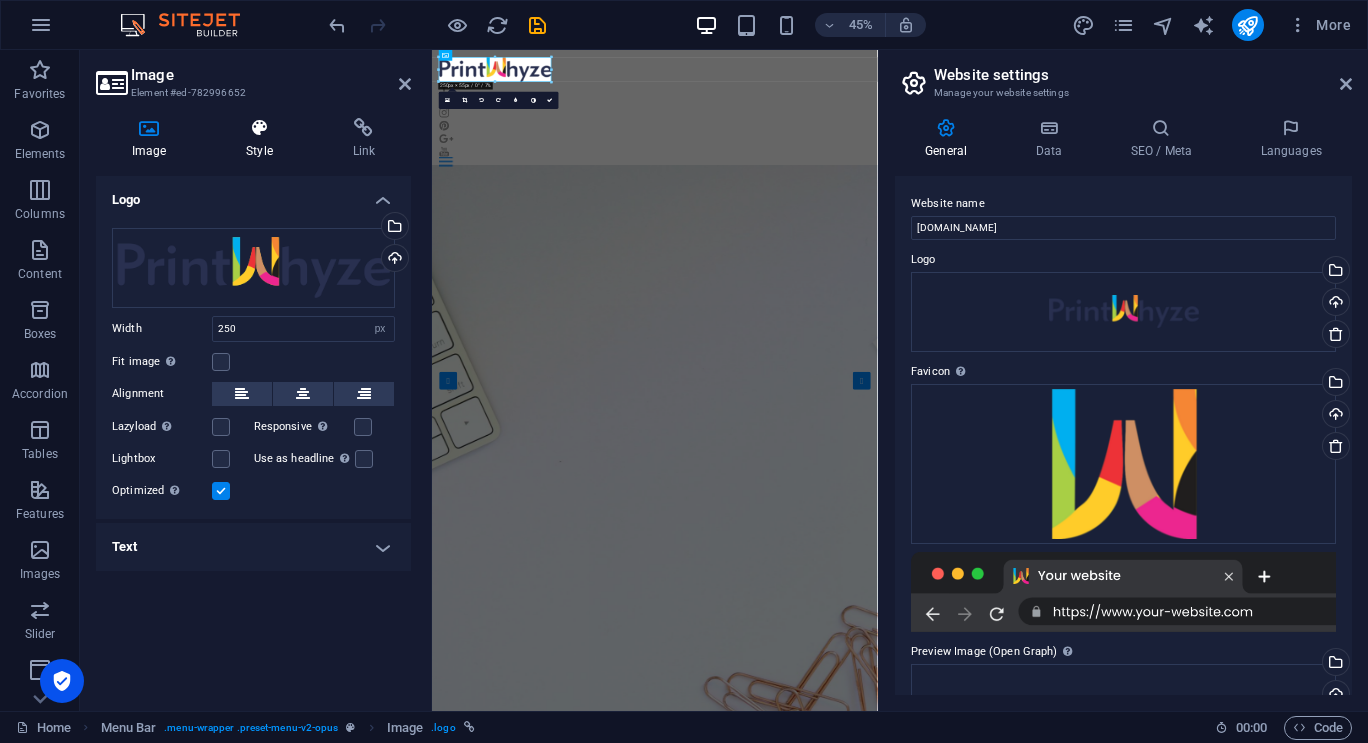 click at bounding box center (259, 128) 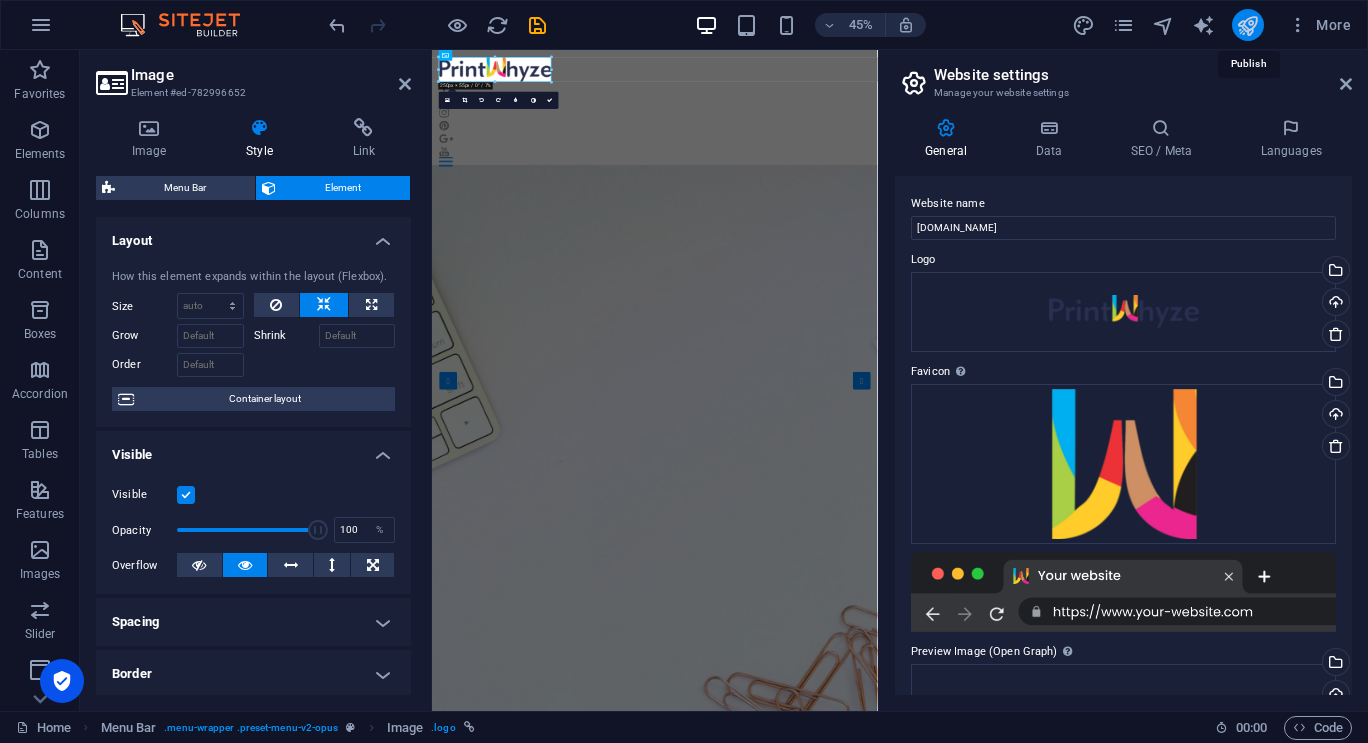 click at bounding box center (1247, 25) 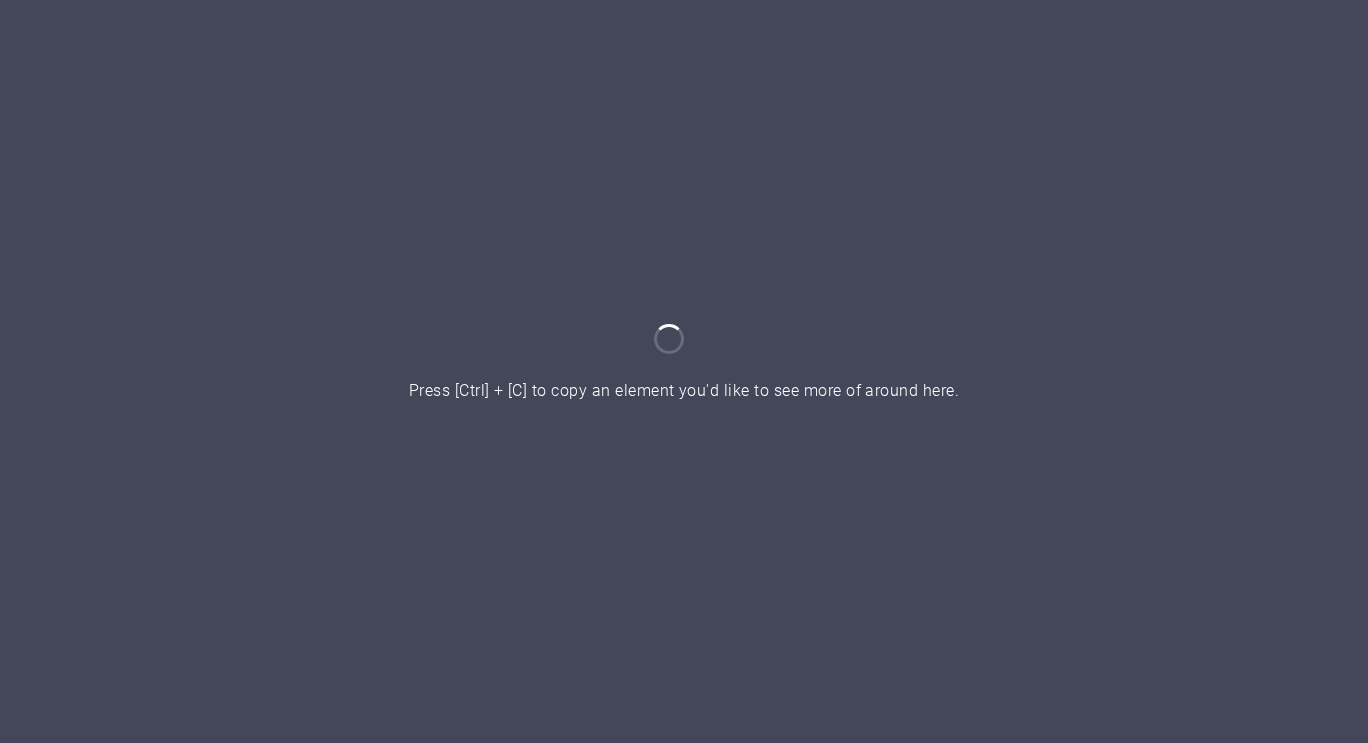scroll, scrollTop: 0, scrollLeft: 0, axis: both 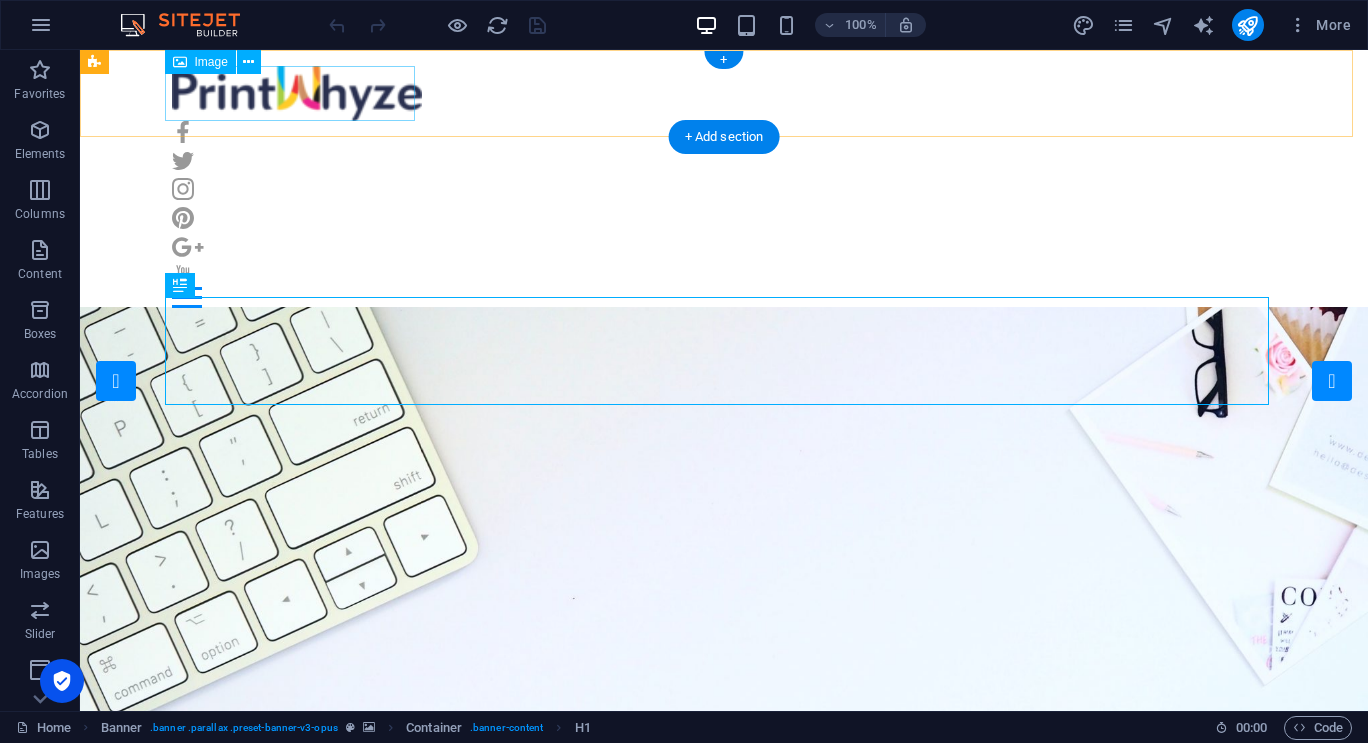click at bounding box center (724, 93) 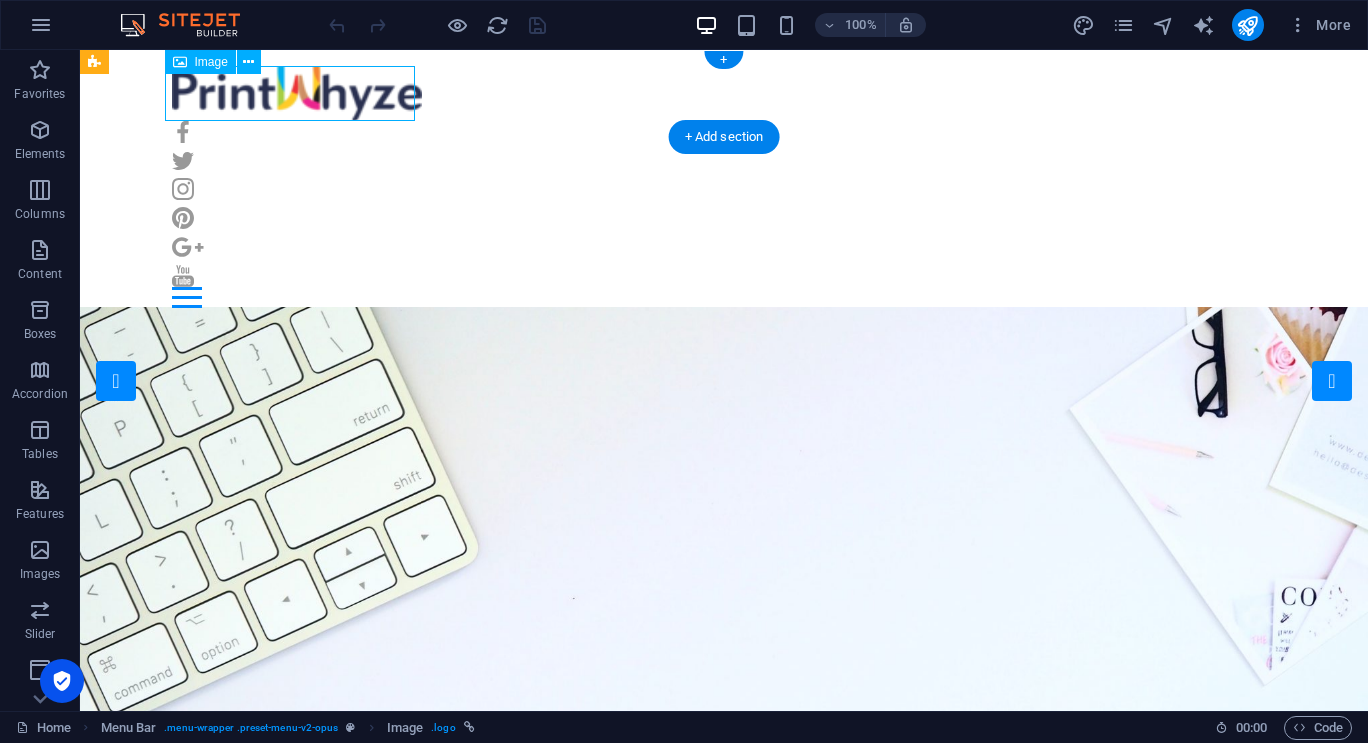 click at bounding box center [724, 93] 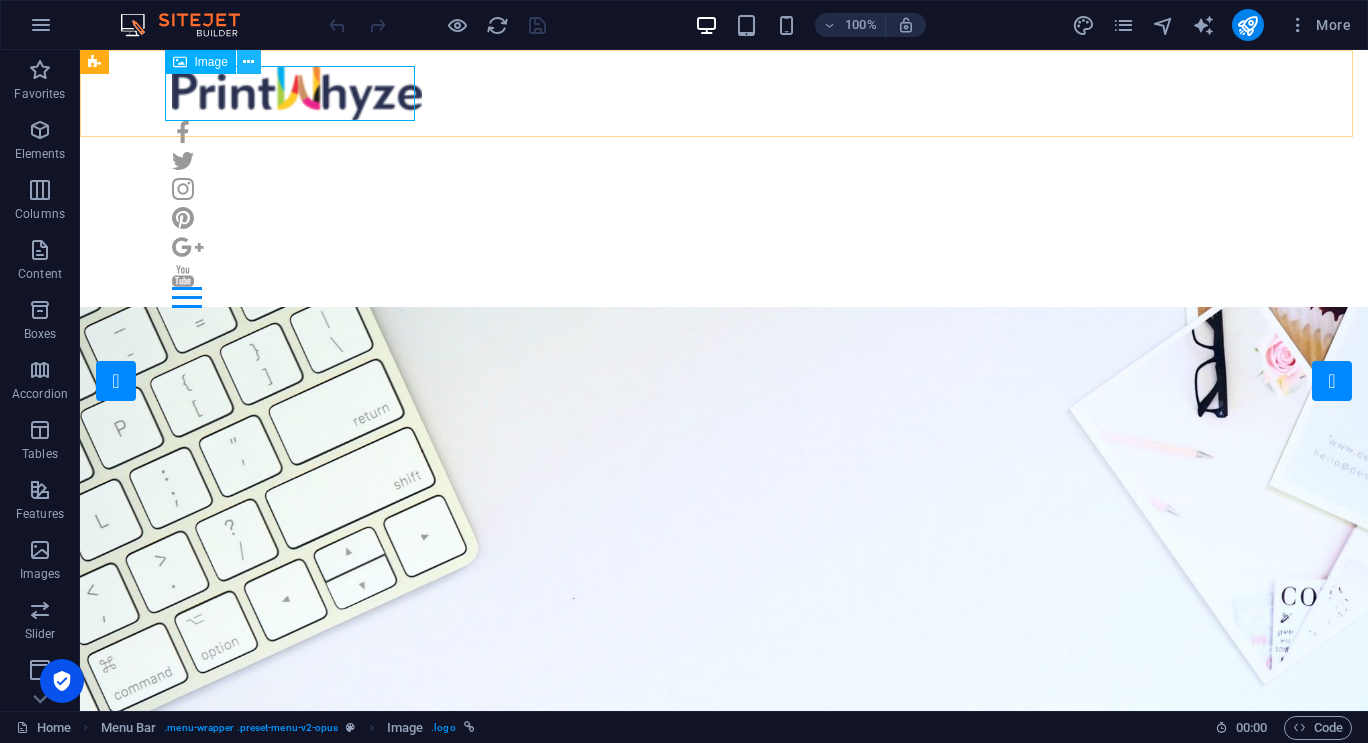 click at bounding box center (248, 62) 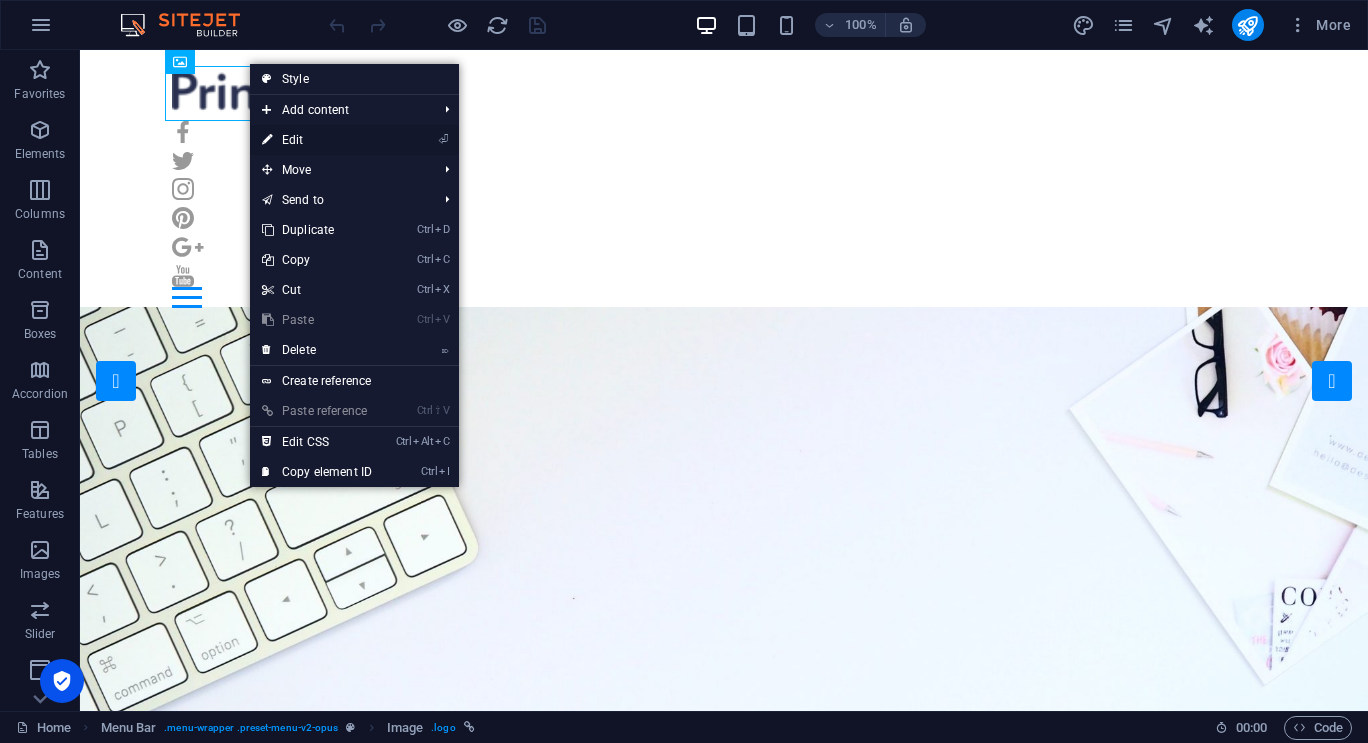 click on "⏎  Edit" at bounding box center [317, 140] 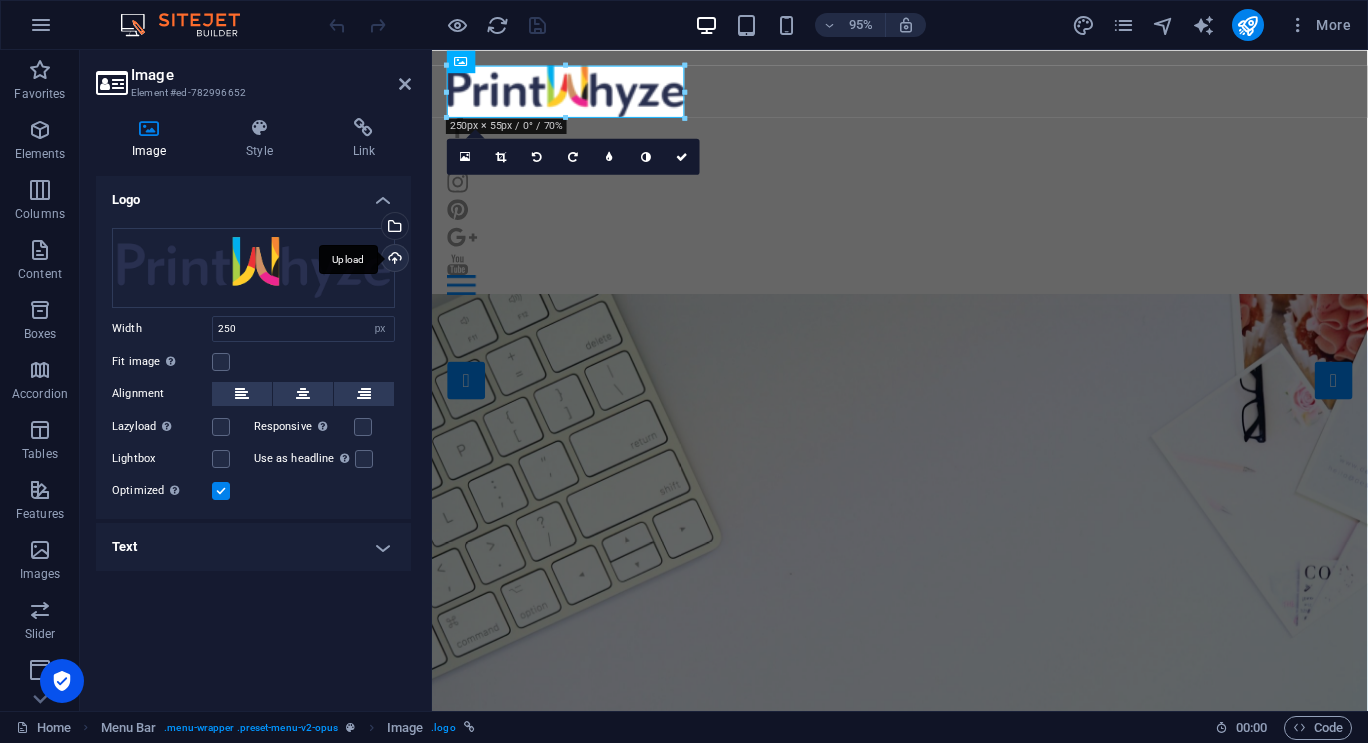 click on "Upload" at bounding box center (393, 260) 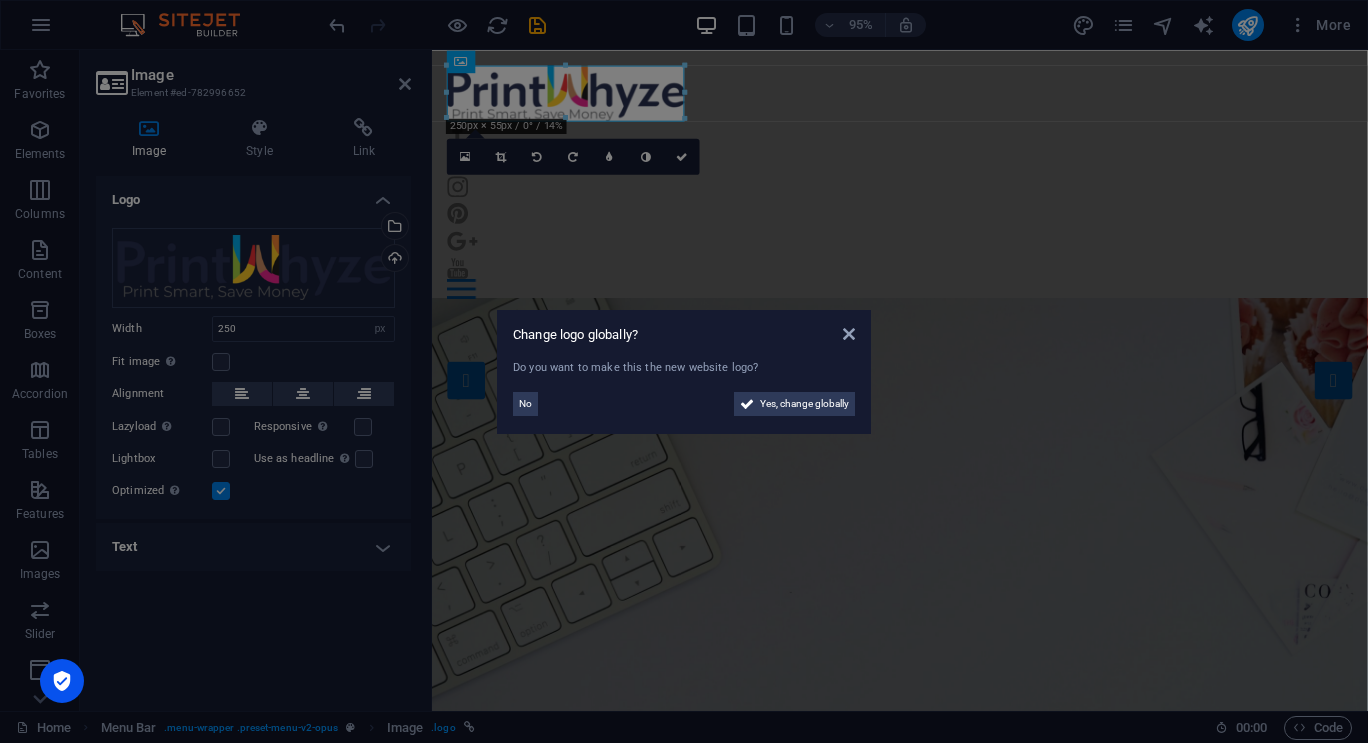 click on "Change logo globally? Do you want to make this the new website logo? No Yes, change globally" at bounding box center (684, 371) 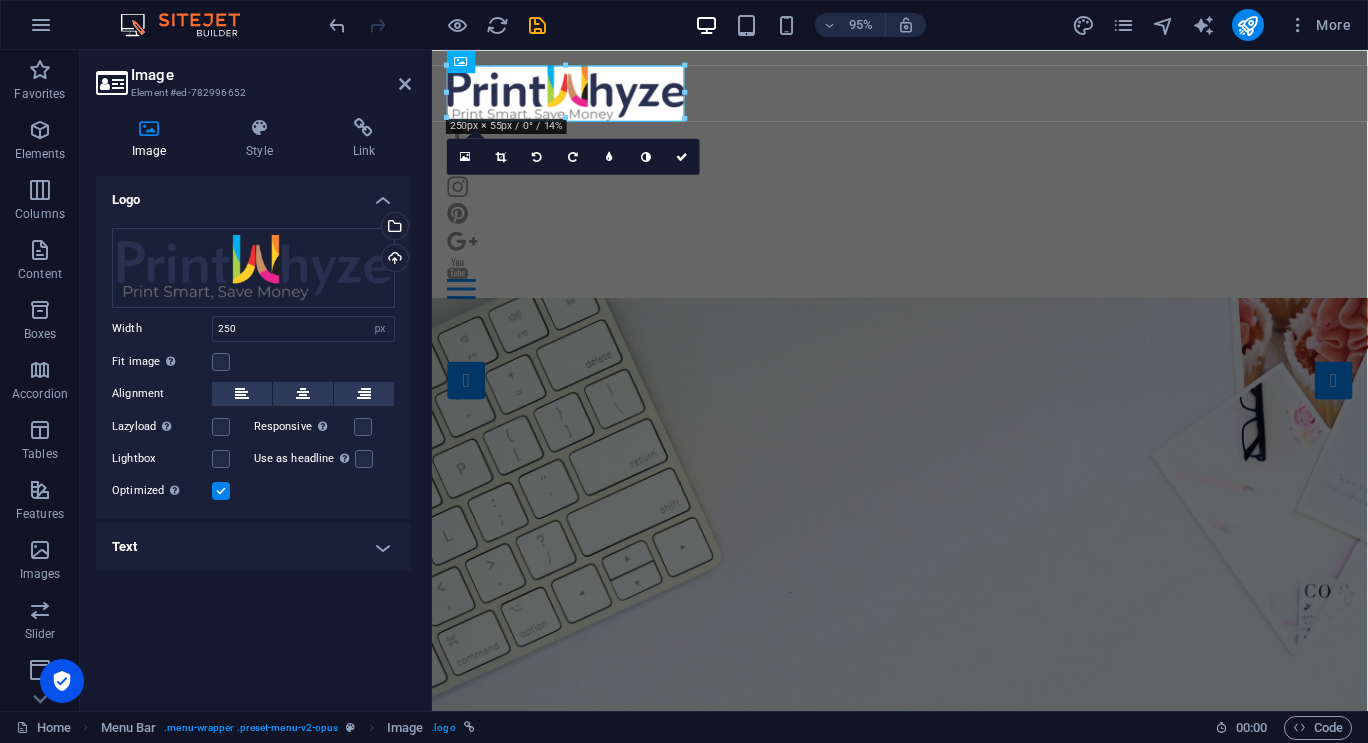 click on "Upload" at bounding box center [393, 260] 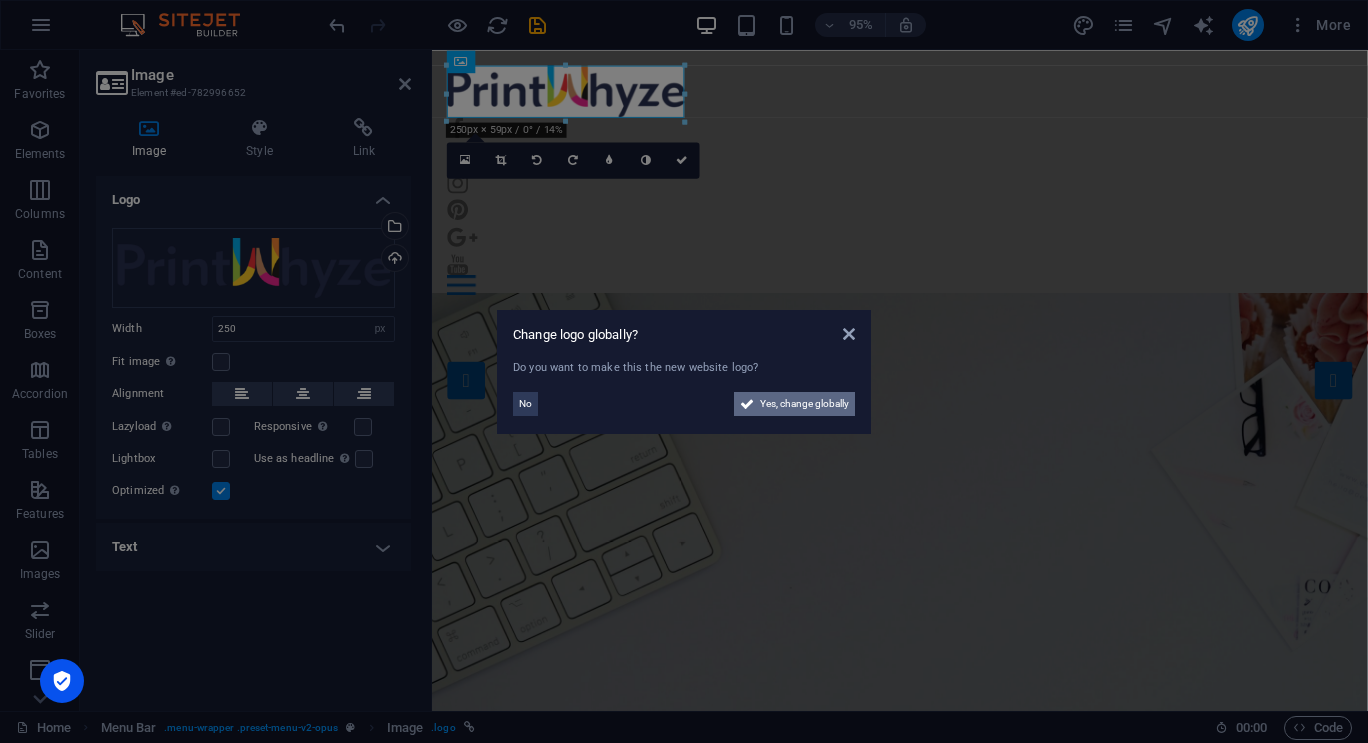 click on "Yes, change globally" at bounding box center [804, 404] 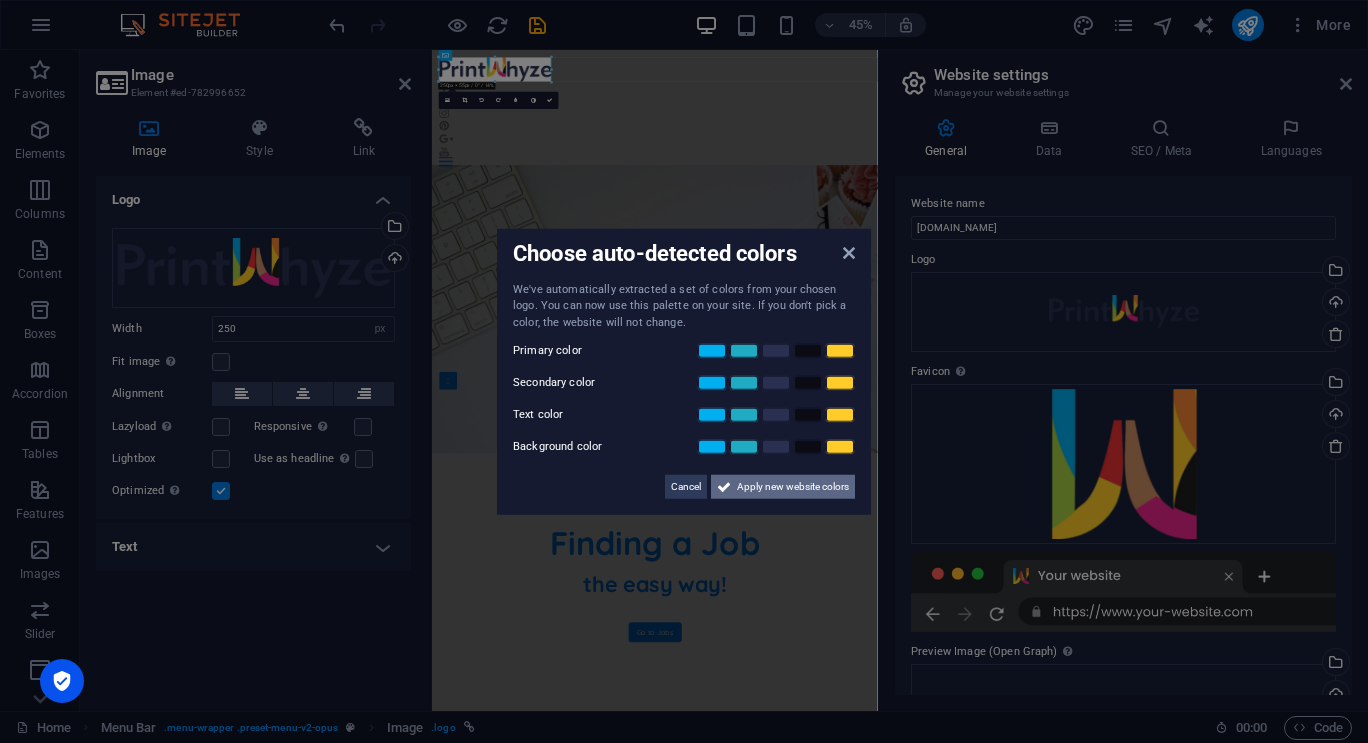 click on "Apply new website colors" at bounding box center (793, 487) 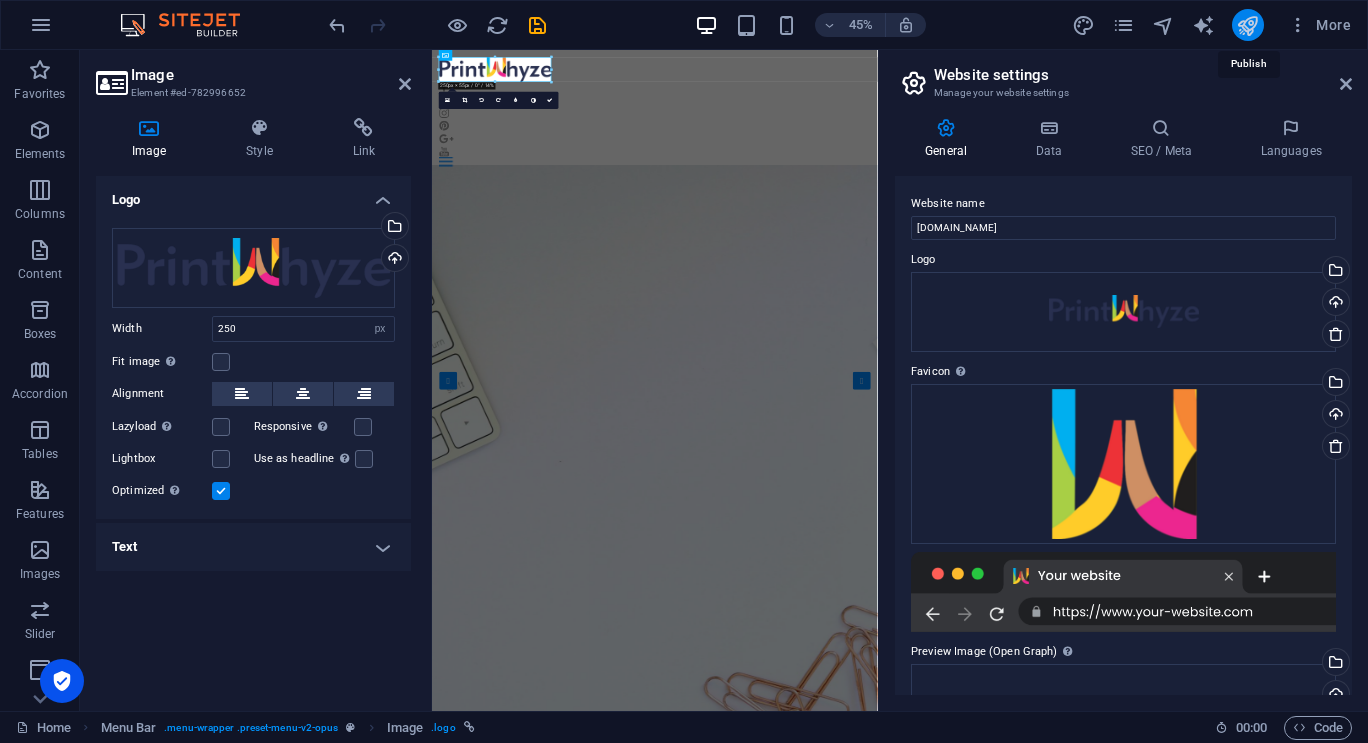 click at bounding box center (1247, 25) 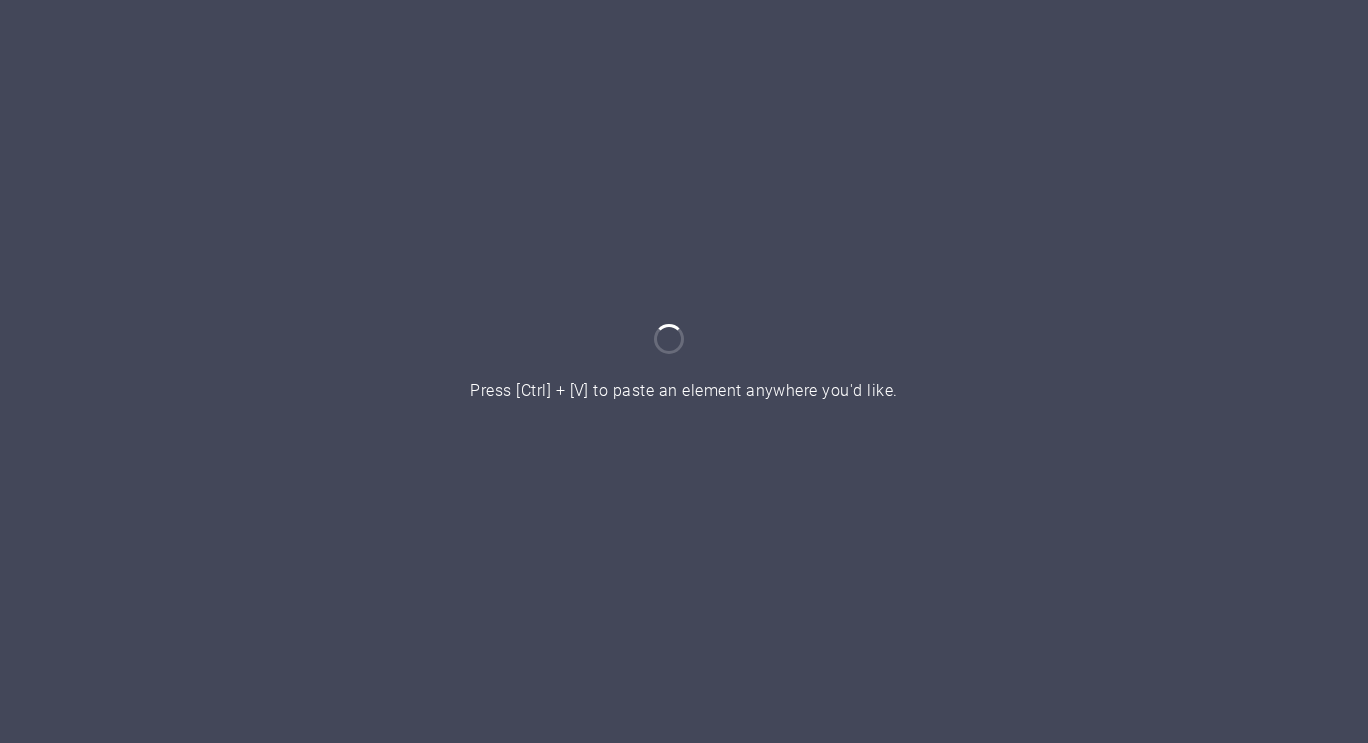 scroll, scrollTop: 0, scrollLeft: 0, axis: both 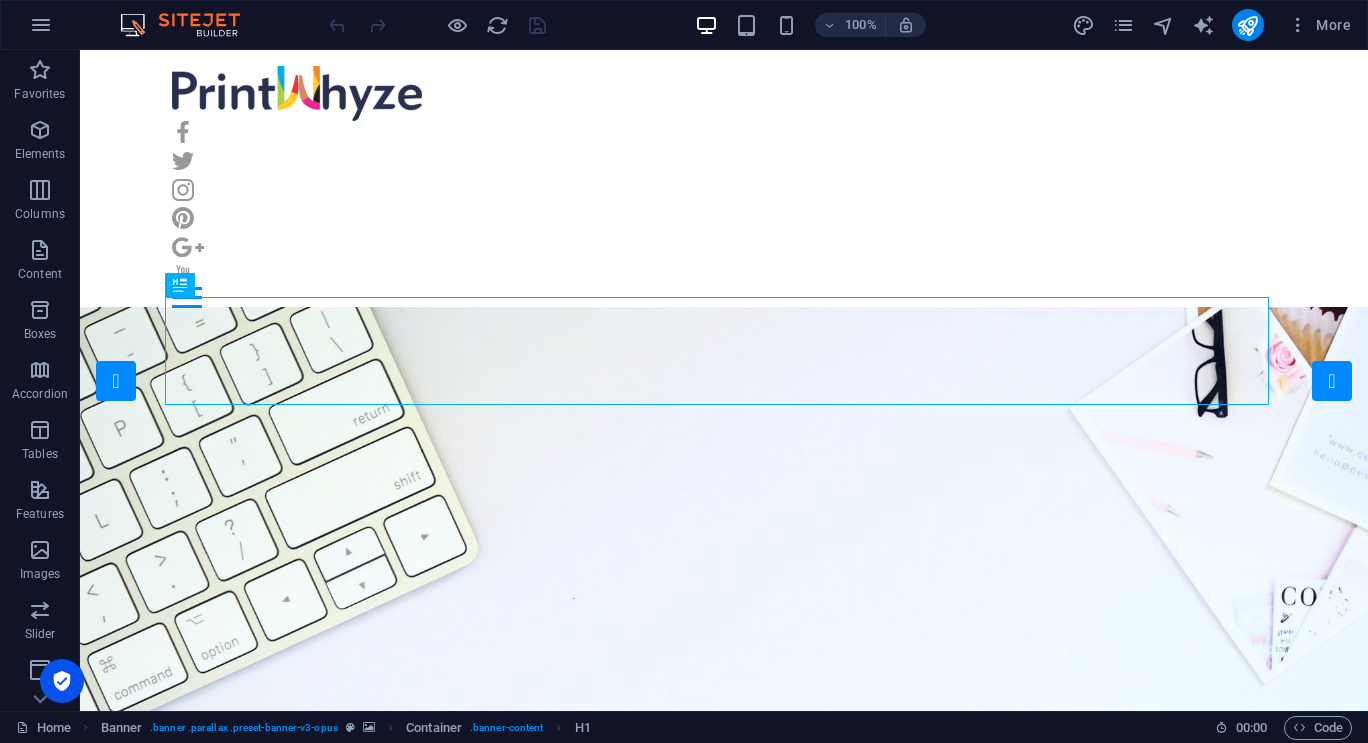 click on "Finding a Job" at bounding box center [724, 1115] 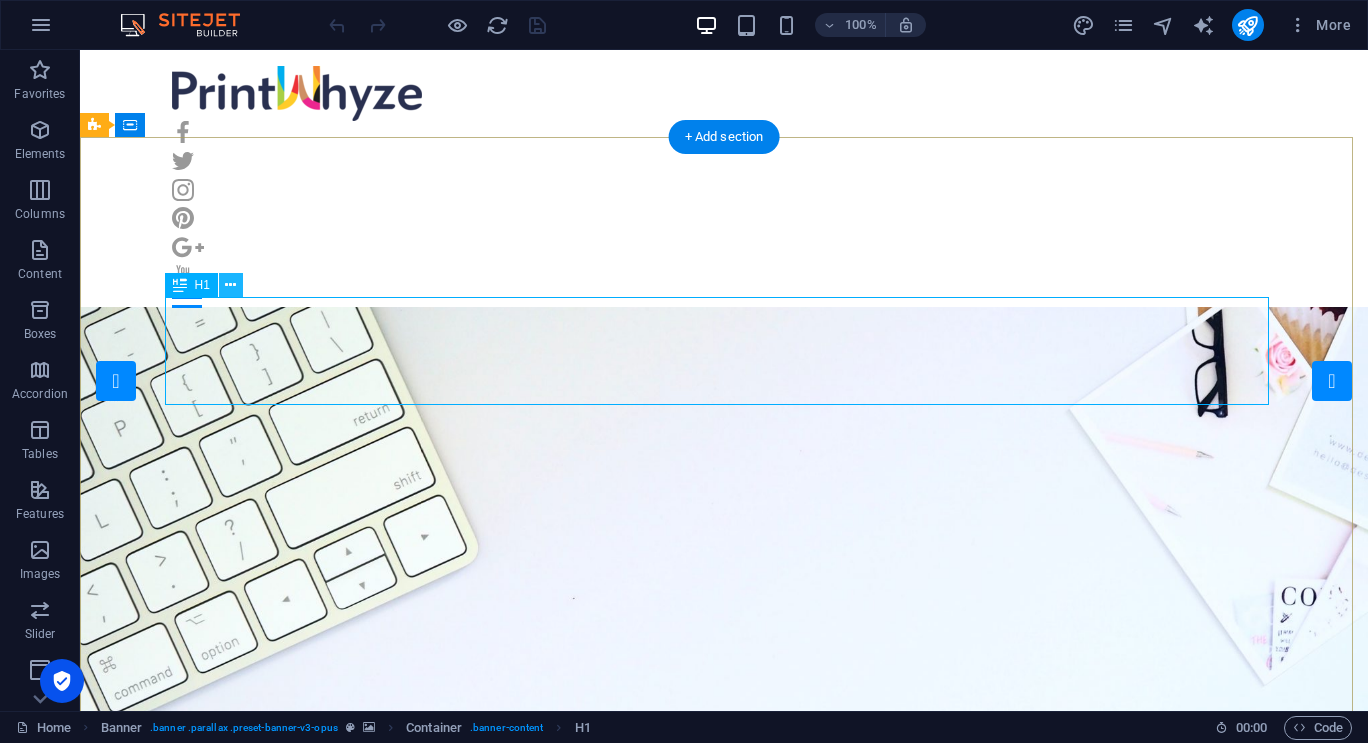 click at bounding box center (230, 285) 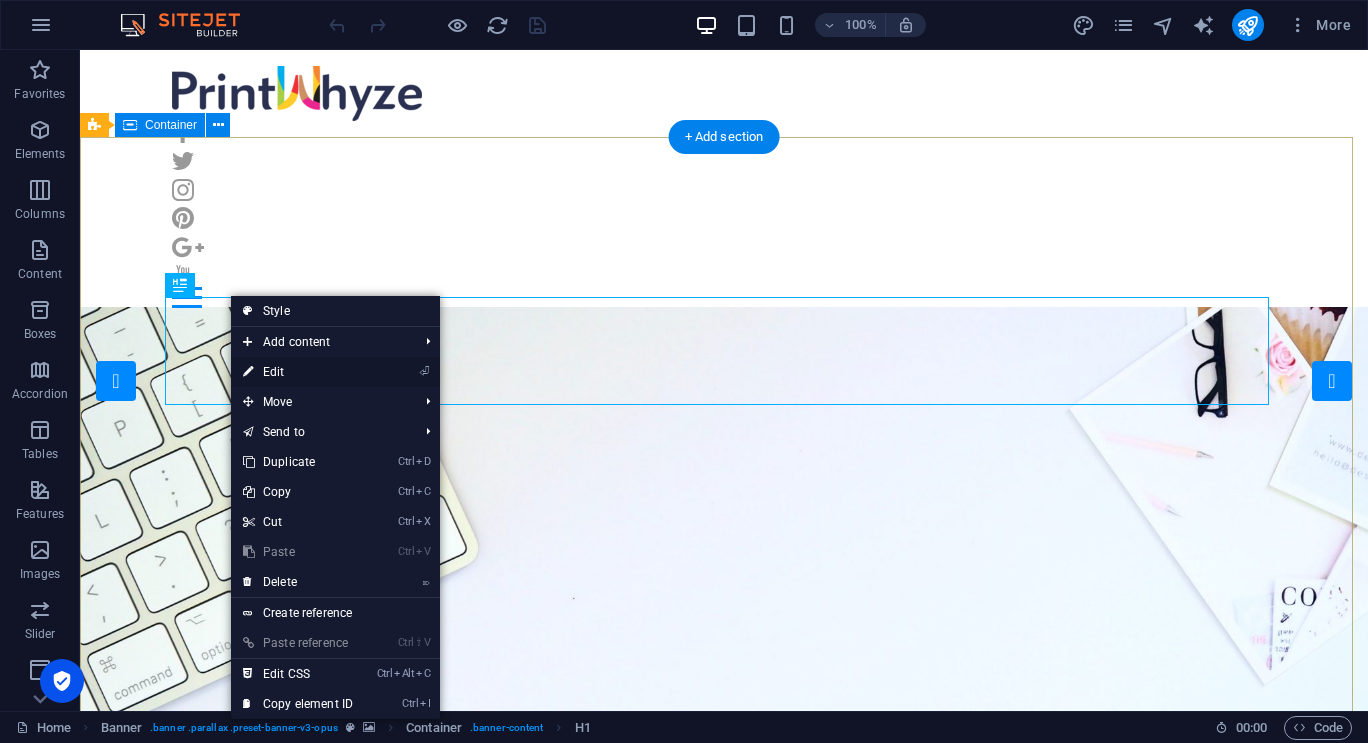 click on "⏎  Edit" at bounding box center (298, 372) 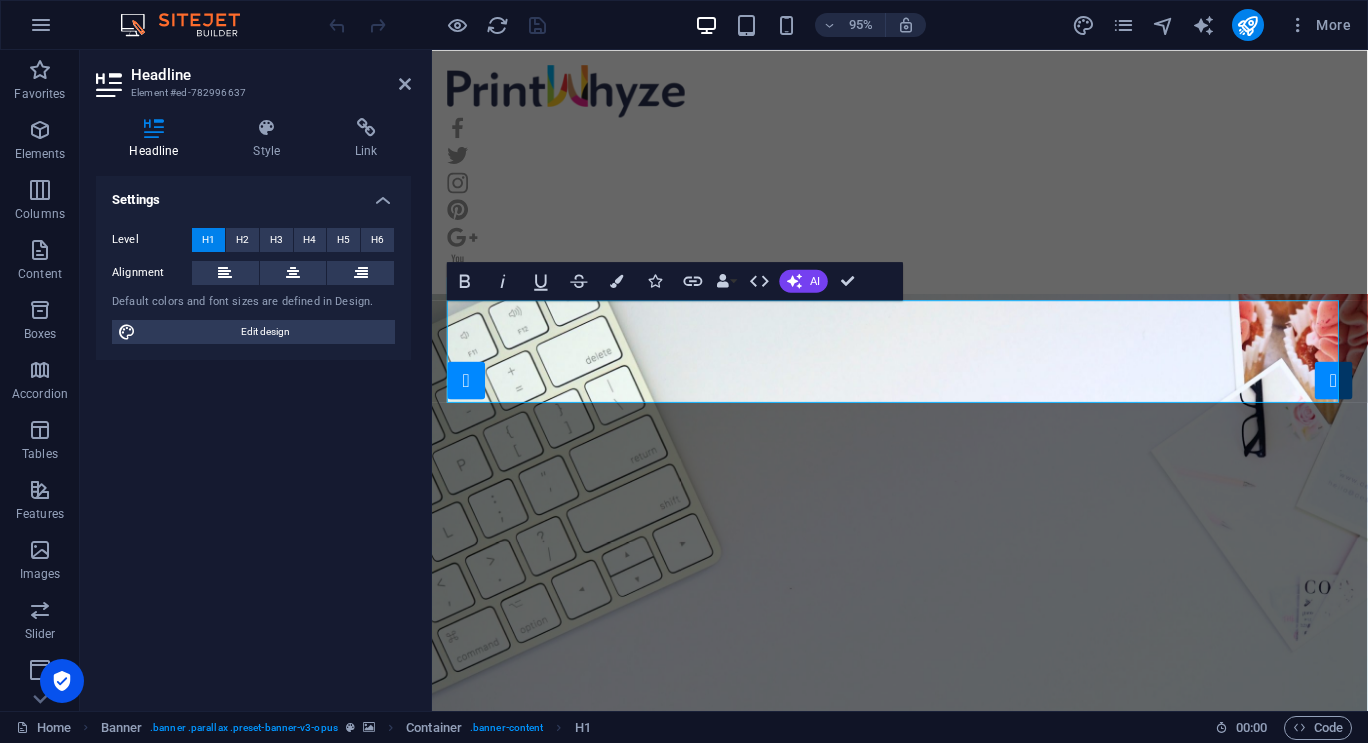 type 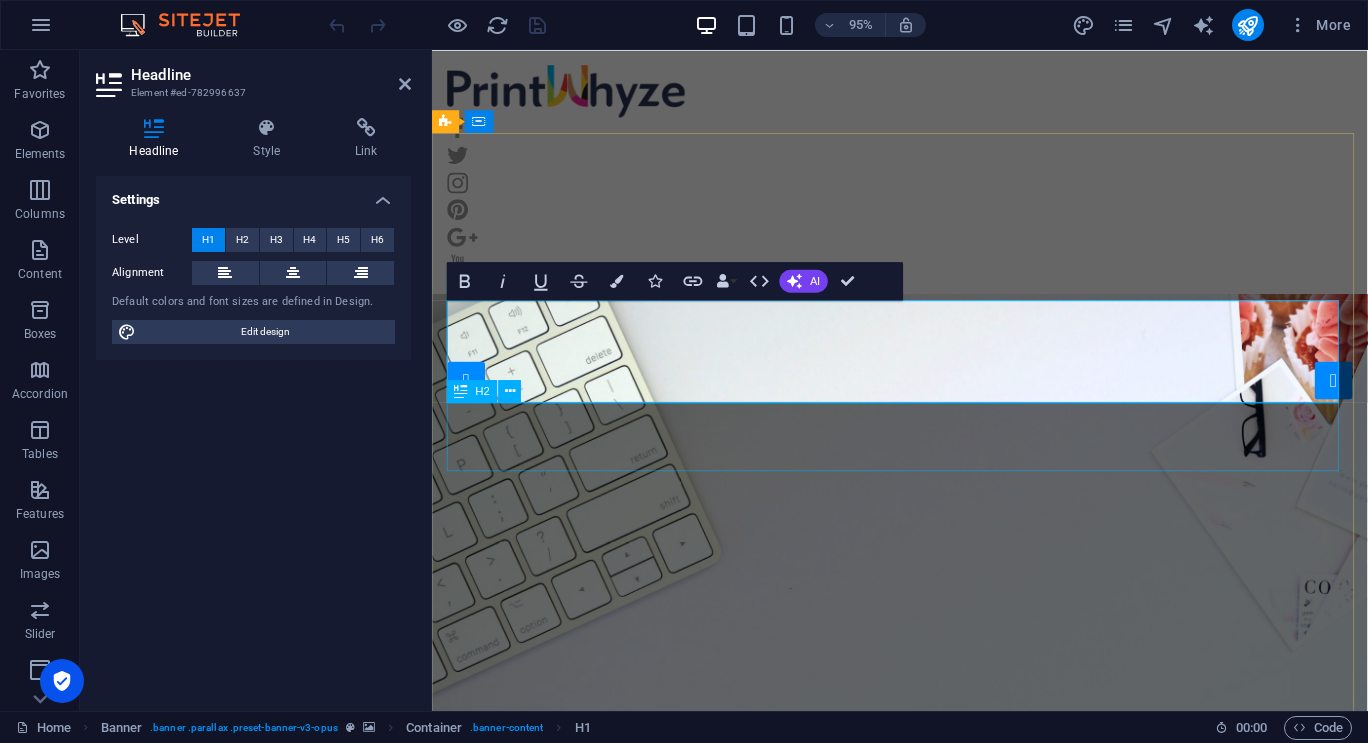 click on "the easy way!" at bounding box center (924, 1236) 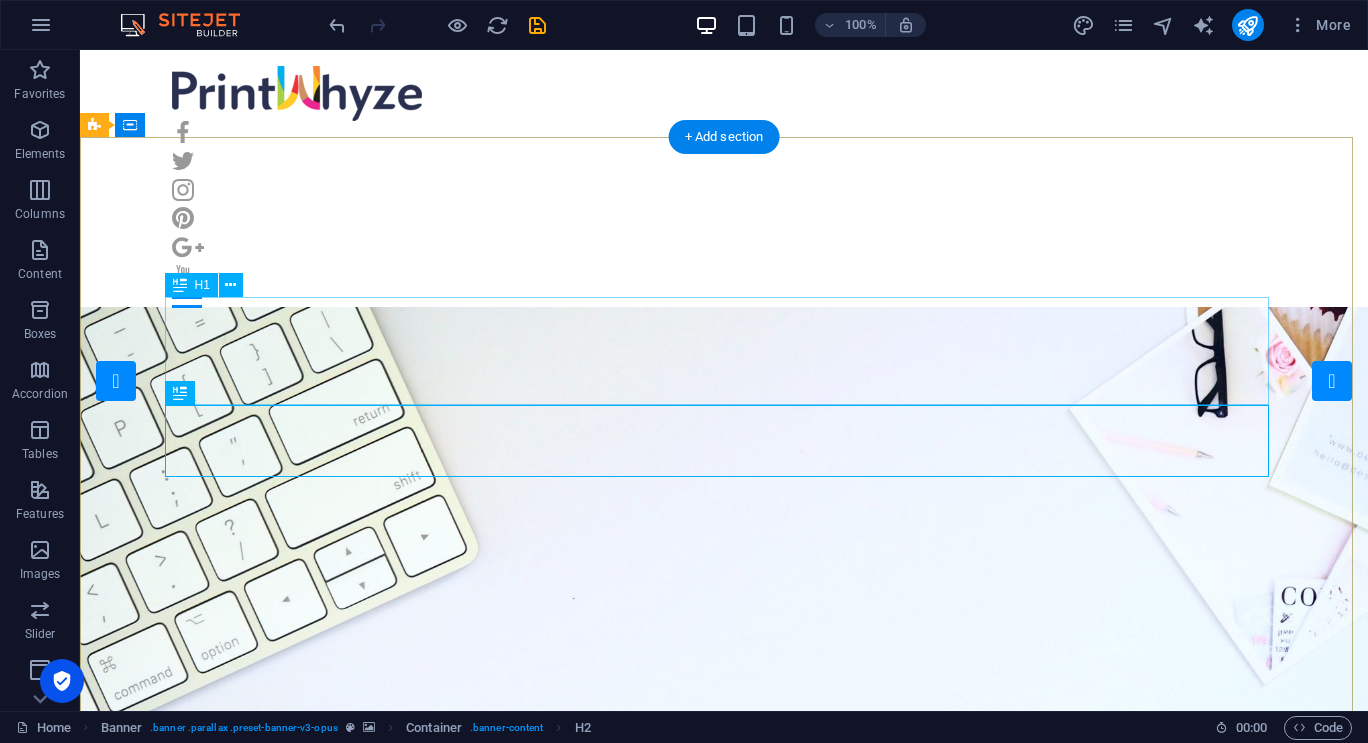 click on "Print Smart. Save Money!" at bounding box center [724, 1115] 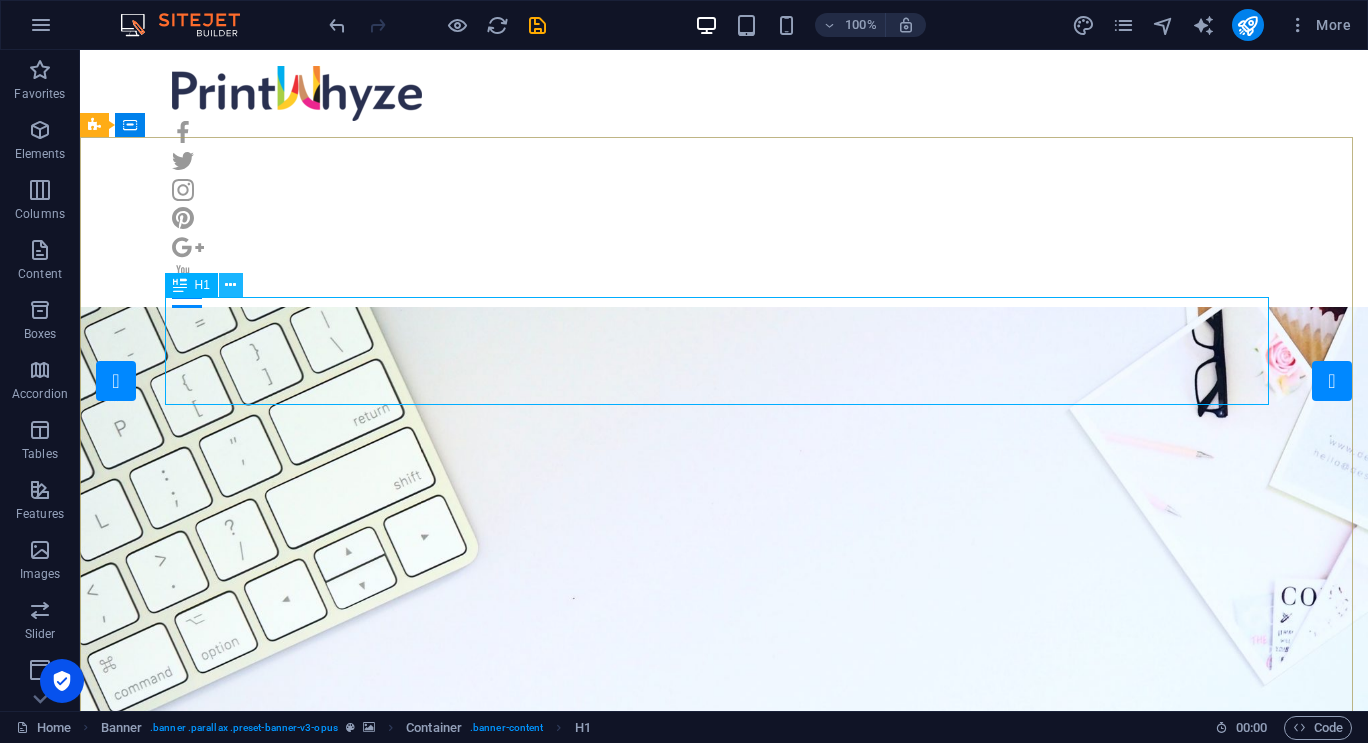 click at bounding box center (230, 285) 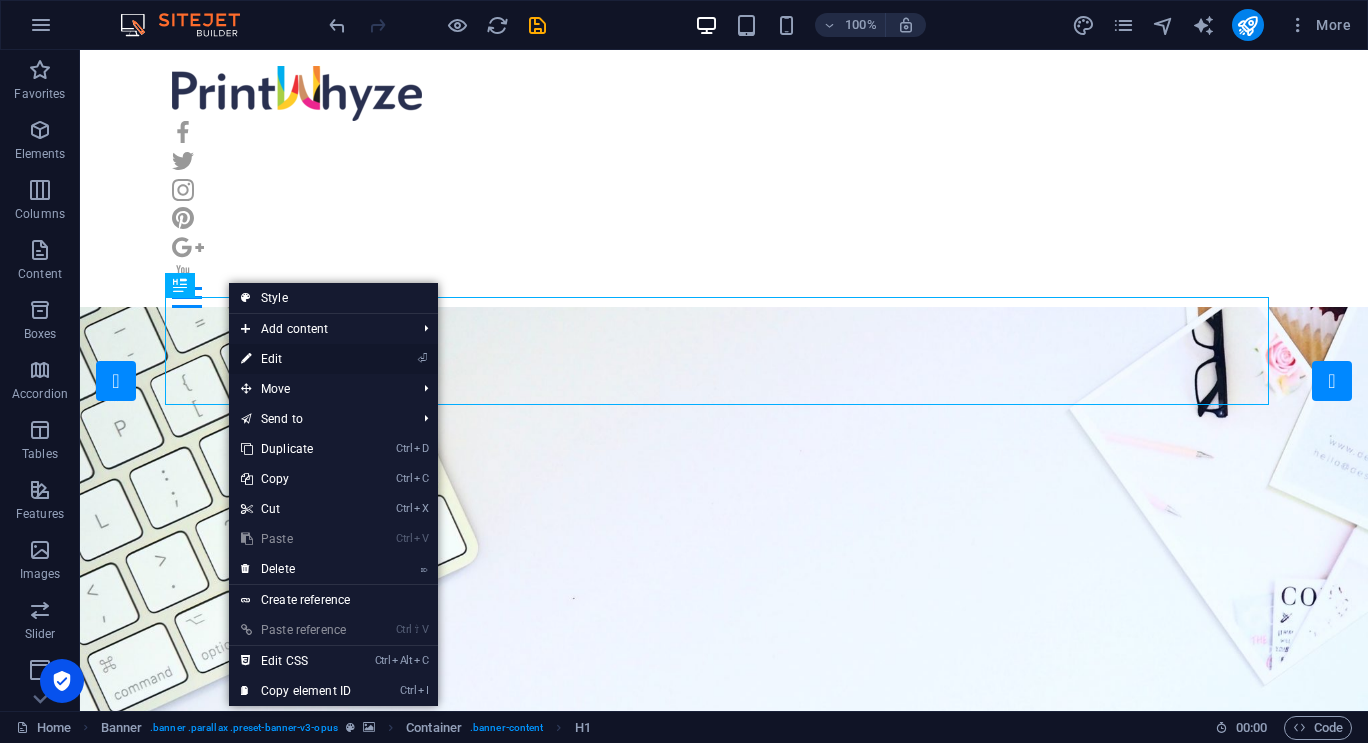 click on "⏎  Edit" at bounding box center (296, 359) 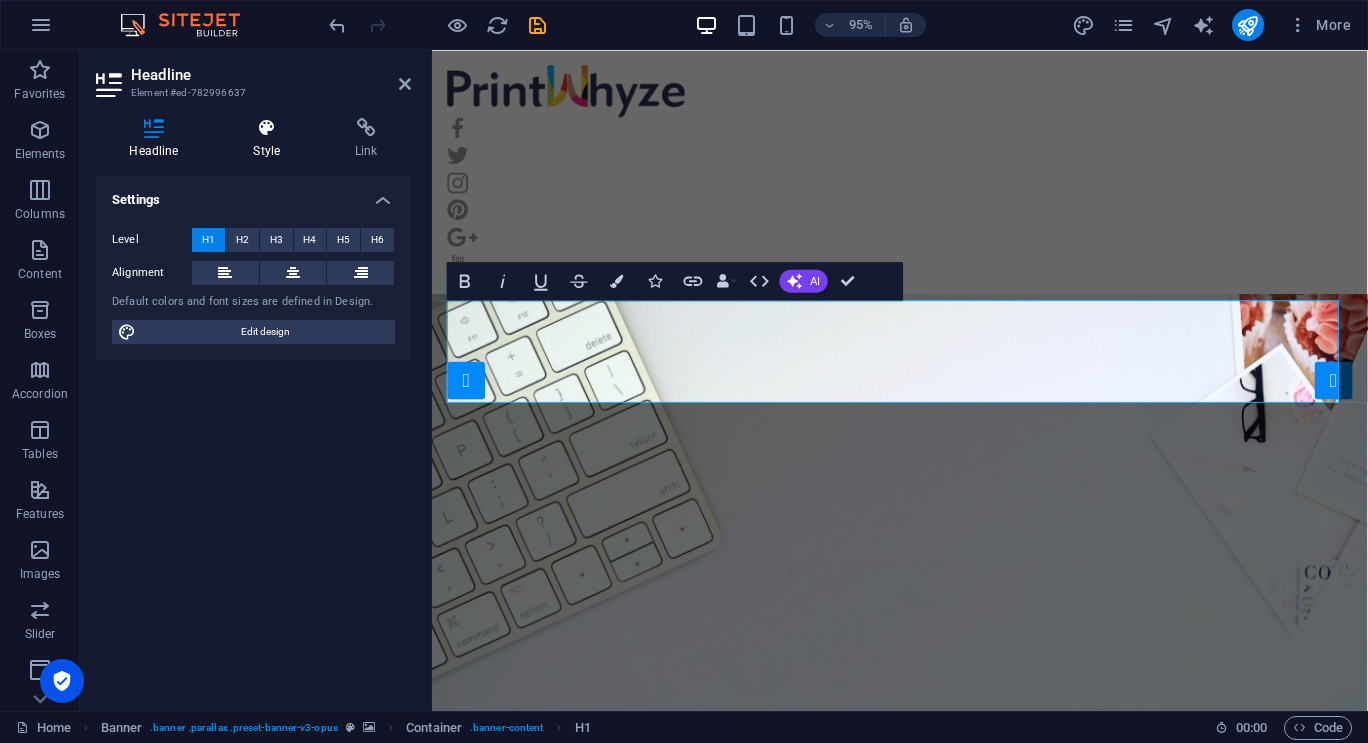 click on "Style" at bounding box center [271, 139] 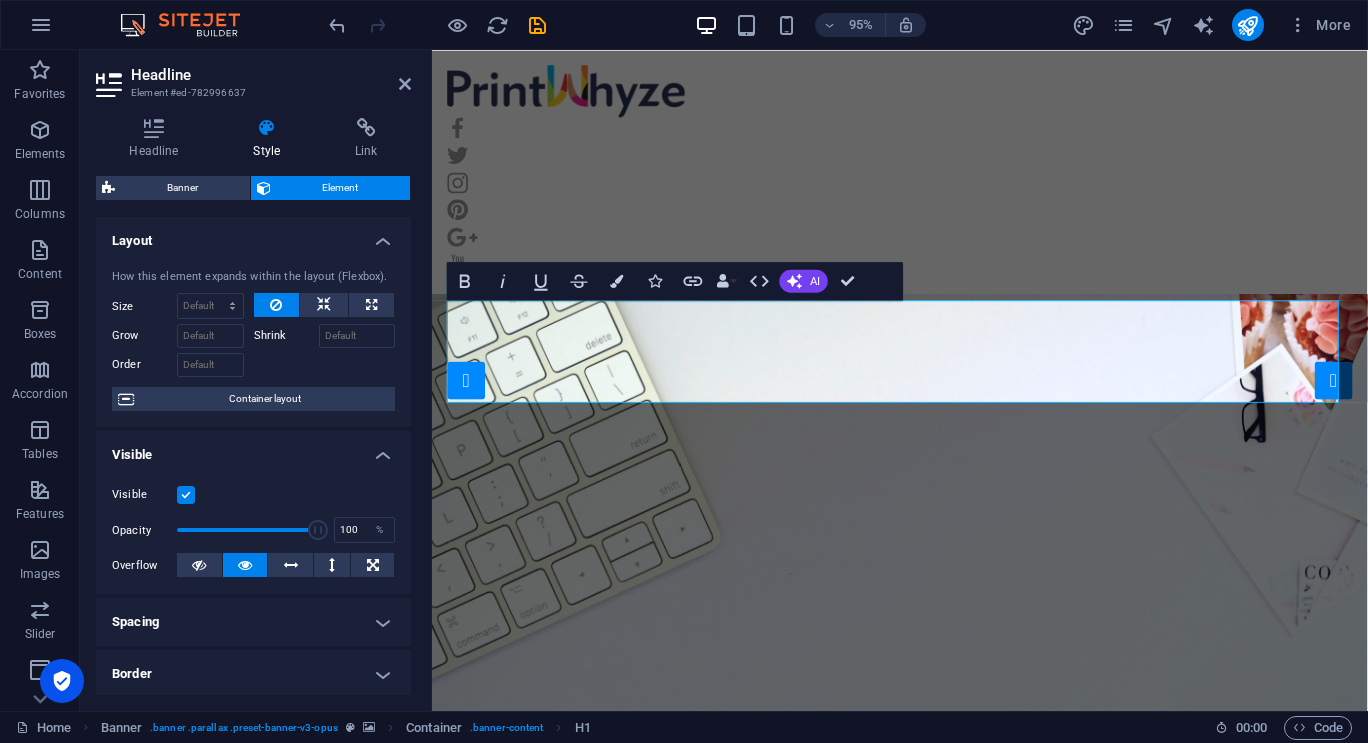 click on "Style" at bounding box center (271, 139) 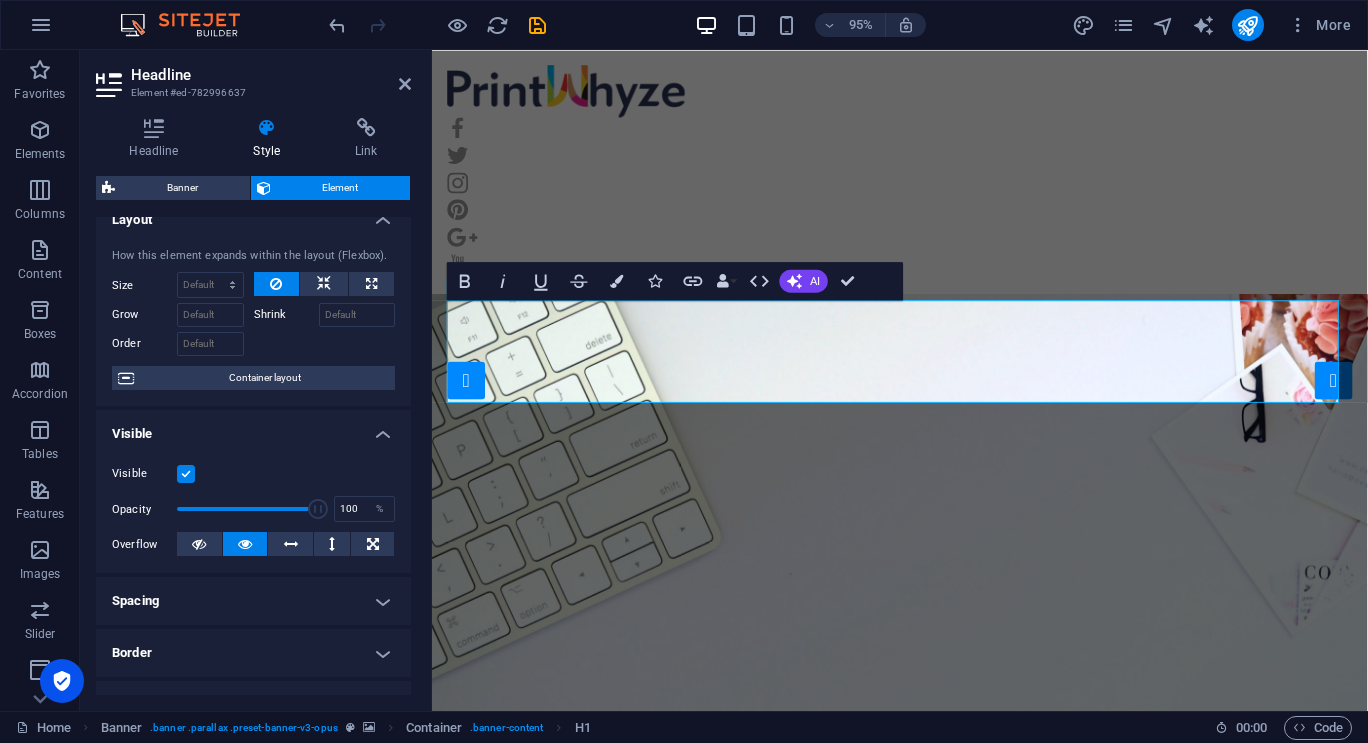 scroll, scrollTop: 0, scrollLeft: 0, axis: both 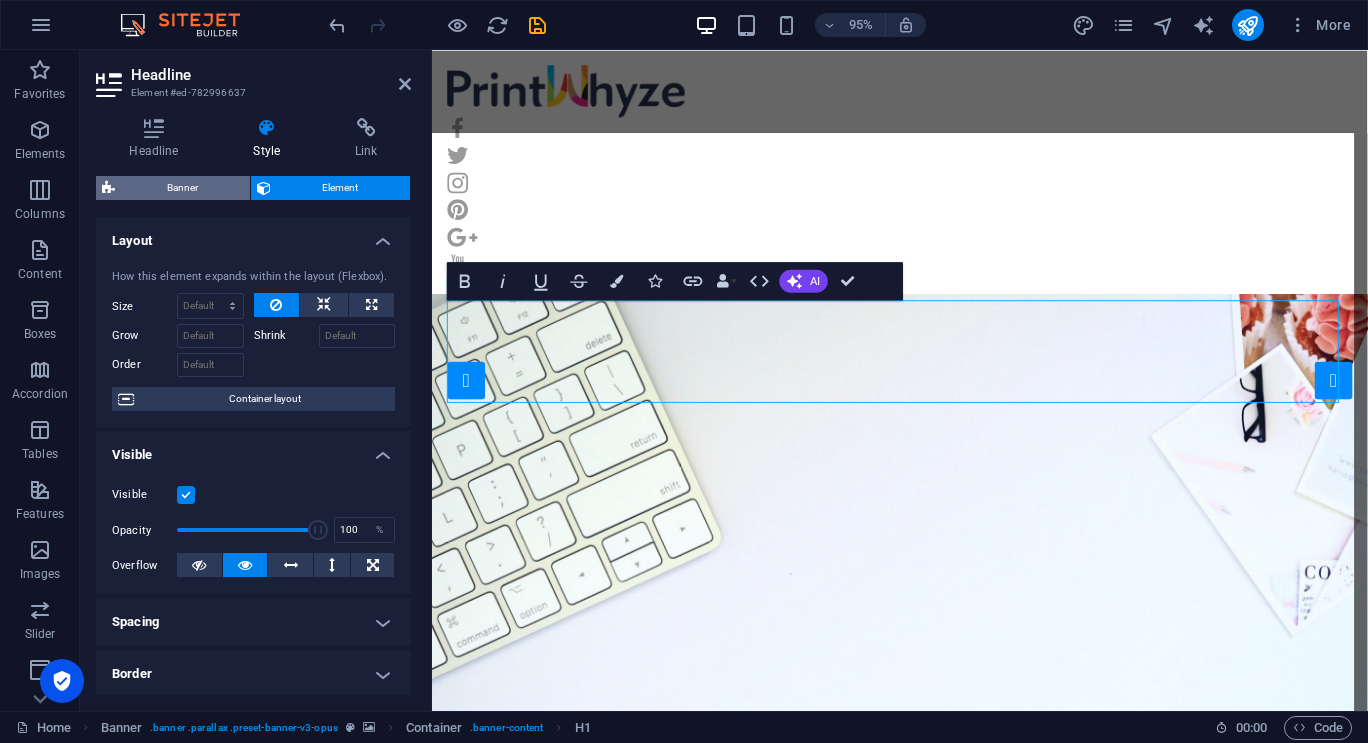 click on "Banner" at bounding box center [182, 188] 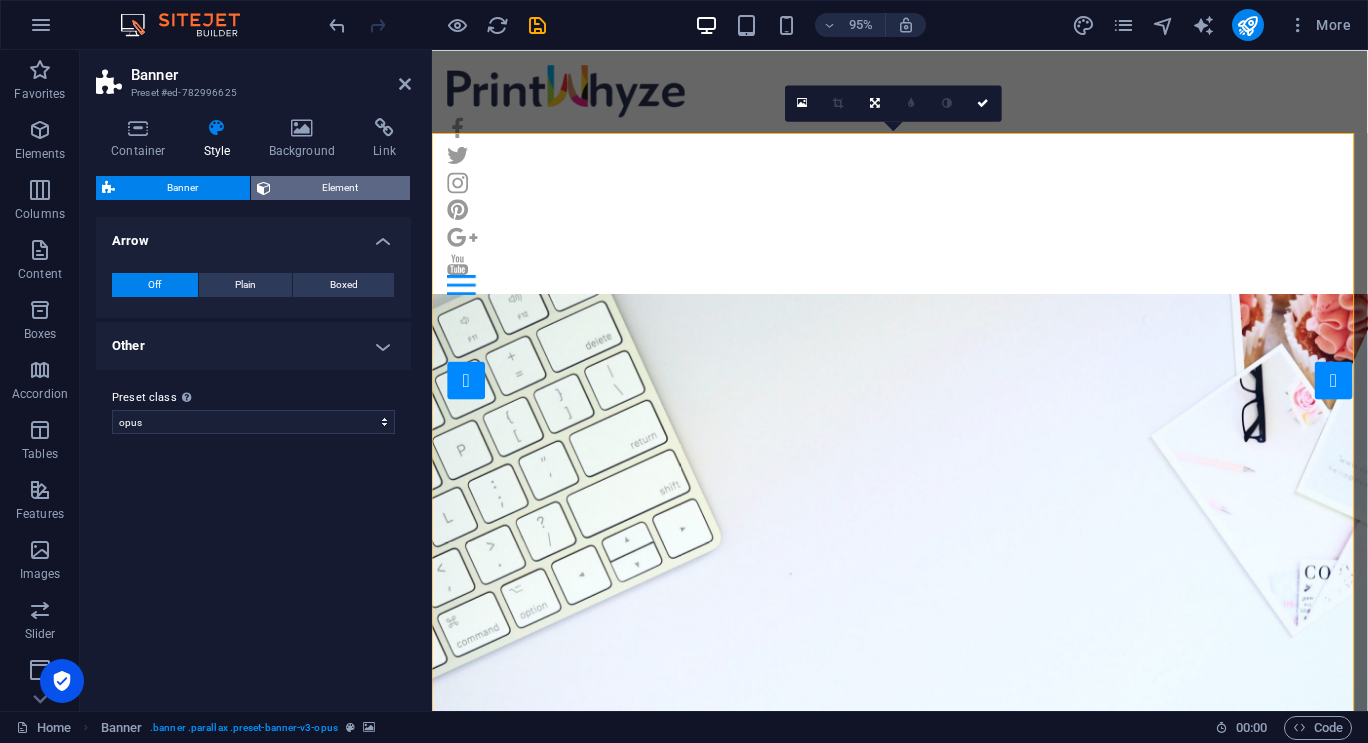 click on "Element" at bounding box center (341, 188) 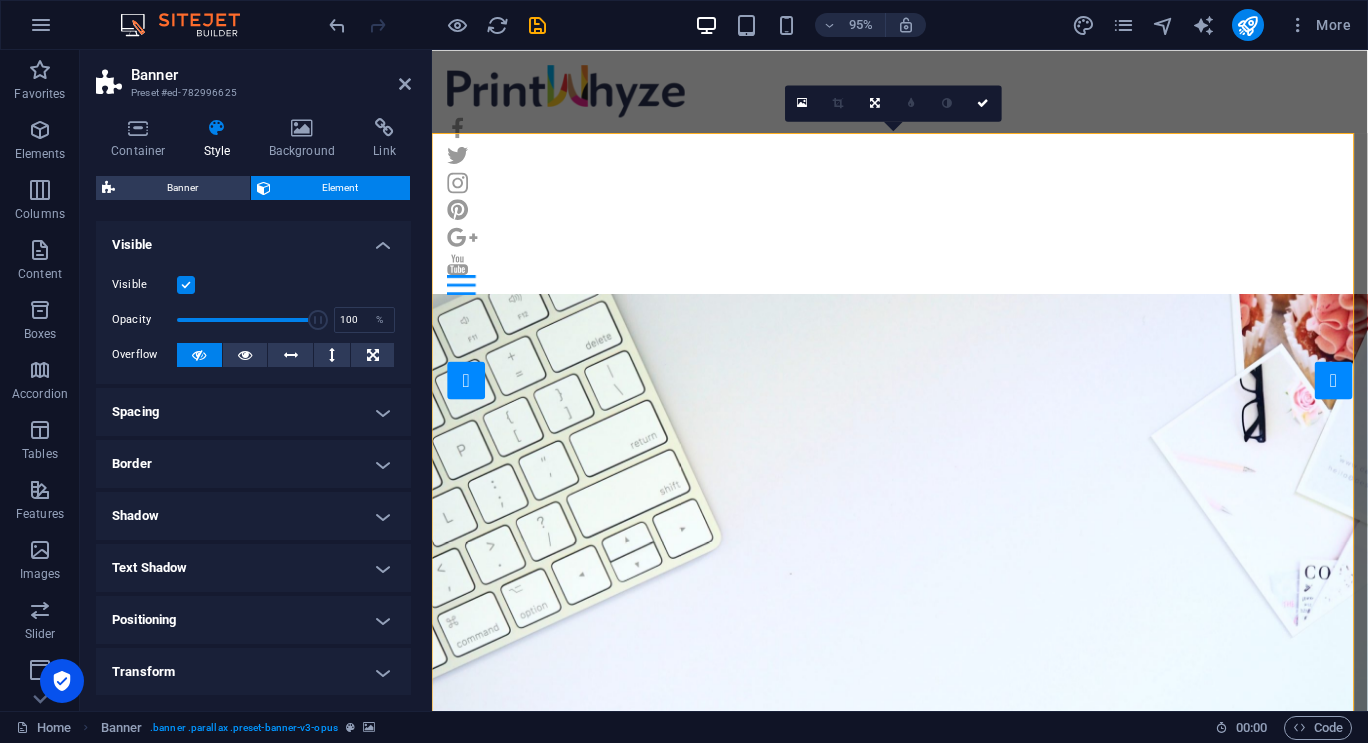 click on "Element" at bounding box center [341, 188] 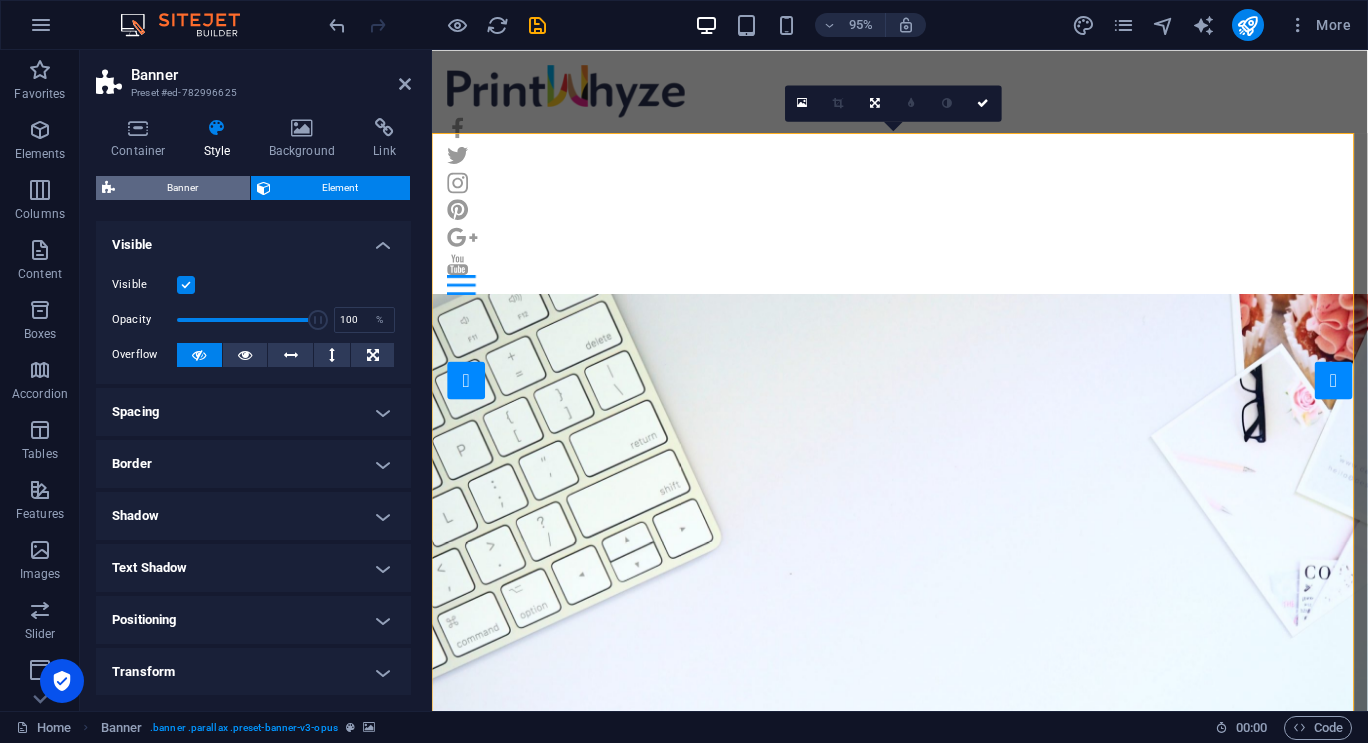 click at bounding box center (108, 188) 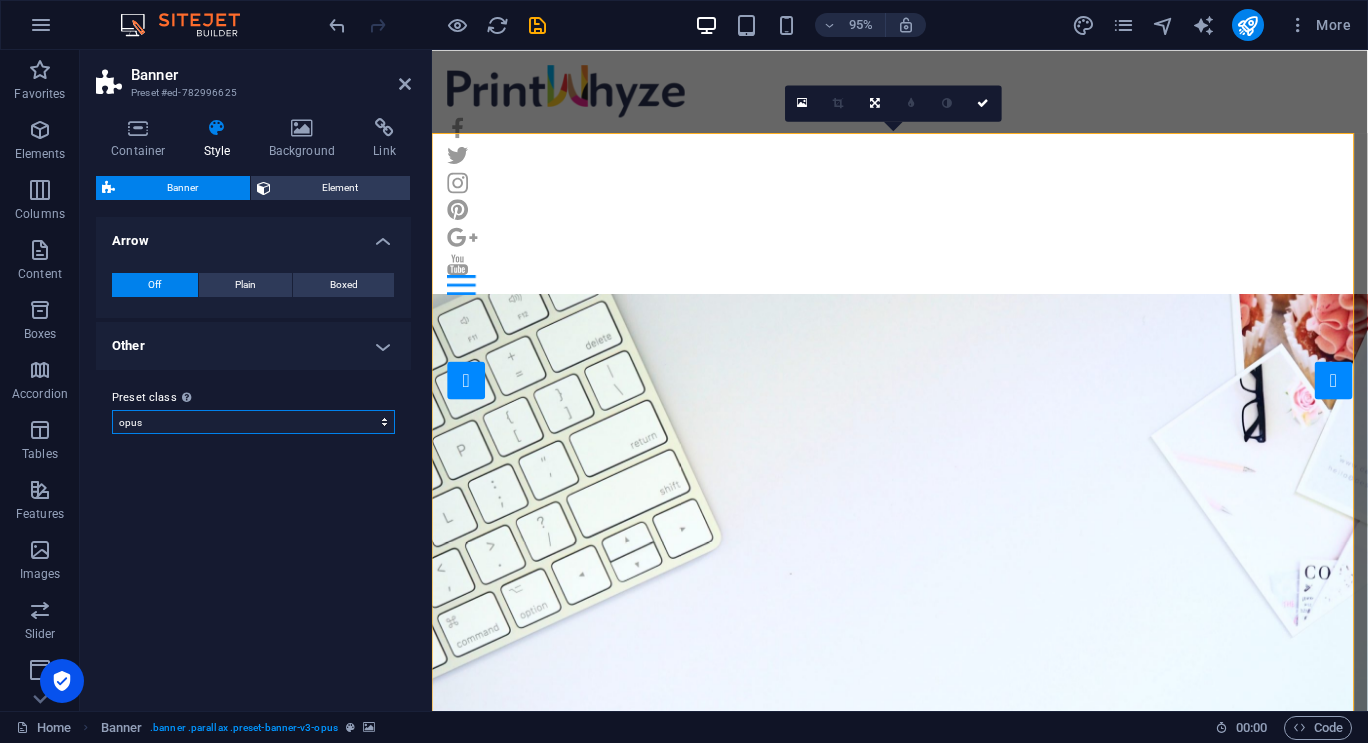 click on "opus Add preset class" at bounding box center [253, 422] 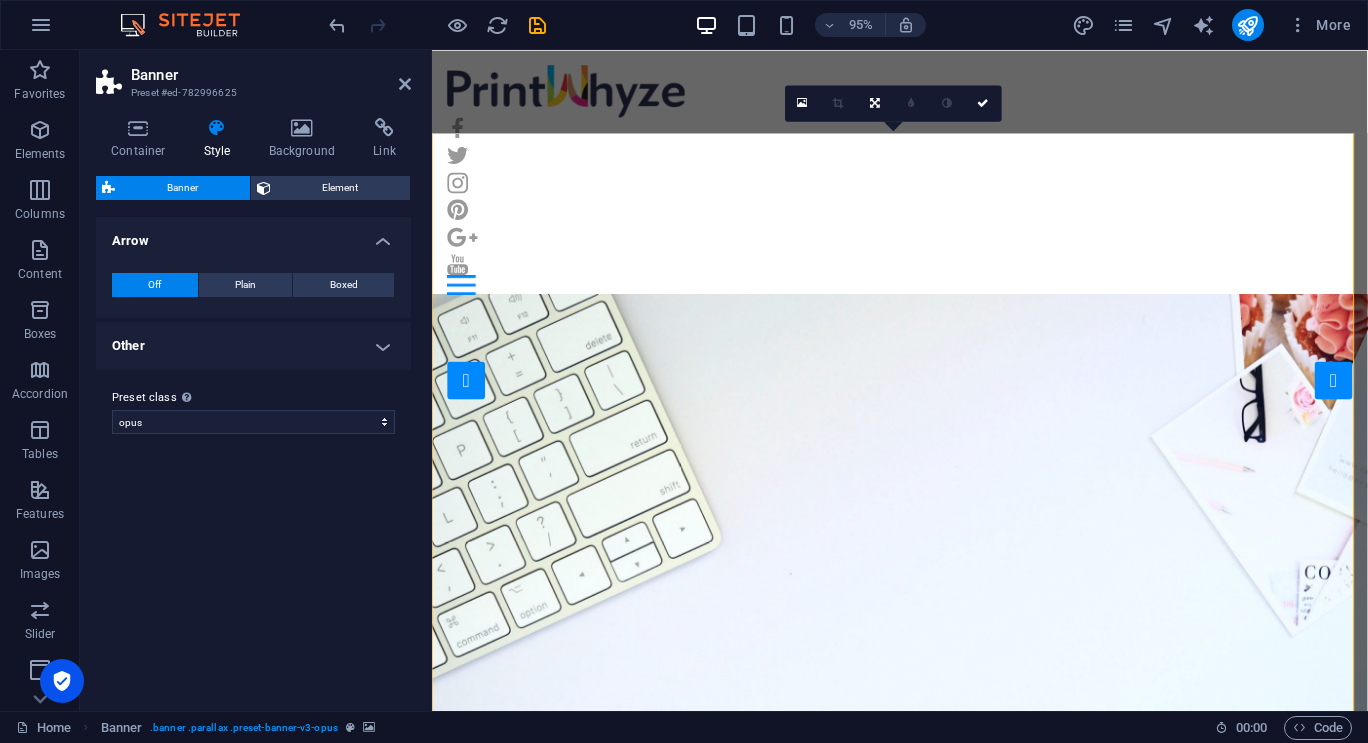 click at bounding box center (217, 128) 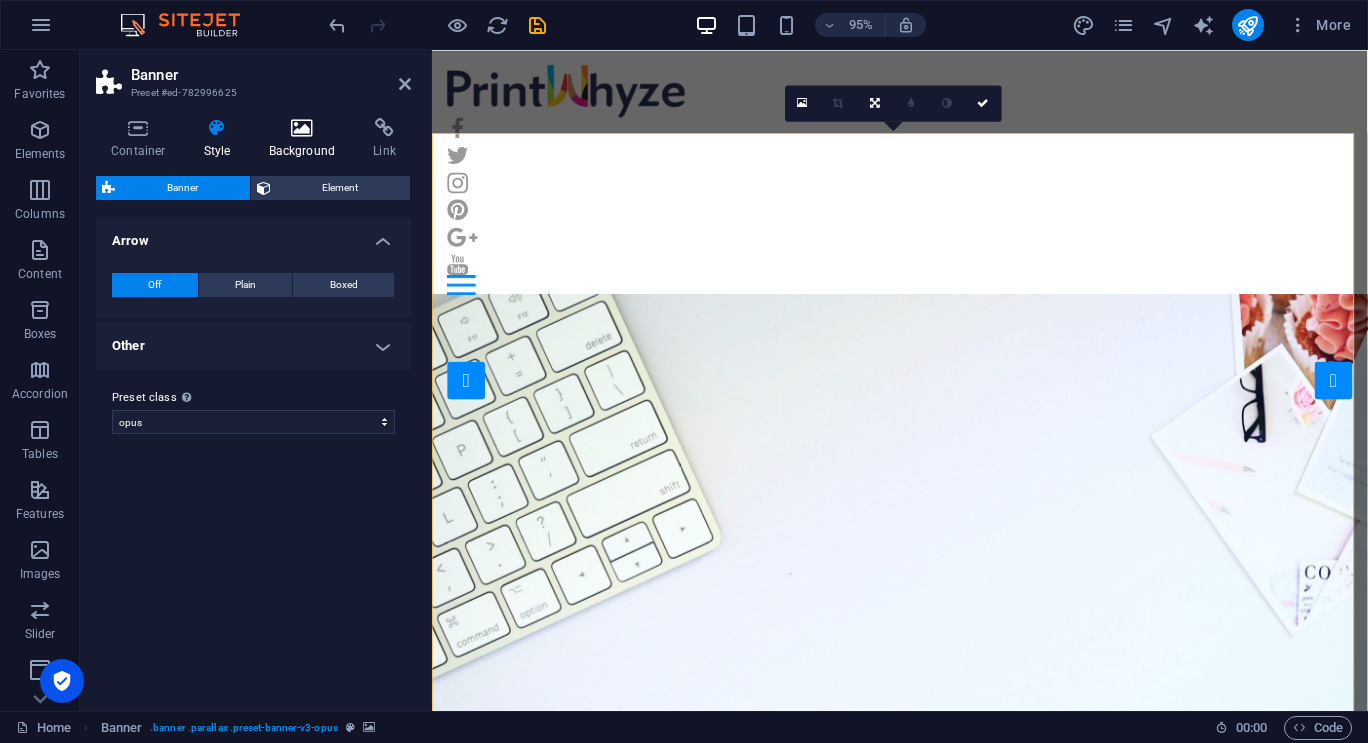 click at bounding box center (302, 128) 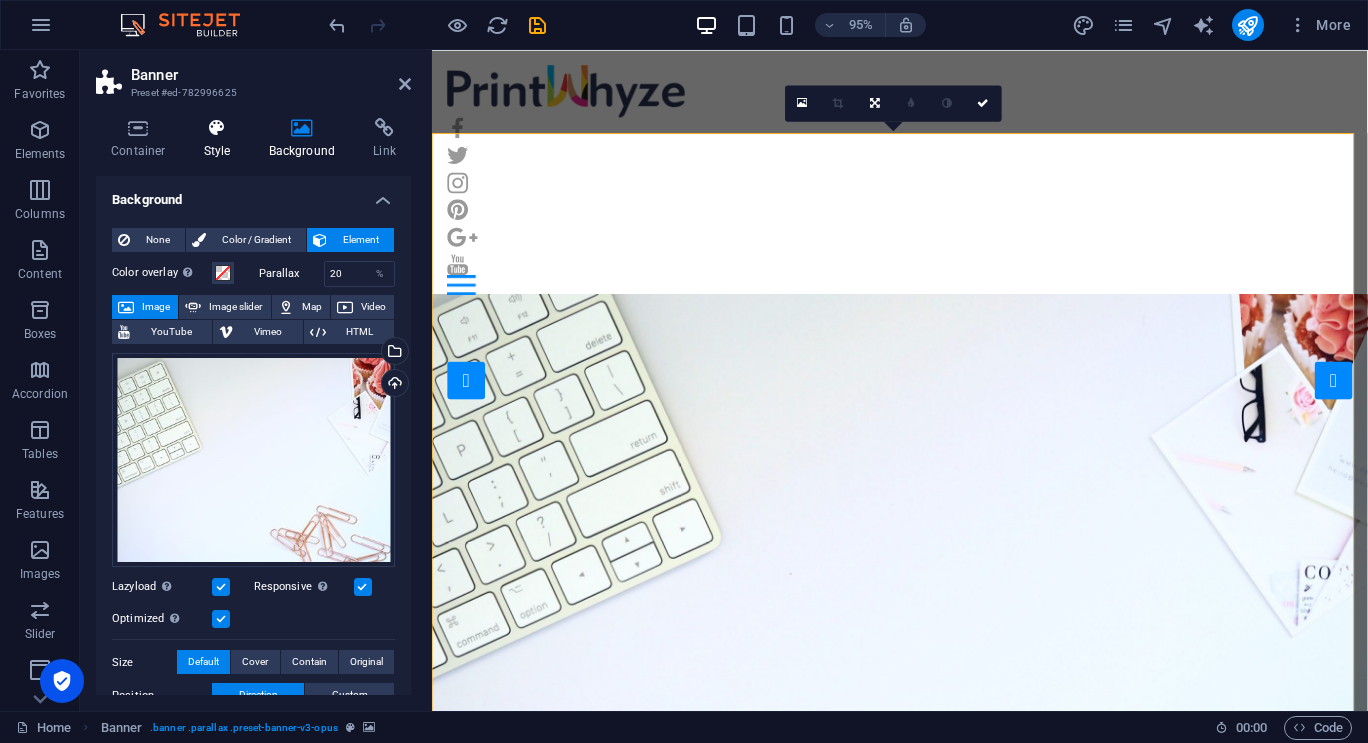 click on "Style" at bounding box center (221, 139) 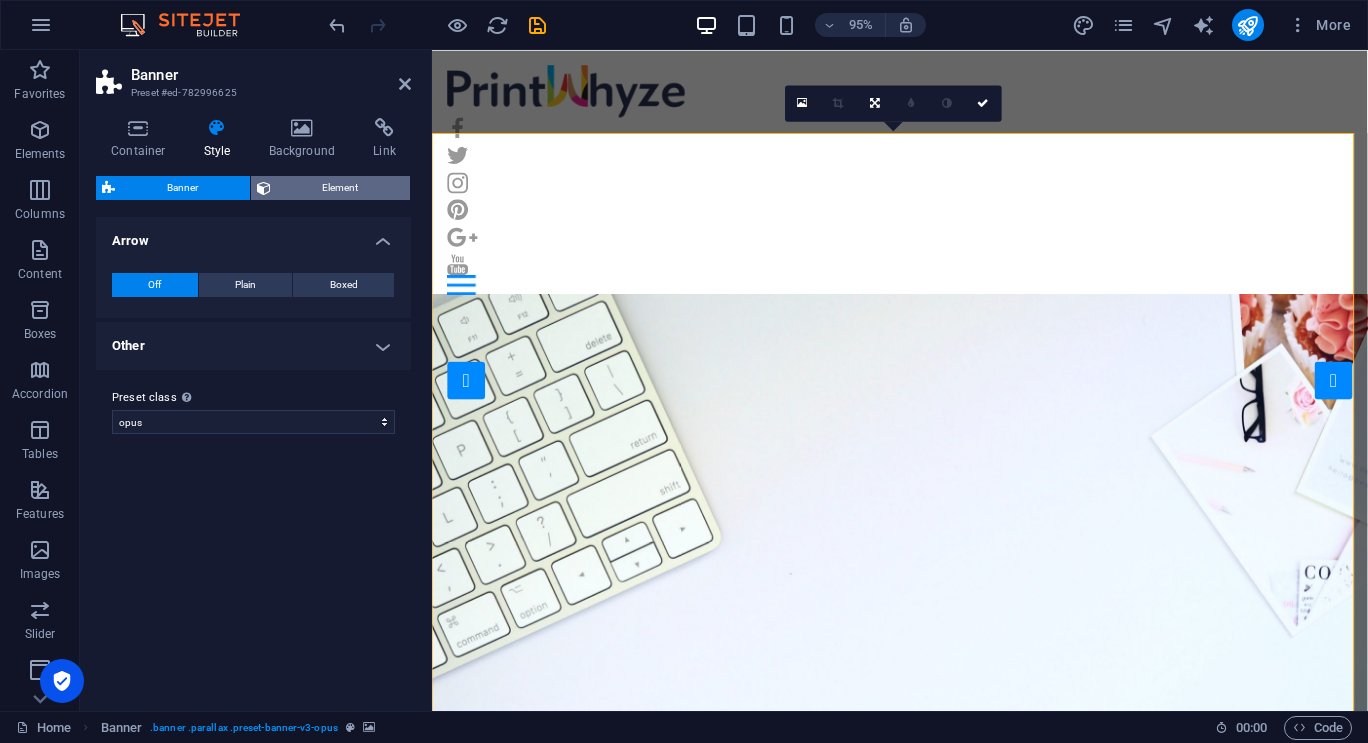 click at bounding box center [264, 188] 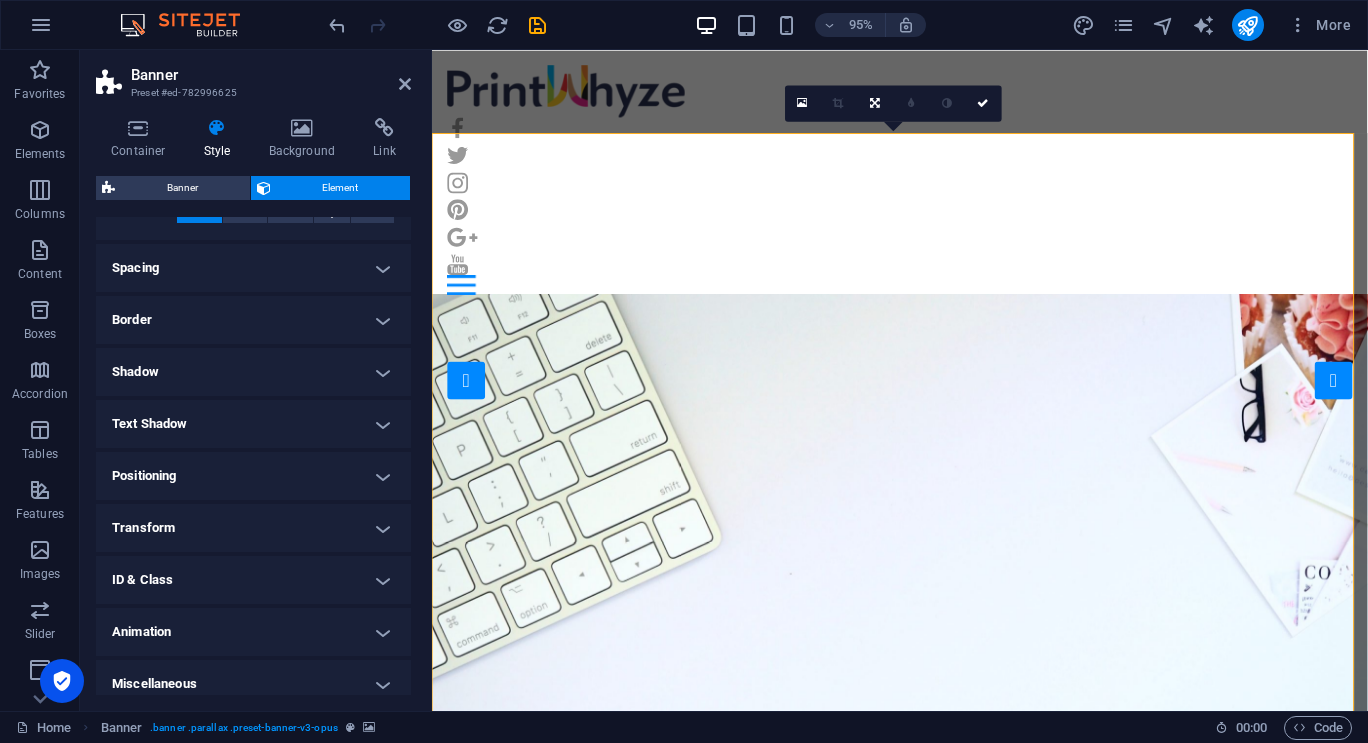 scroll, scrollTop: 156, scrollLeft: 0, axis: vertical 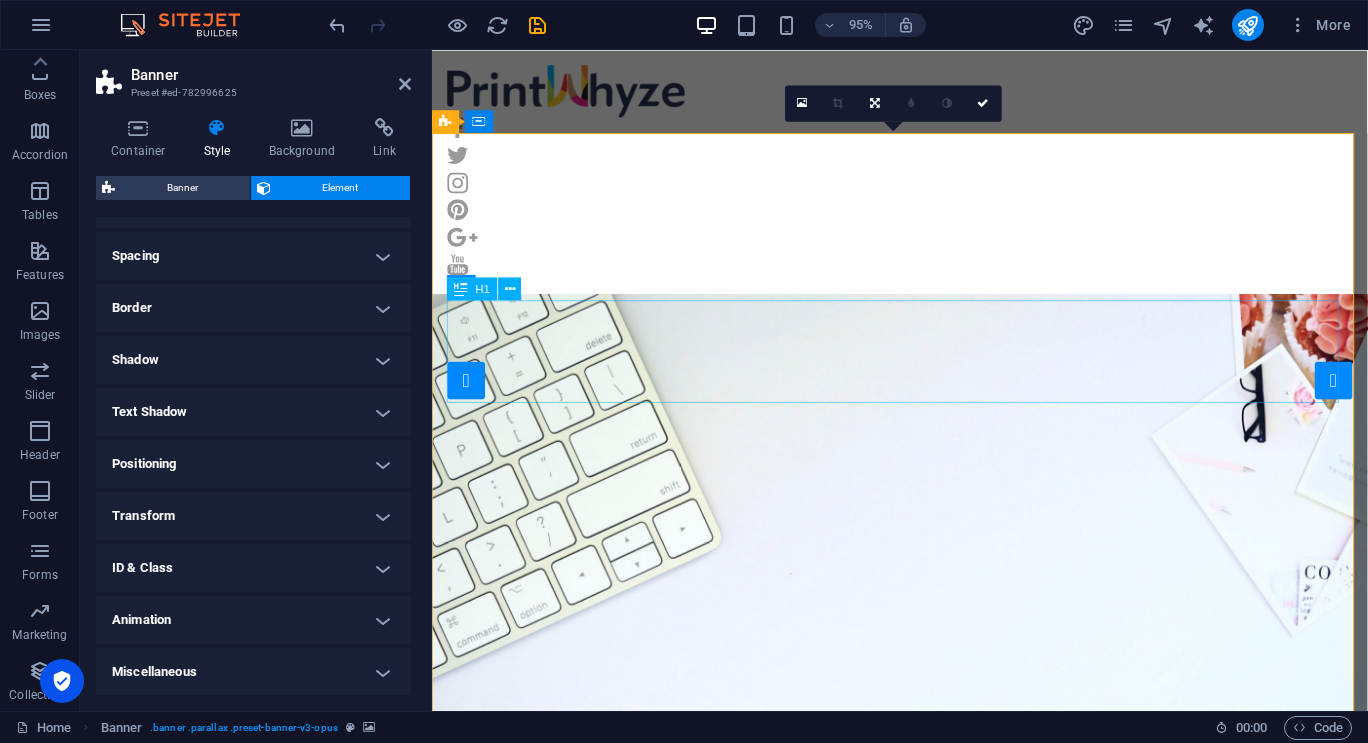 click on "Print Smart. Save Money!" at bounding box center (924, 1115) 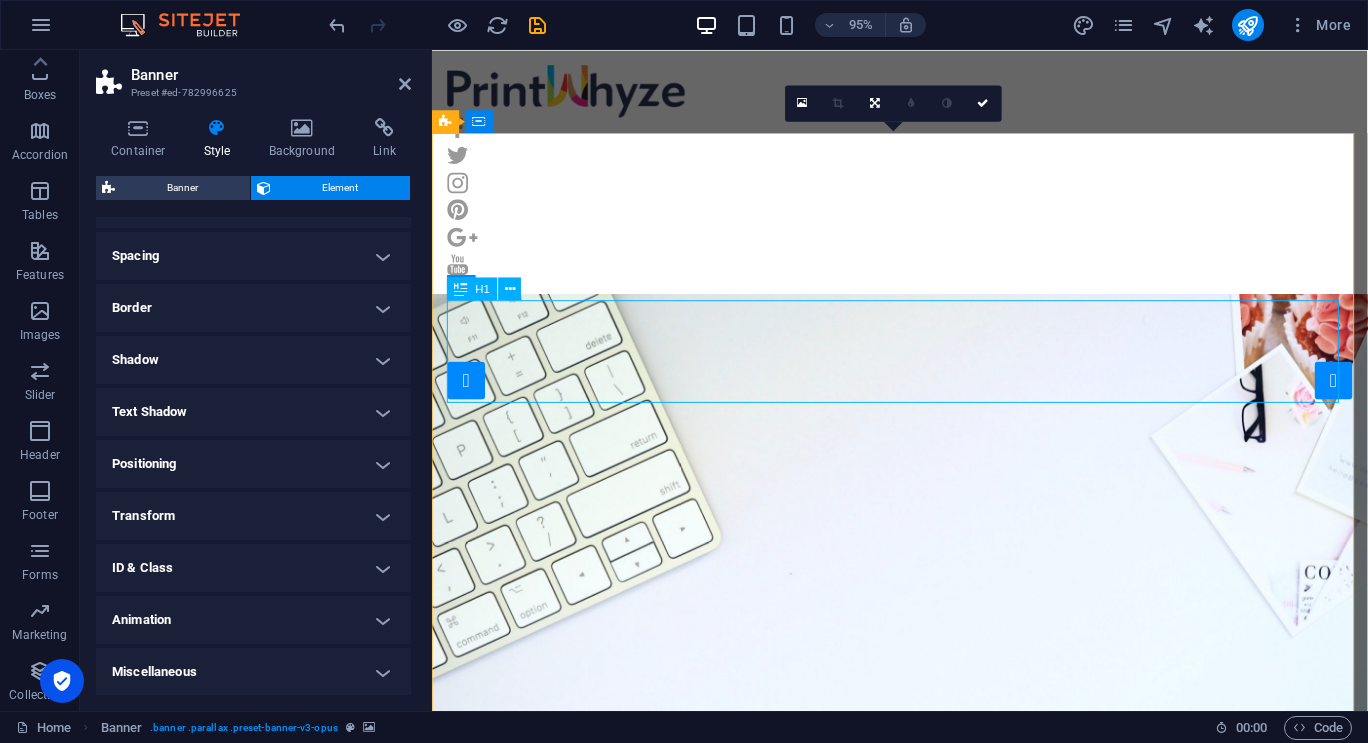 click on "Print Smart. Save Money!" at bounding box center (924, 1115) 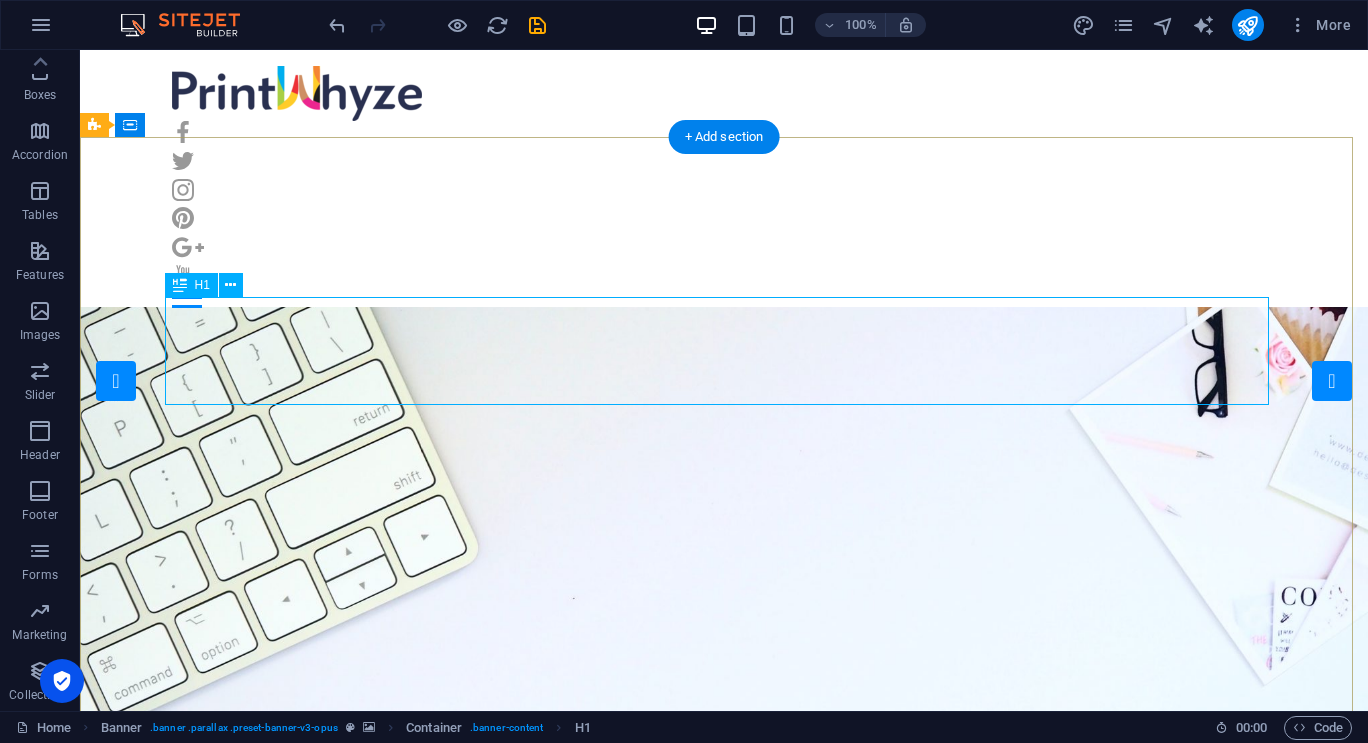 click on "Print Smart. Save Money!" at bounding box center (724, 1115) 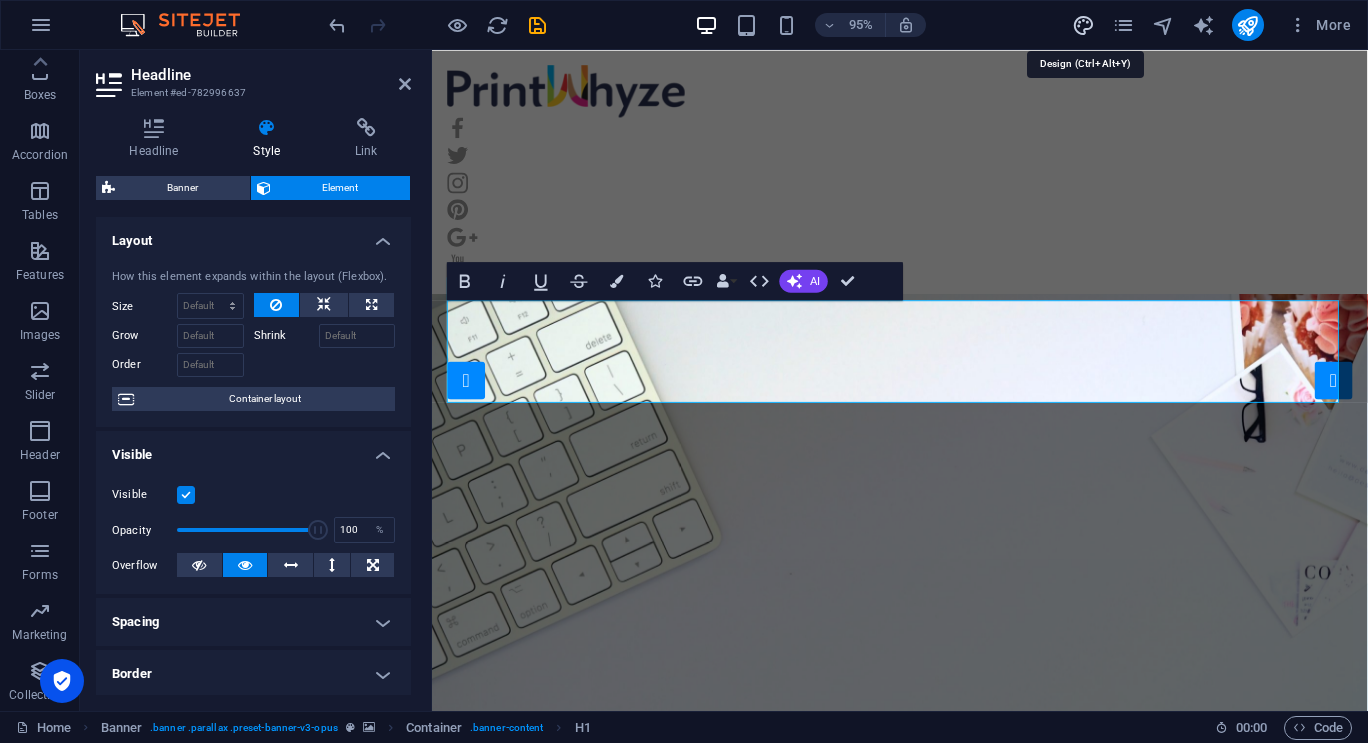 click at bounding box center [1083, 25] 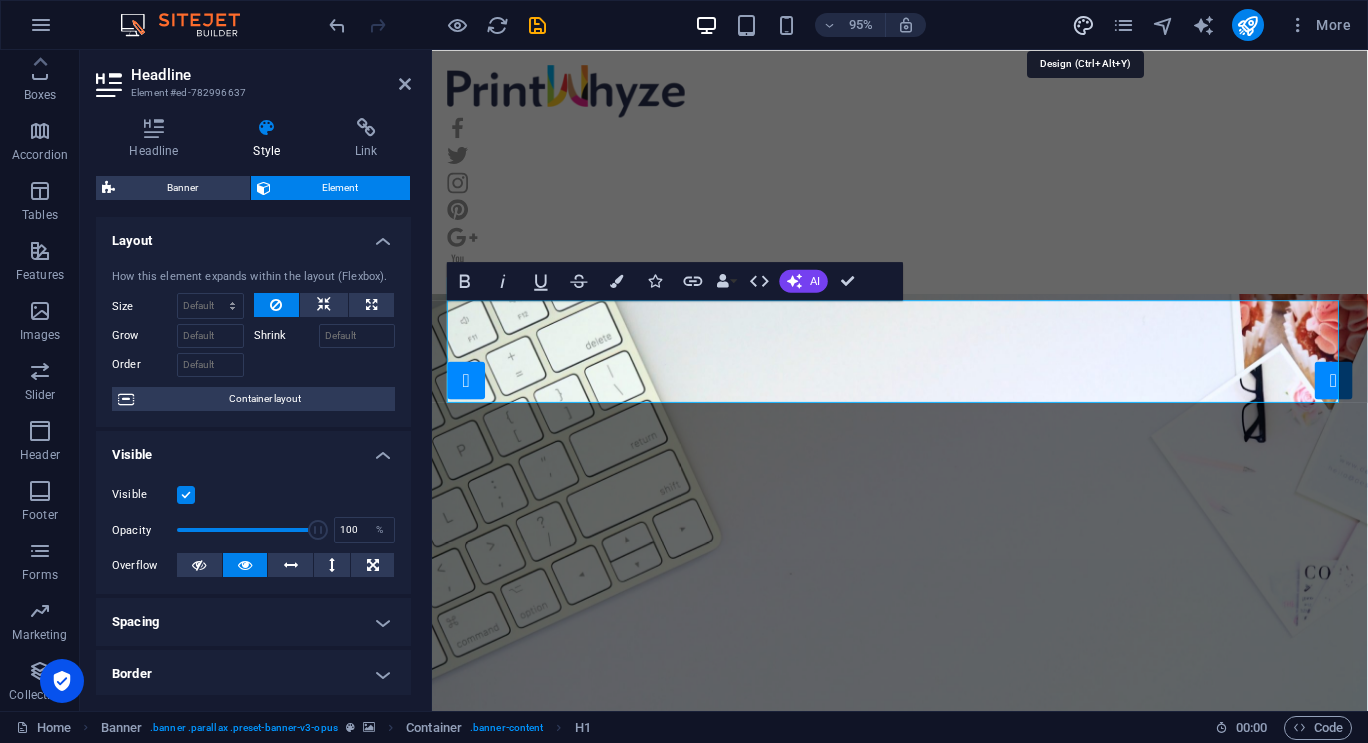 select on "px" 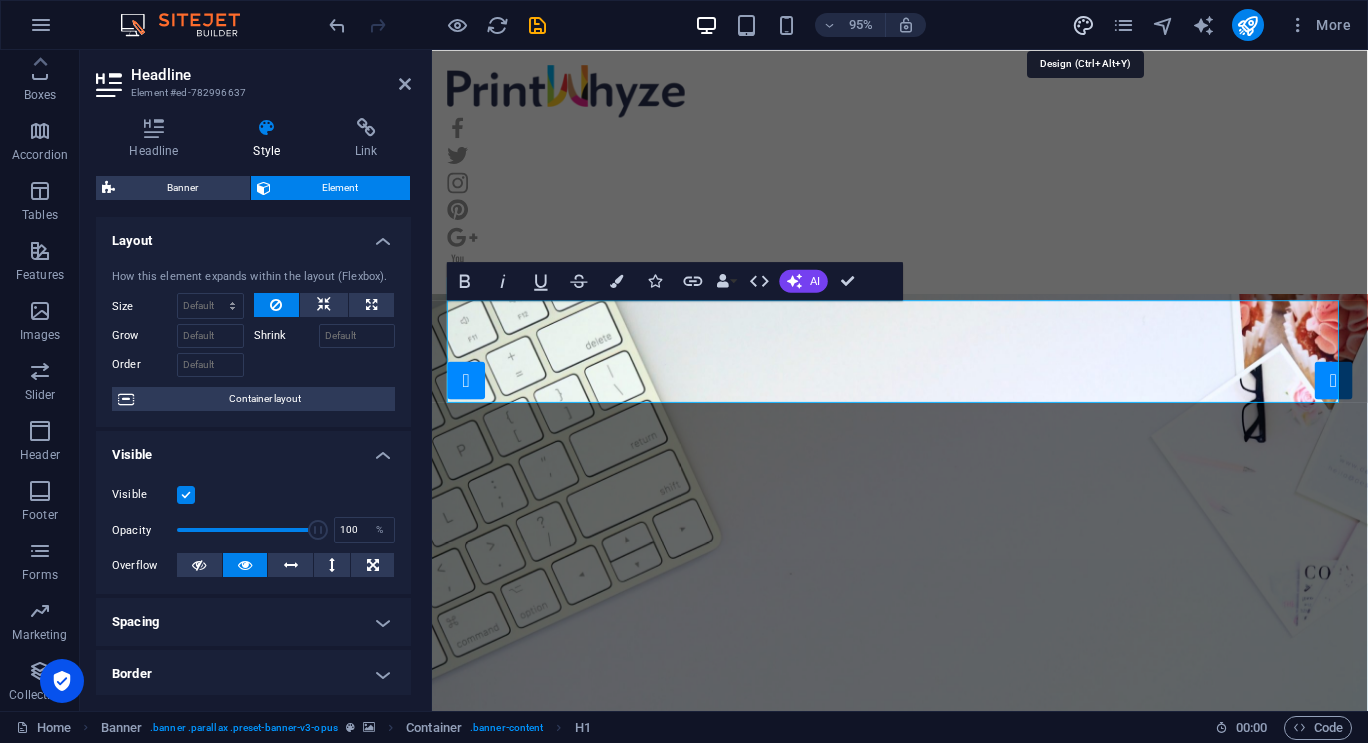 select on "400" 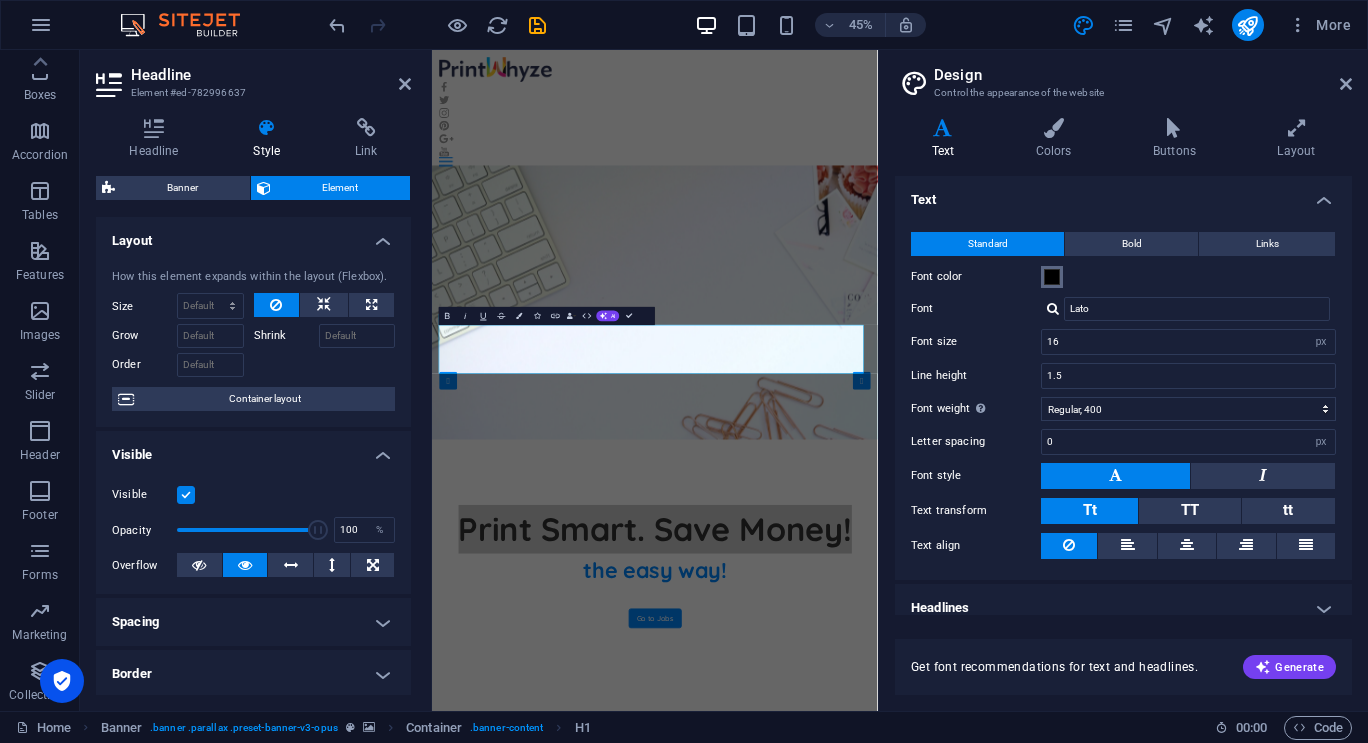 click at bounding box center [1052, 277] 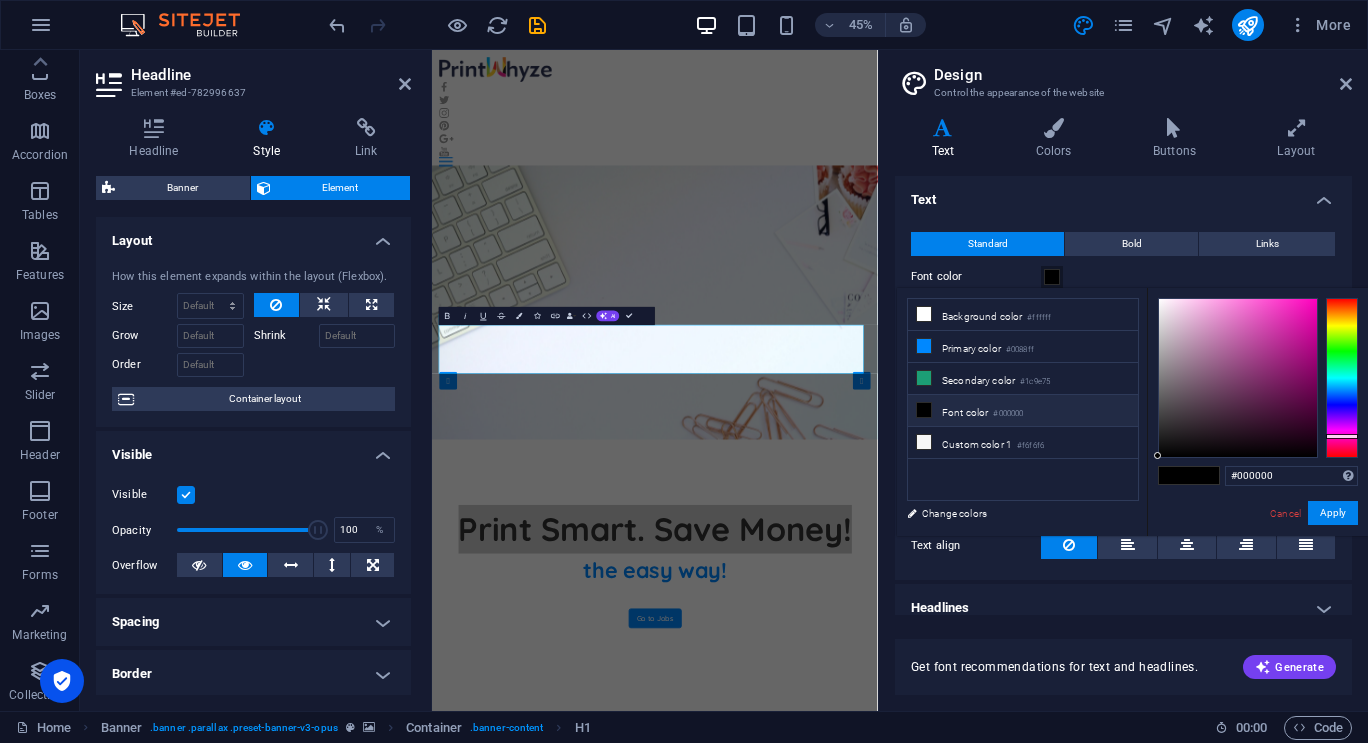 click at bounding box center [1342, 378] 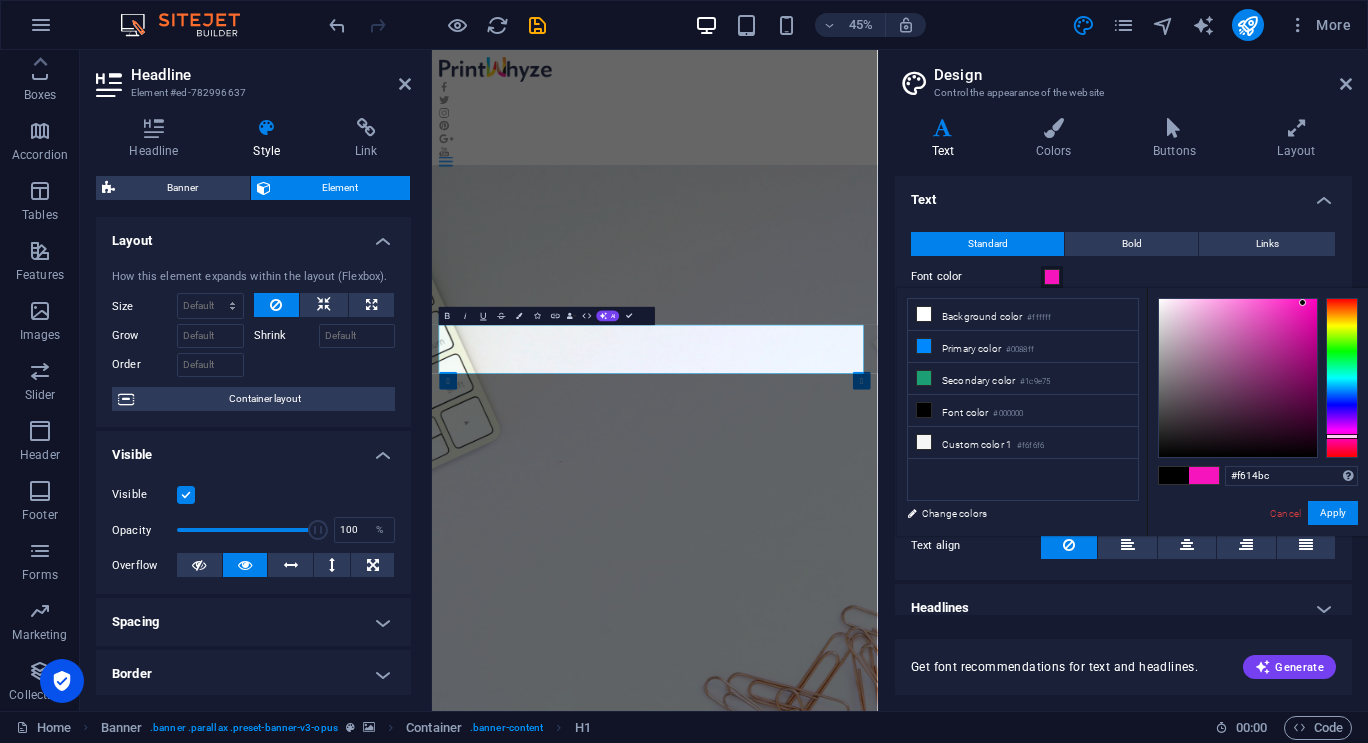 click at bounding box center (1238, 378) 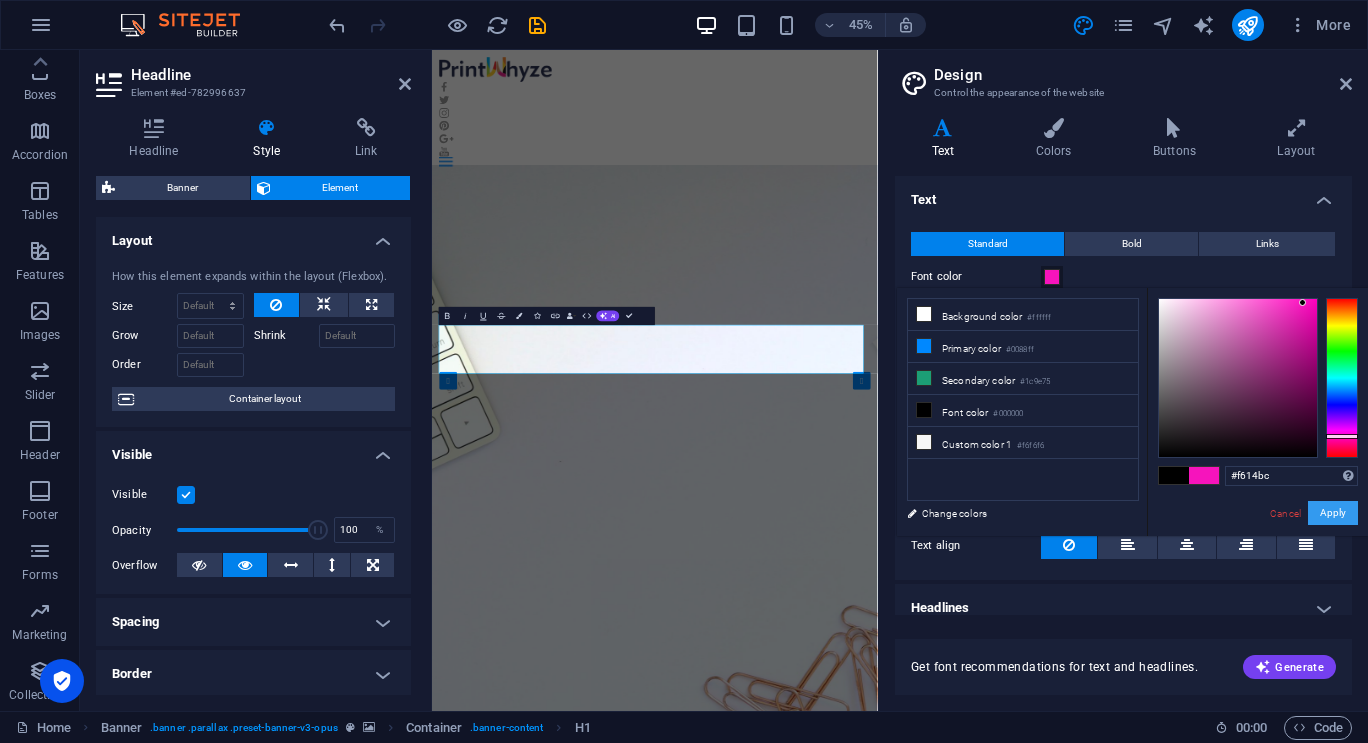 click on "Apply" at bounding box center [1333, 513] 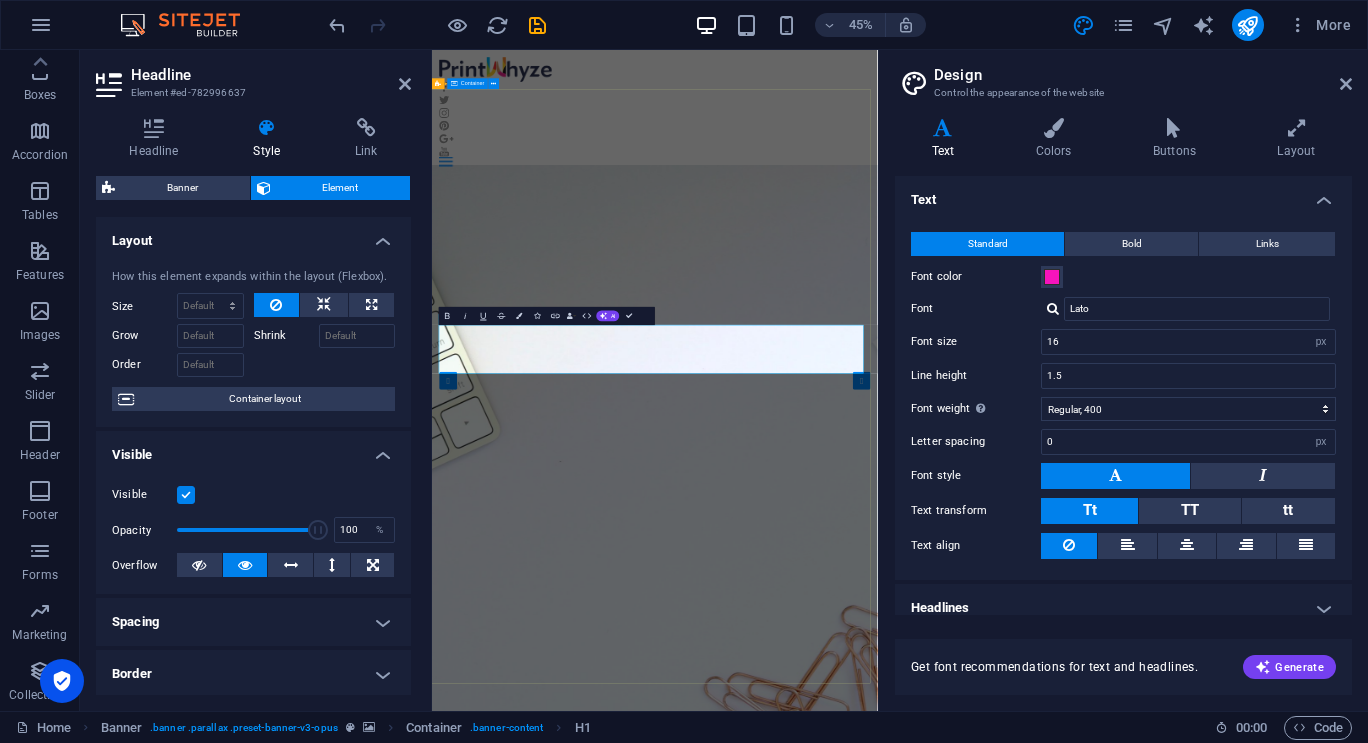 click on "Print Smart. Save Money! the easy way!  Go to Jobs" at bounding box center [927, 1941] 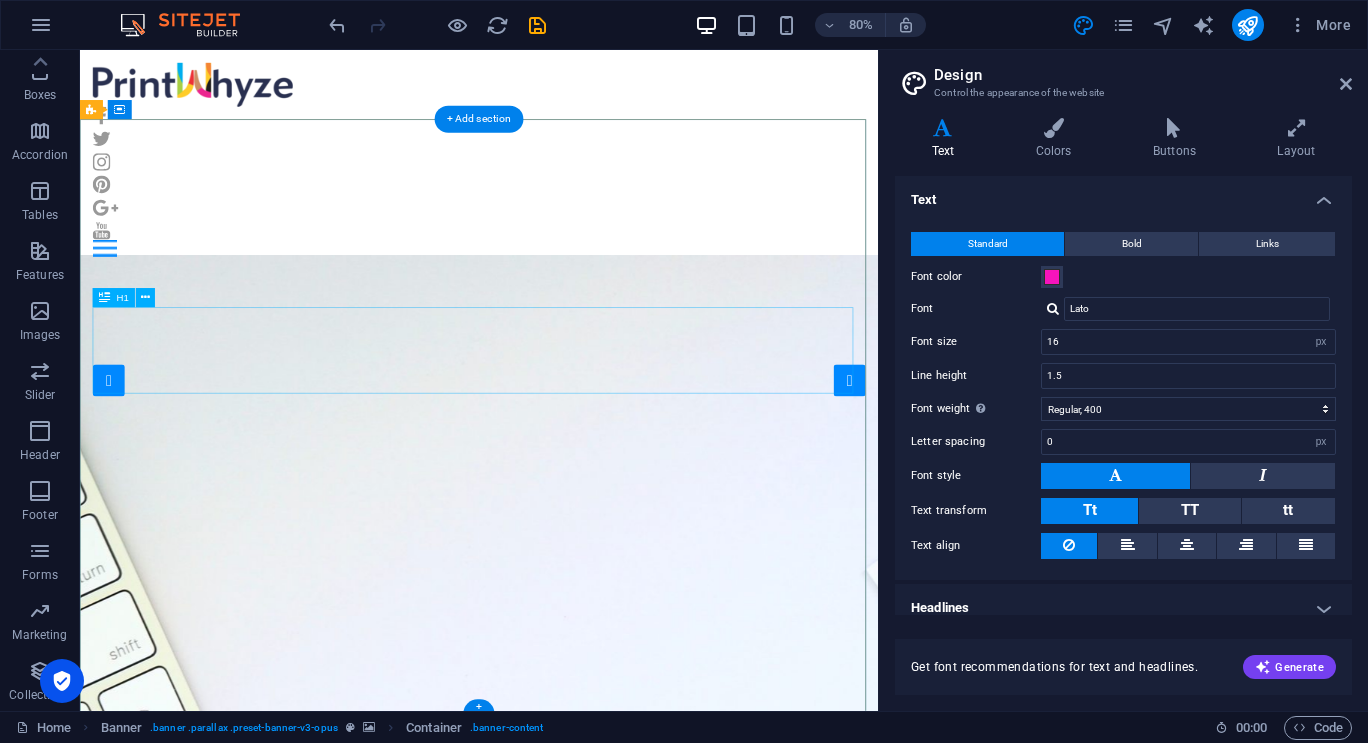 click on "Print Smart. Save Money!" at bounding box center (579, 1858) 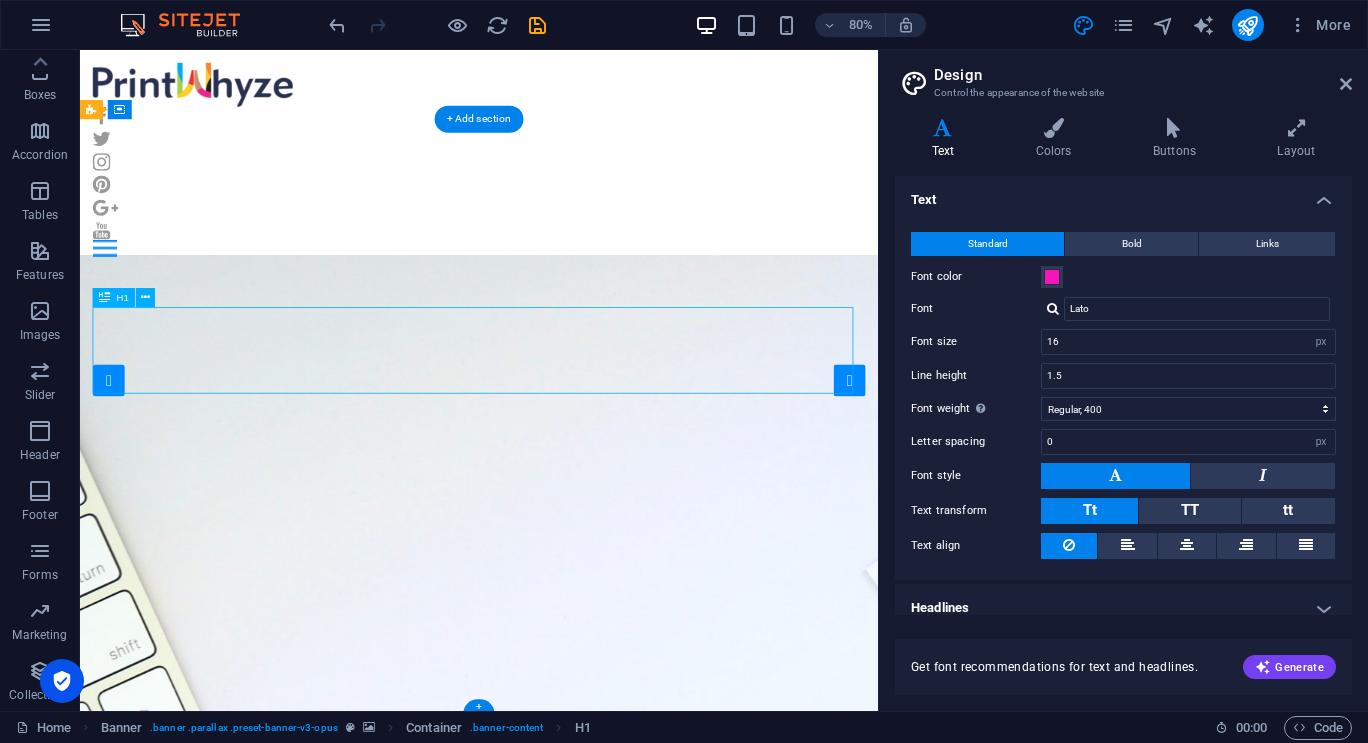 click on "Print Smart. Save Money!" at bounding box center [579, 1858] 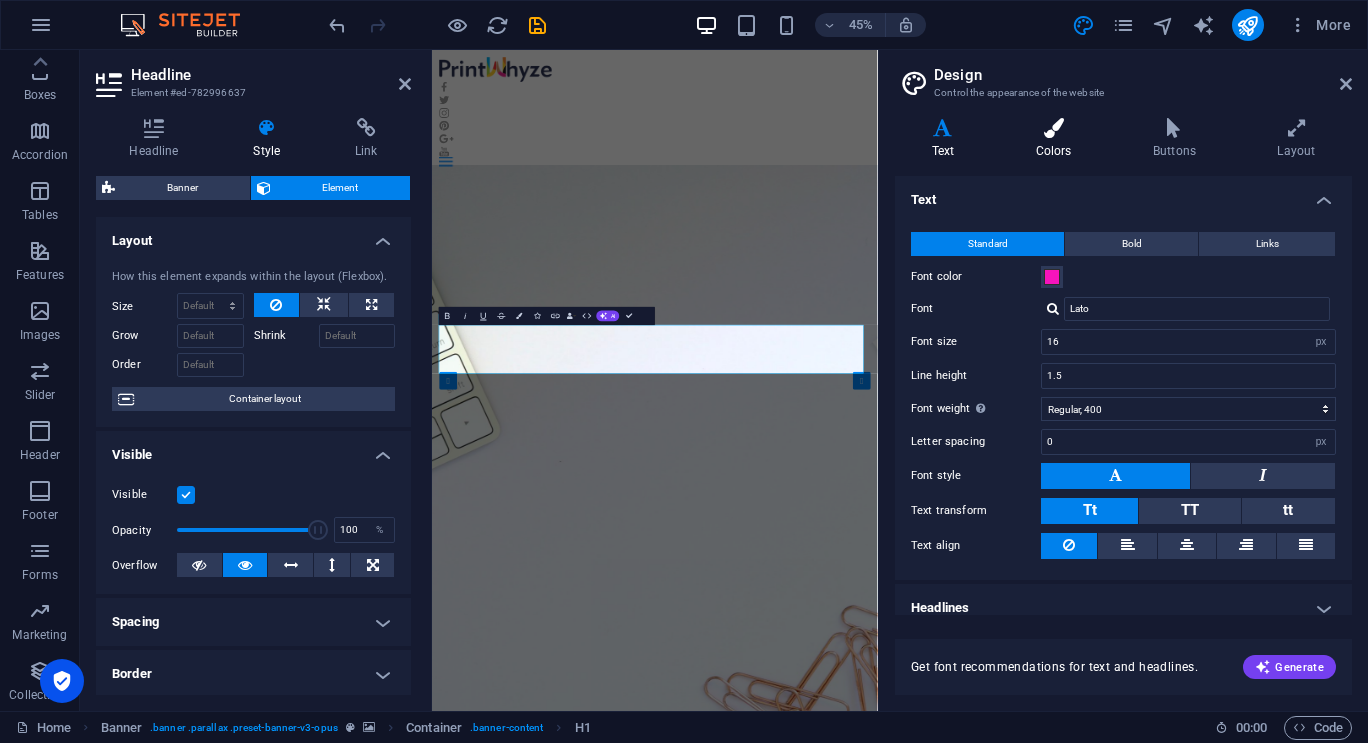 click at bounding box center (1053, 128) 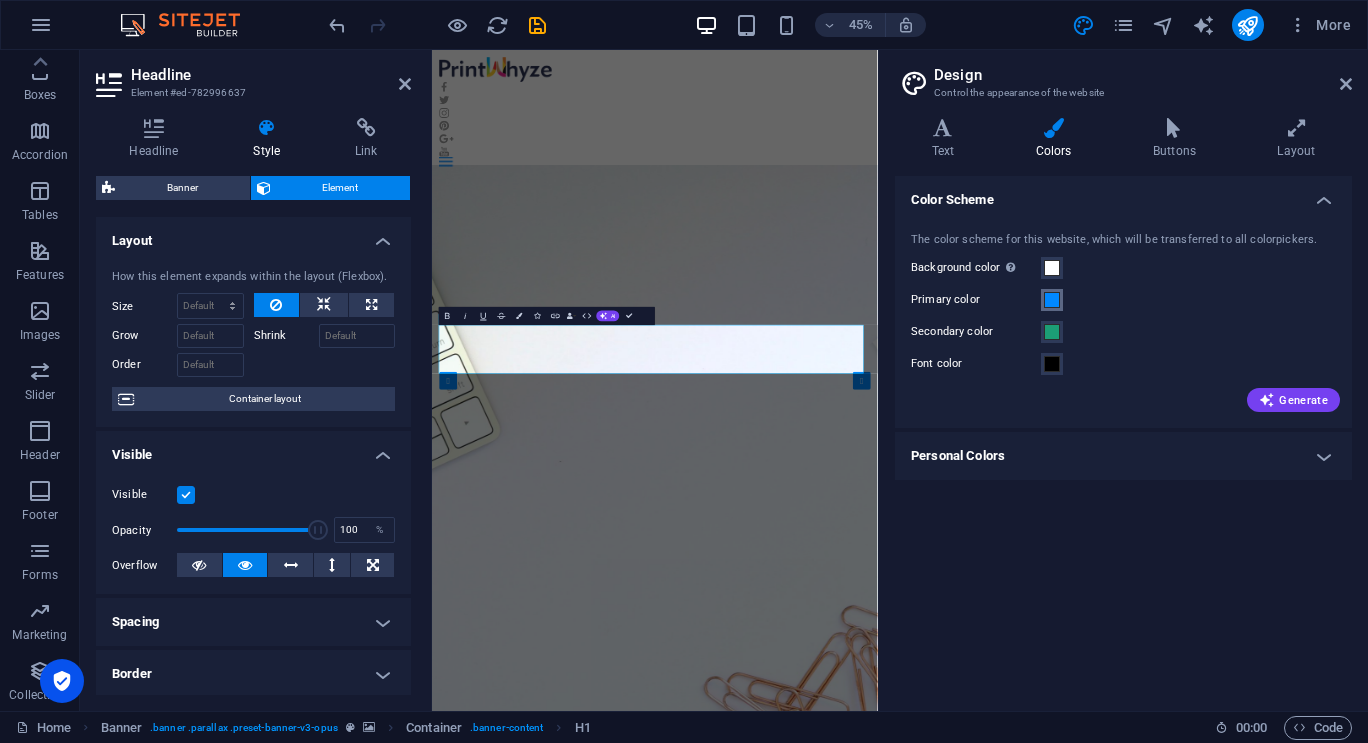 click at bounding box center [1052, 300] 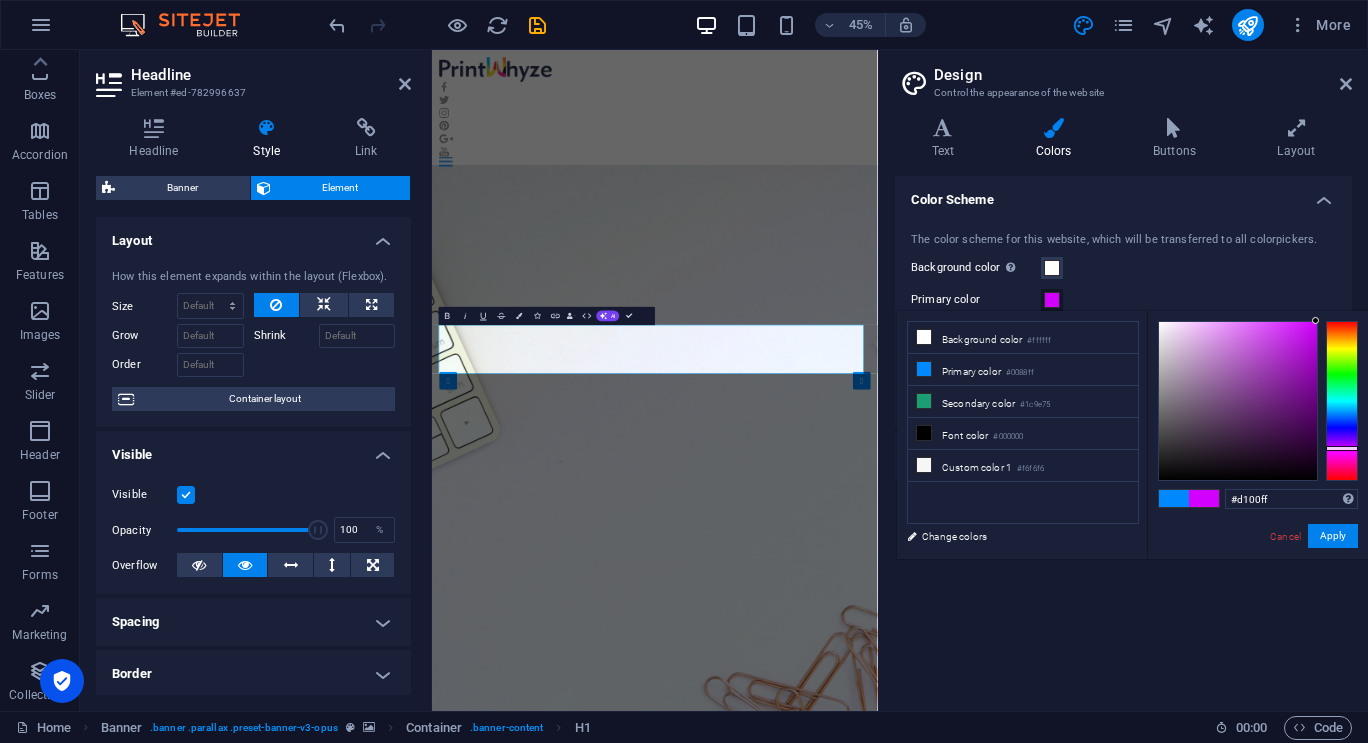 click at bounding box center (1342, 401) 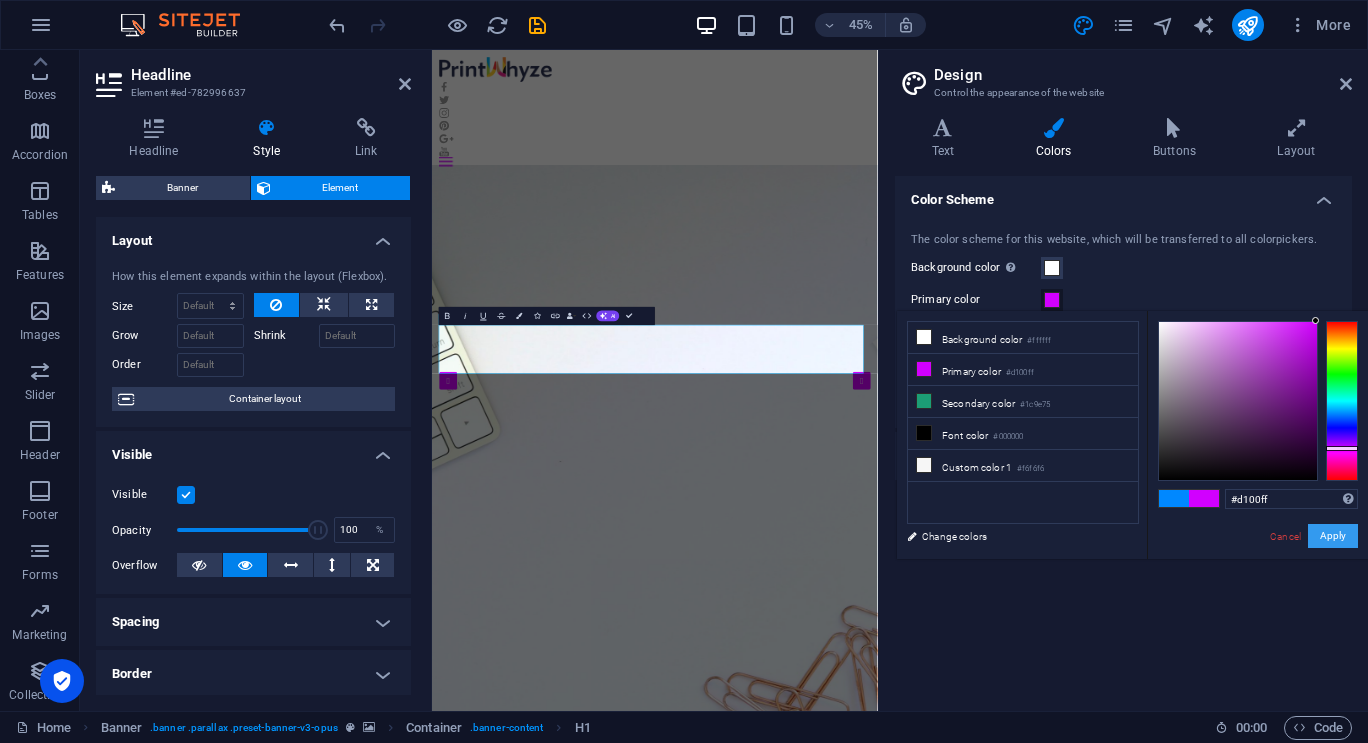 click on "Apply" at bounding box center (1333, 536) 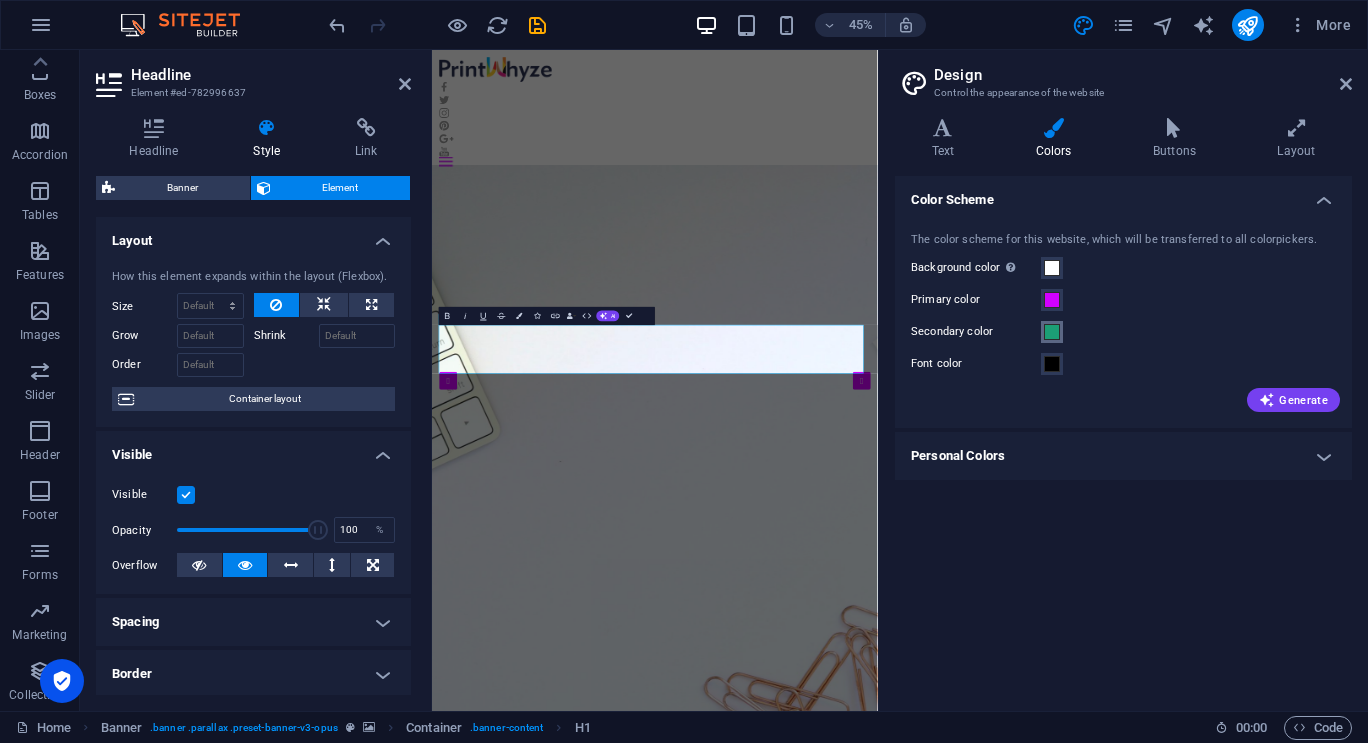 click at bounding box center (1052, 332) 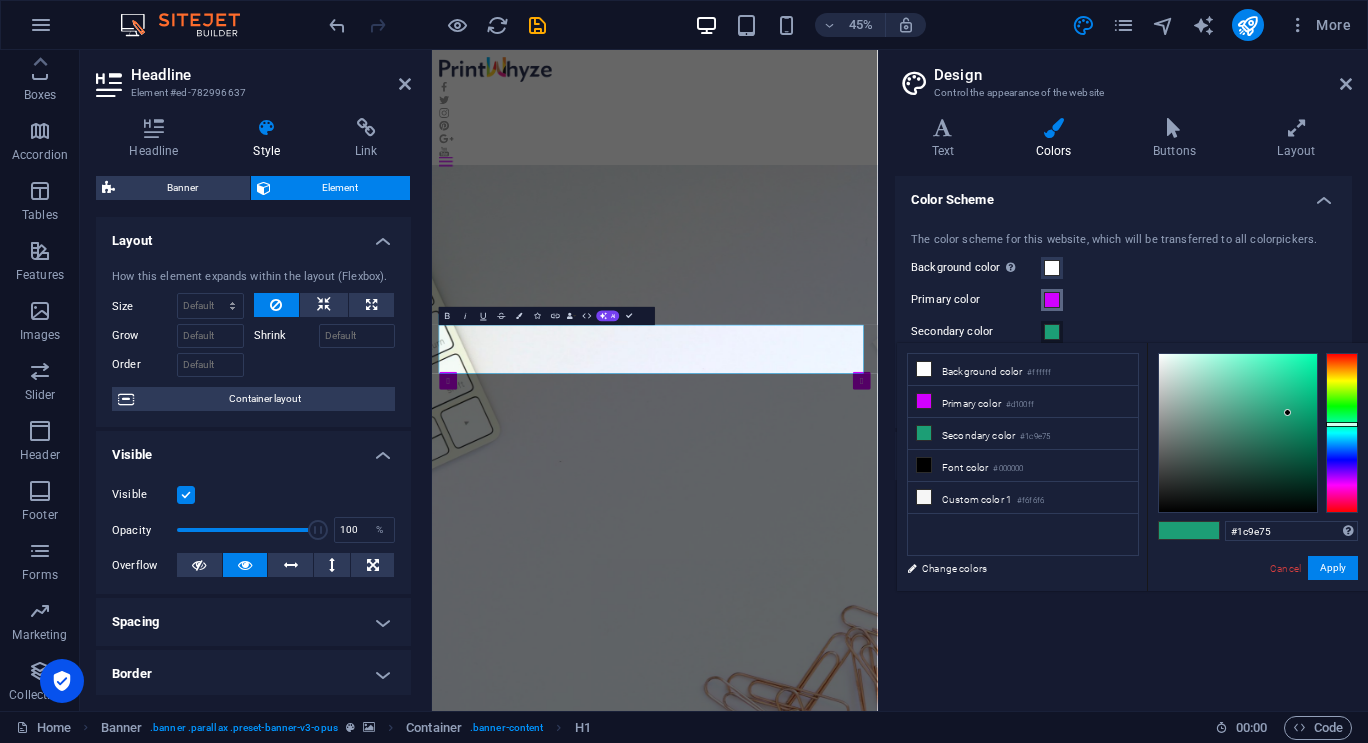 click at bounding box center (1052, 300) 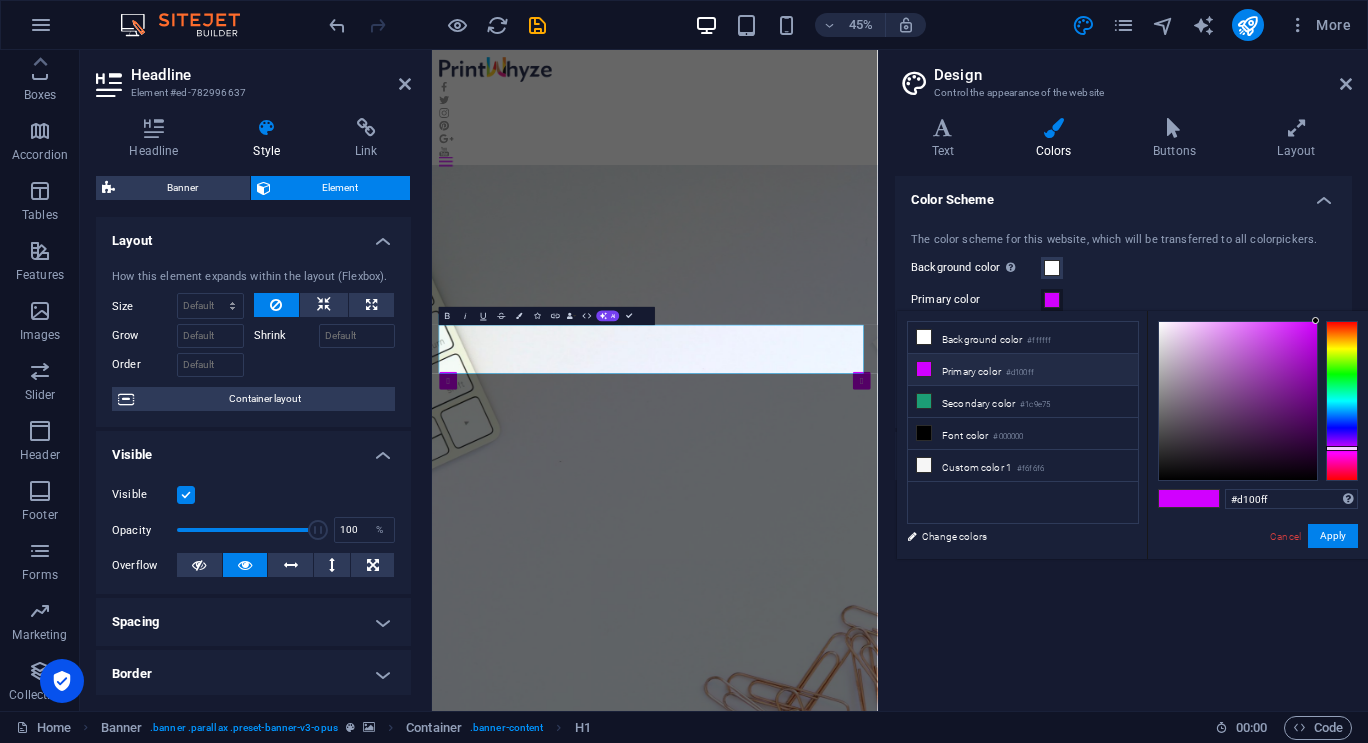 click at bounding box center (924, 369) 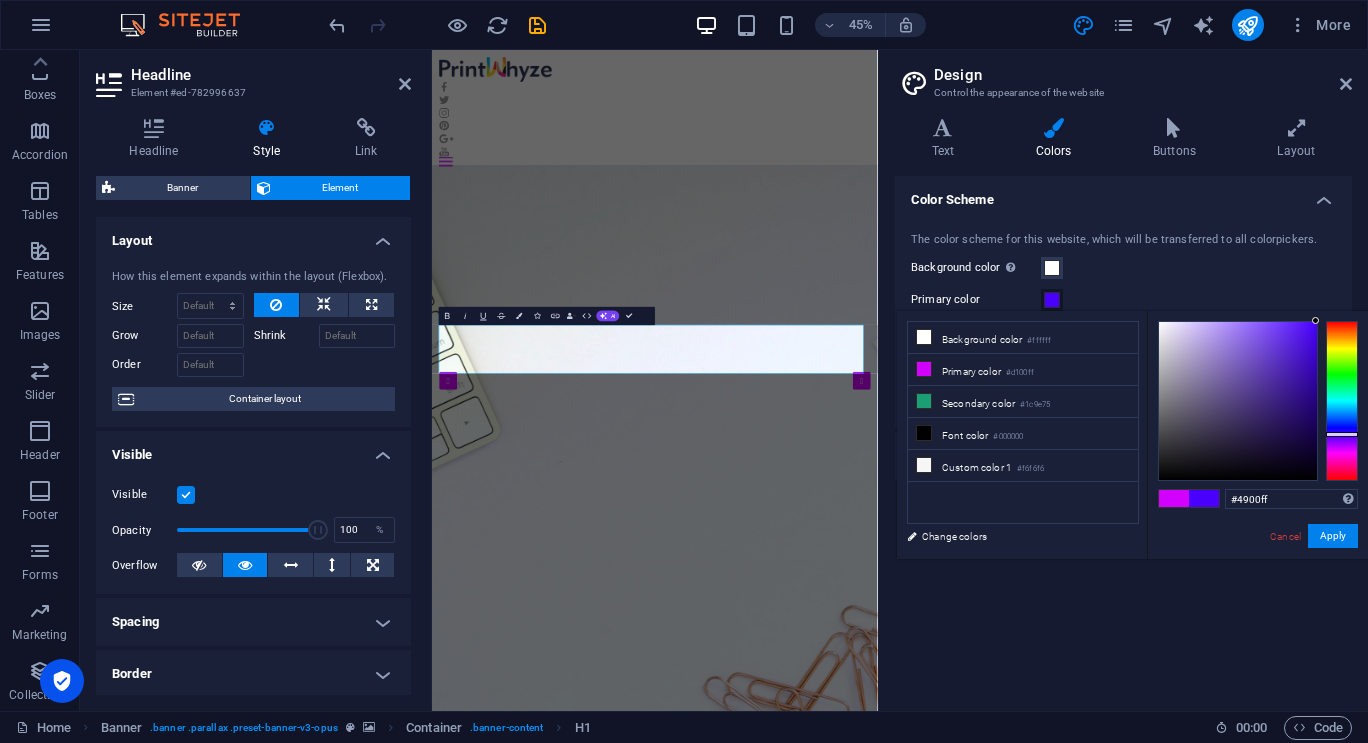 click at bounding box center (1342, 401) 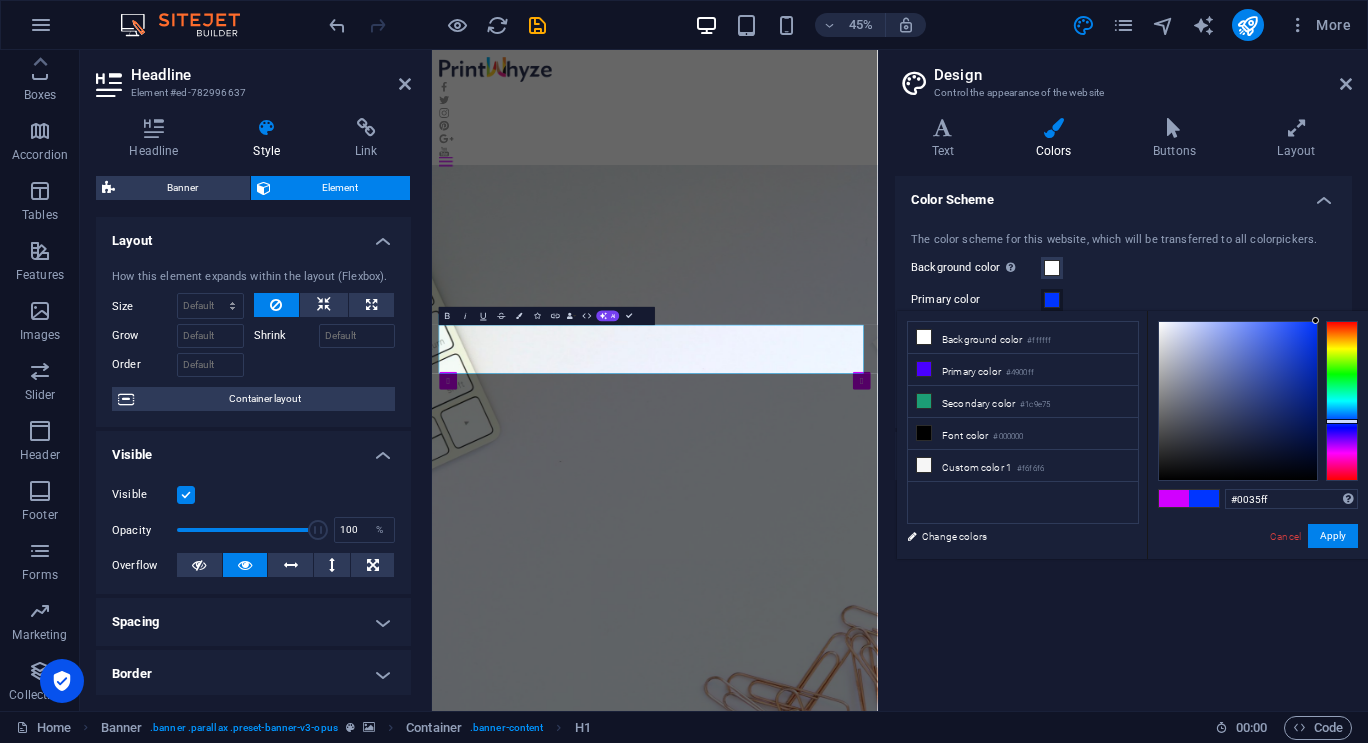 click at bounding box center (1342, 401) 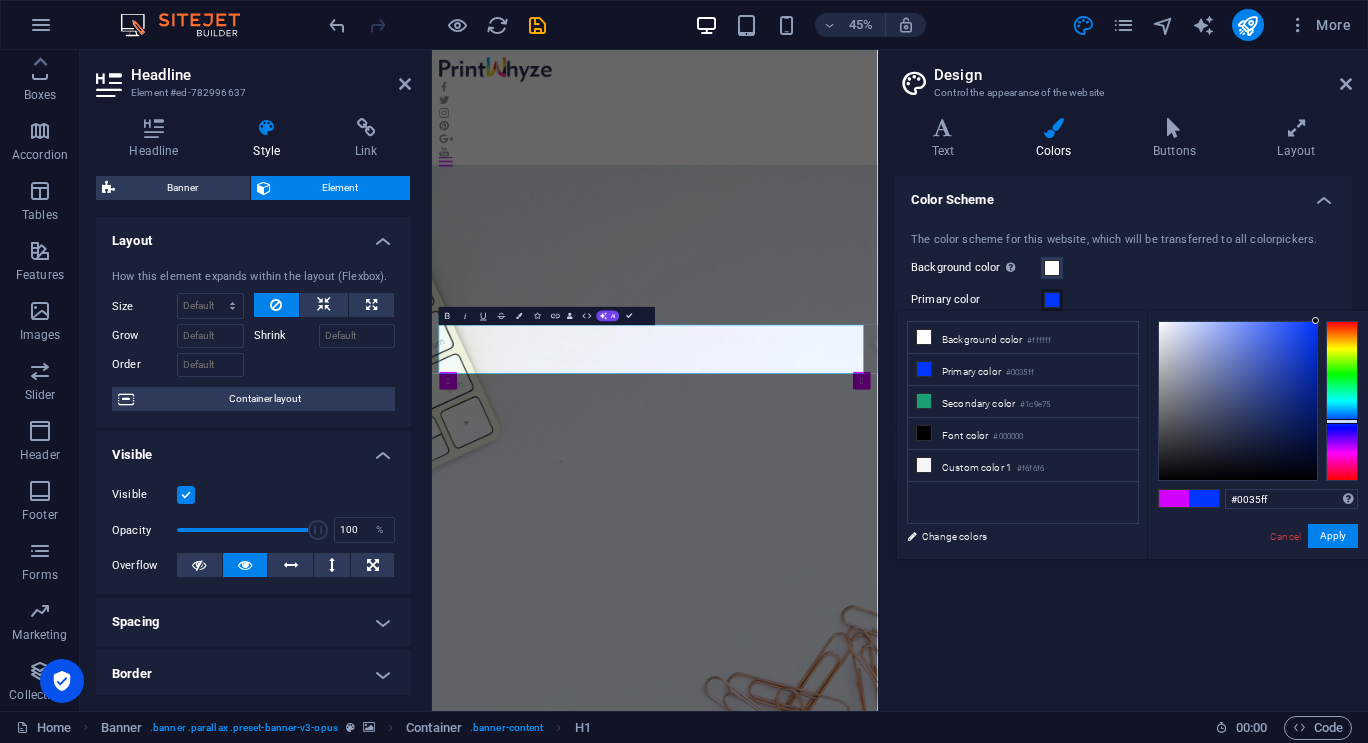 type on "#071752" 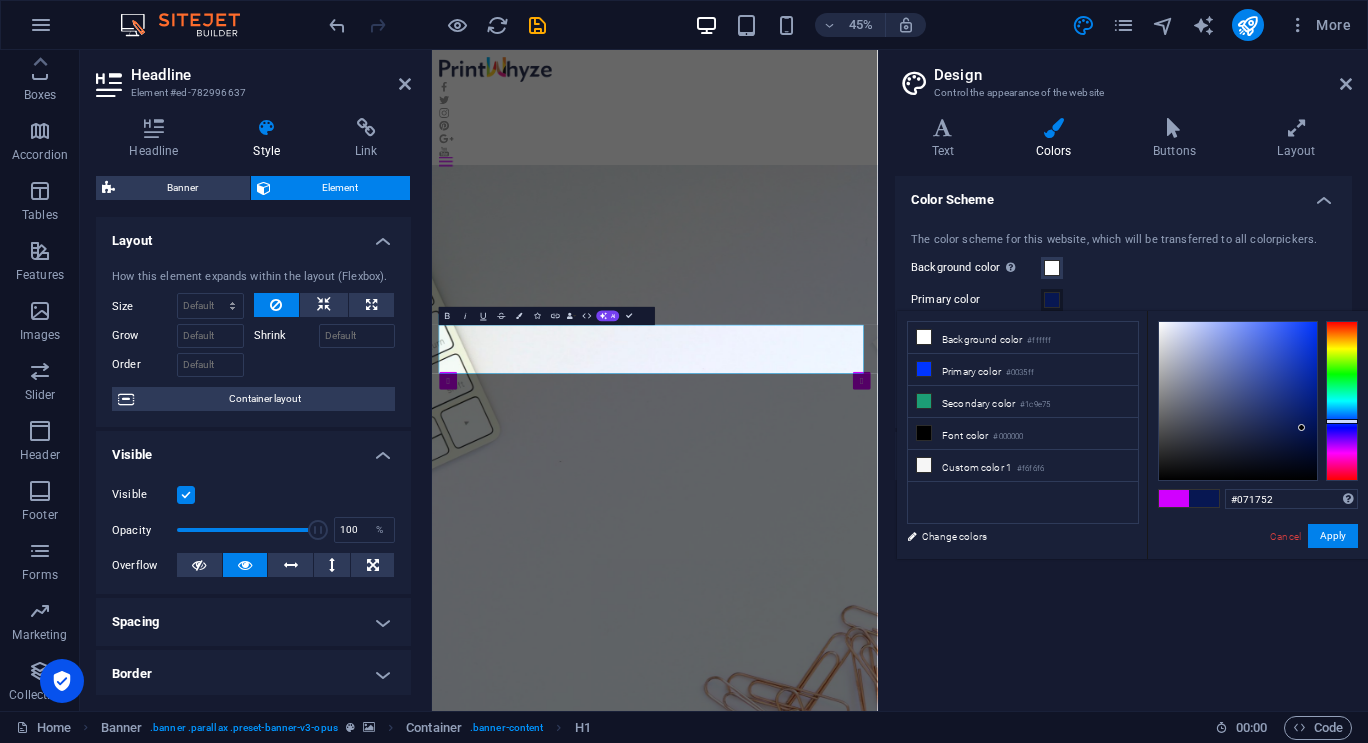 click at bounding box center (1238, 401) 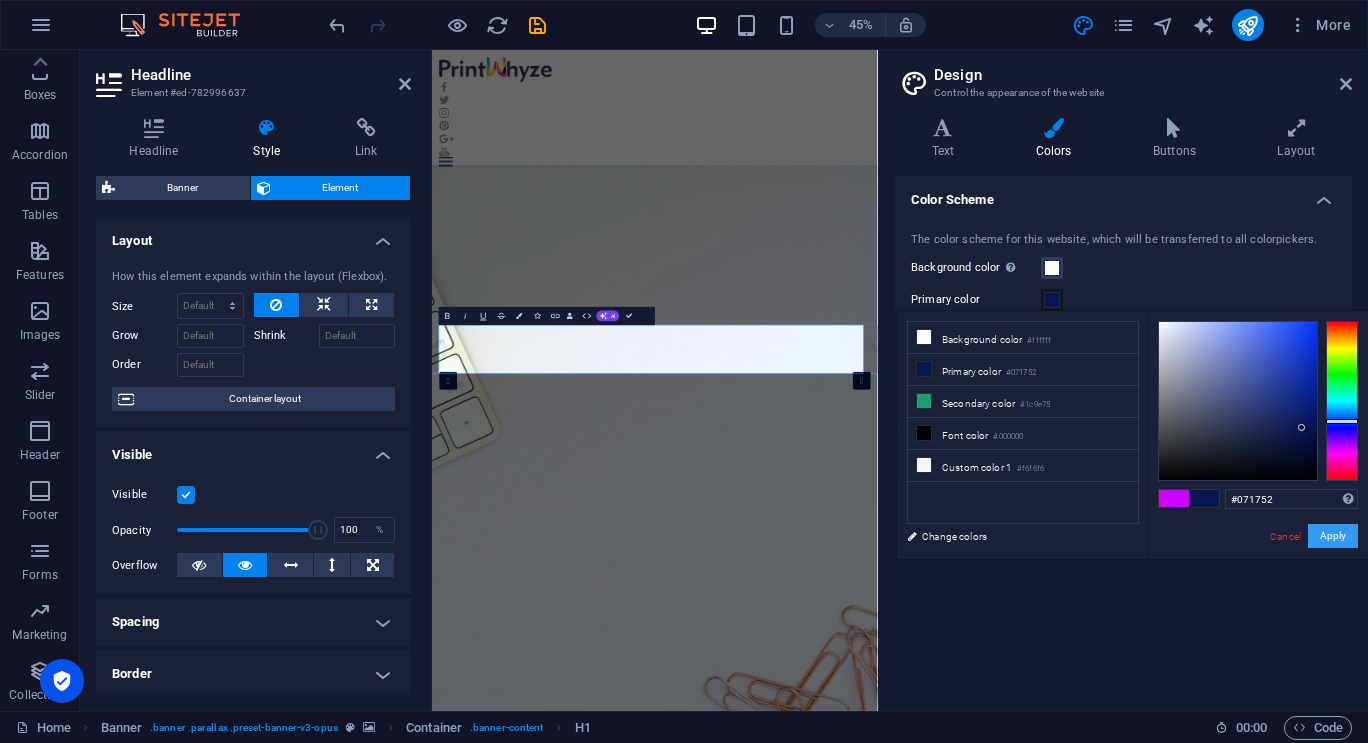 click on "Apply" at bounding box center (1333, 536) 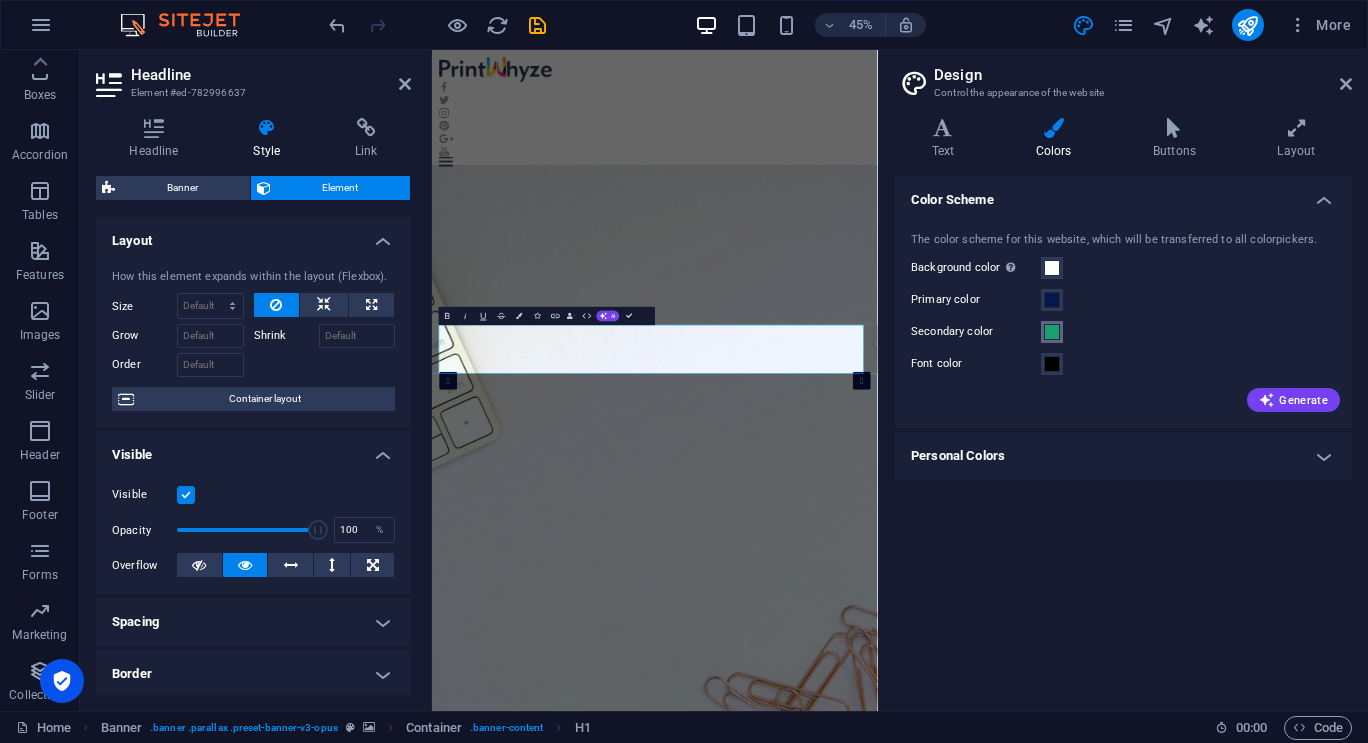 click at bounding box center (1052, 332) 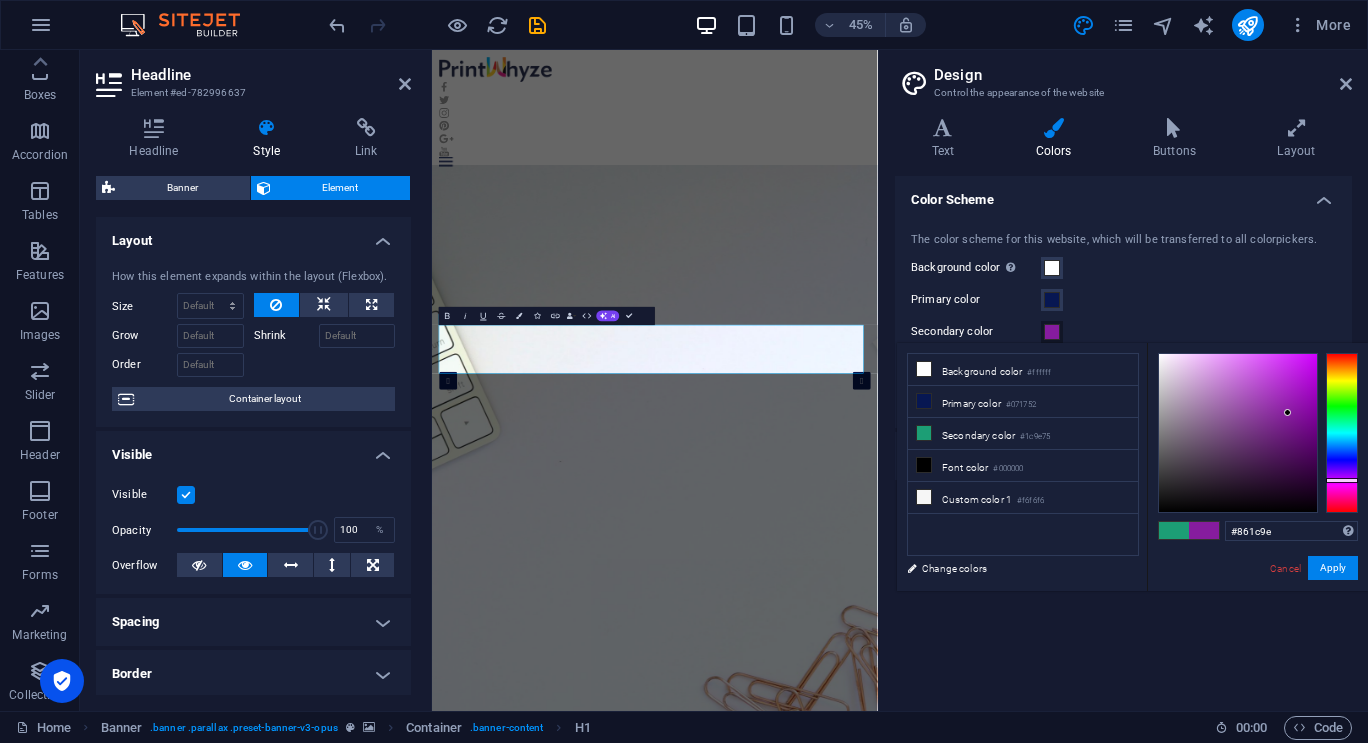 click at bounding box center (1342, 433) 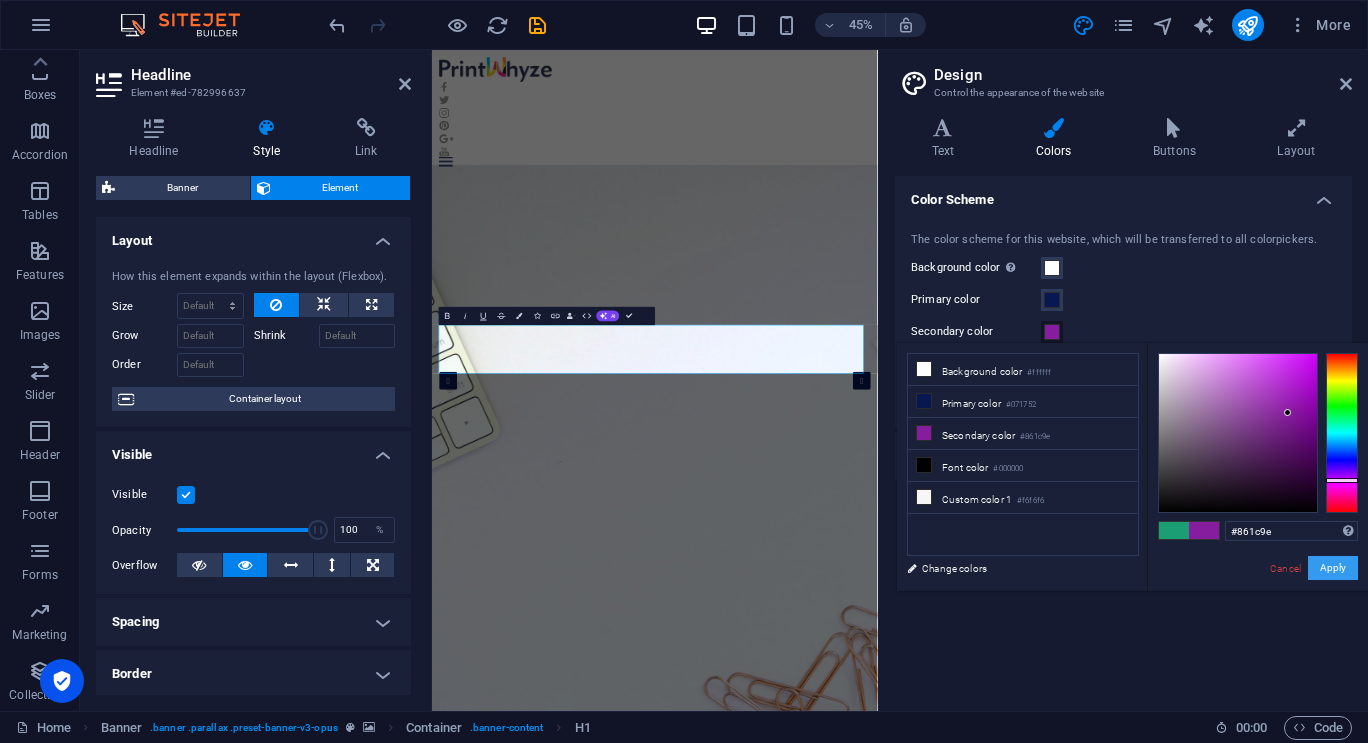 click on "Apply" at bounding box center (1333, 568) 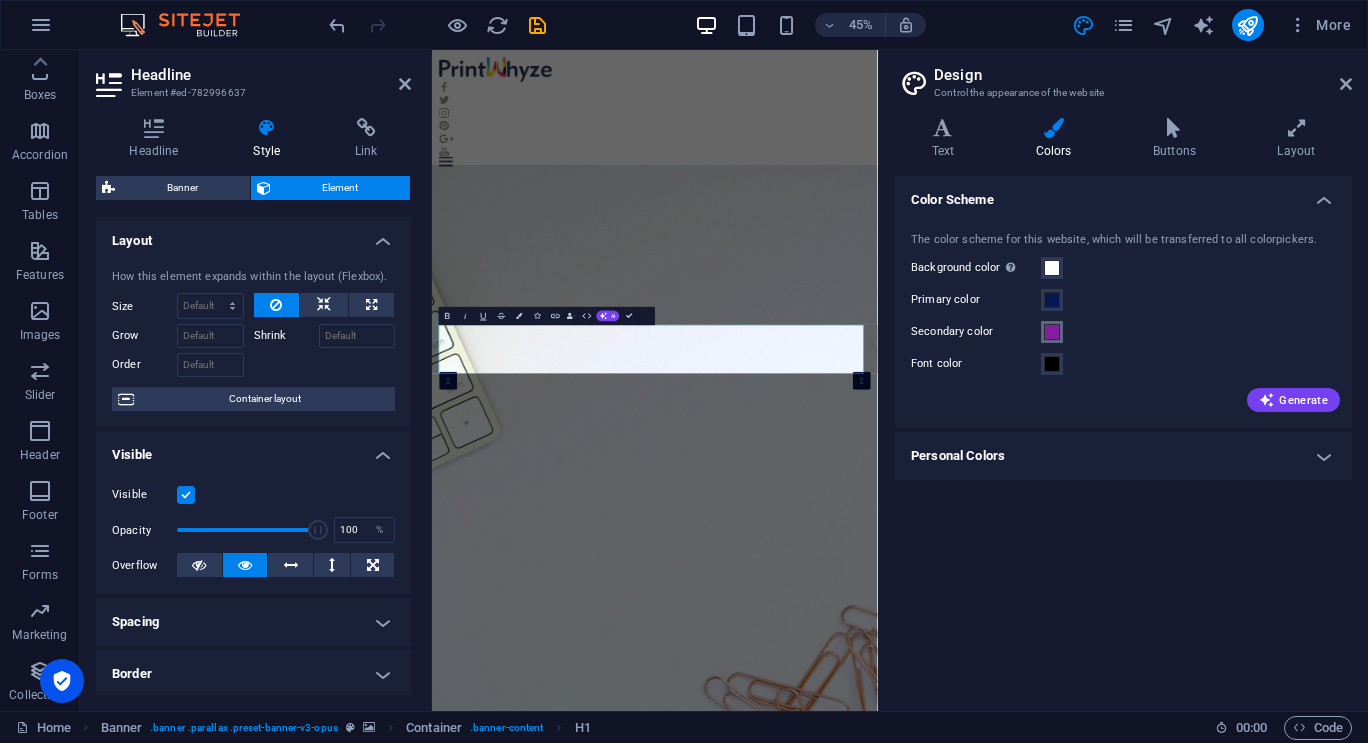 click at bounding box center (1052, 332) 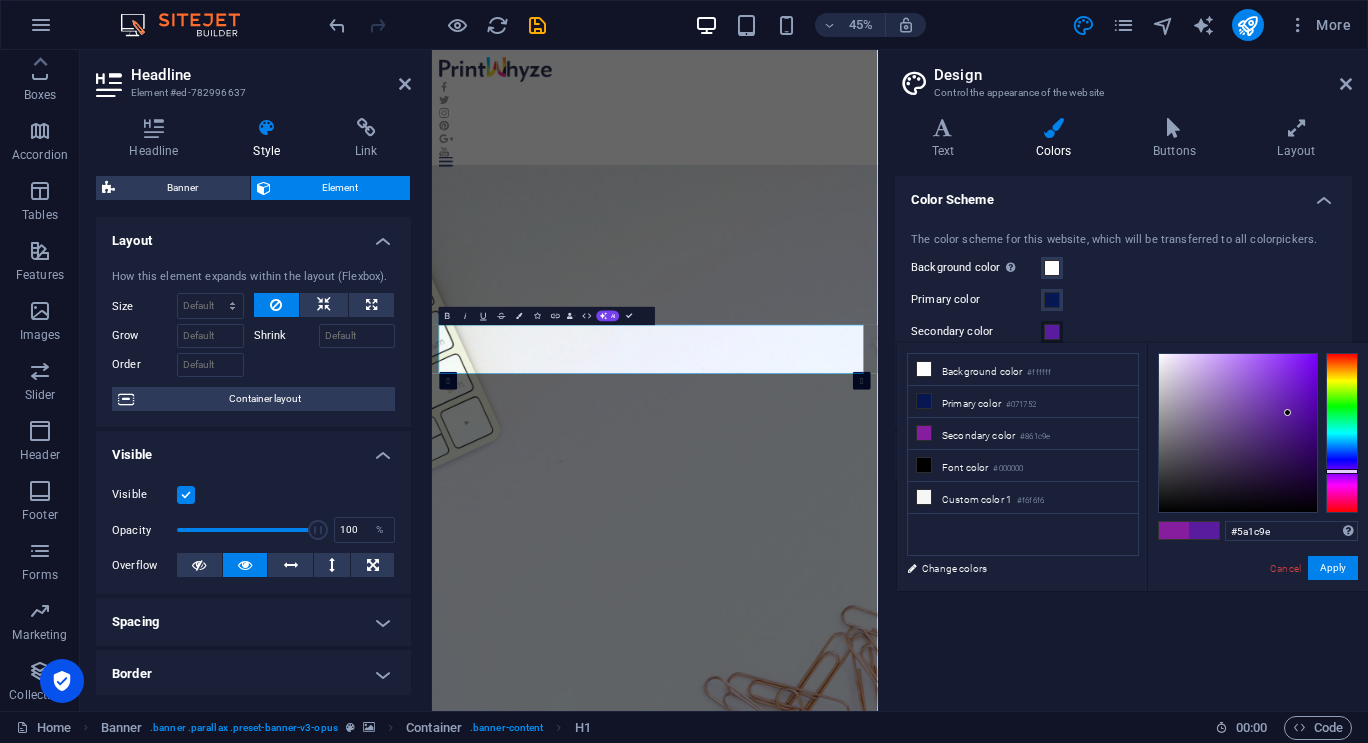 click at bounding box center (1342, 433) 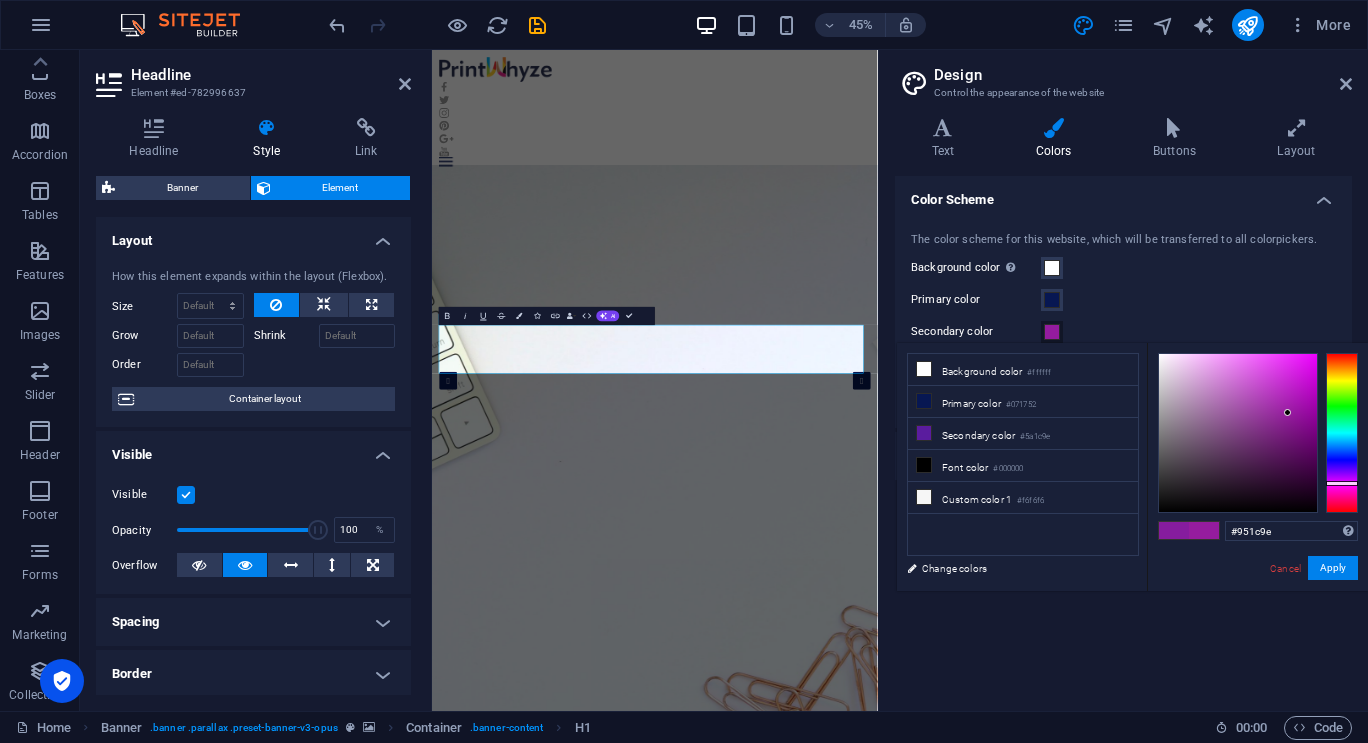 click at bounding box center (1342, 433) 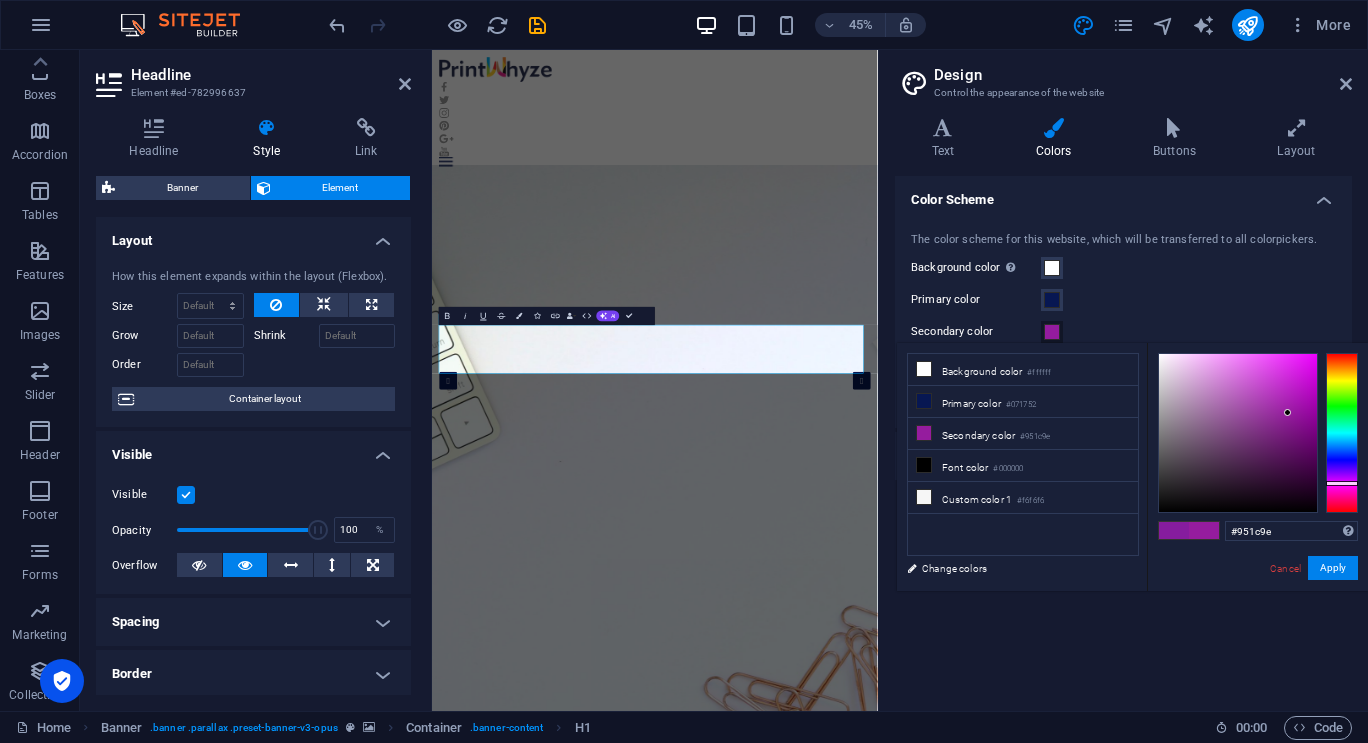 type on "#c71cd4" 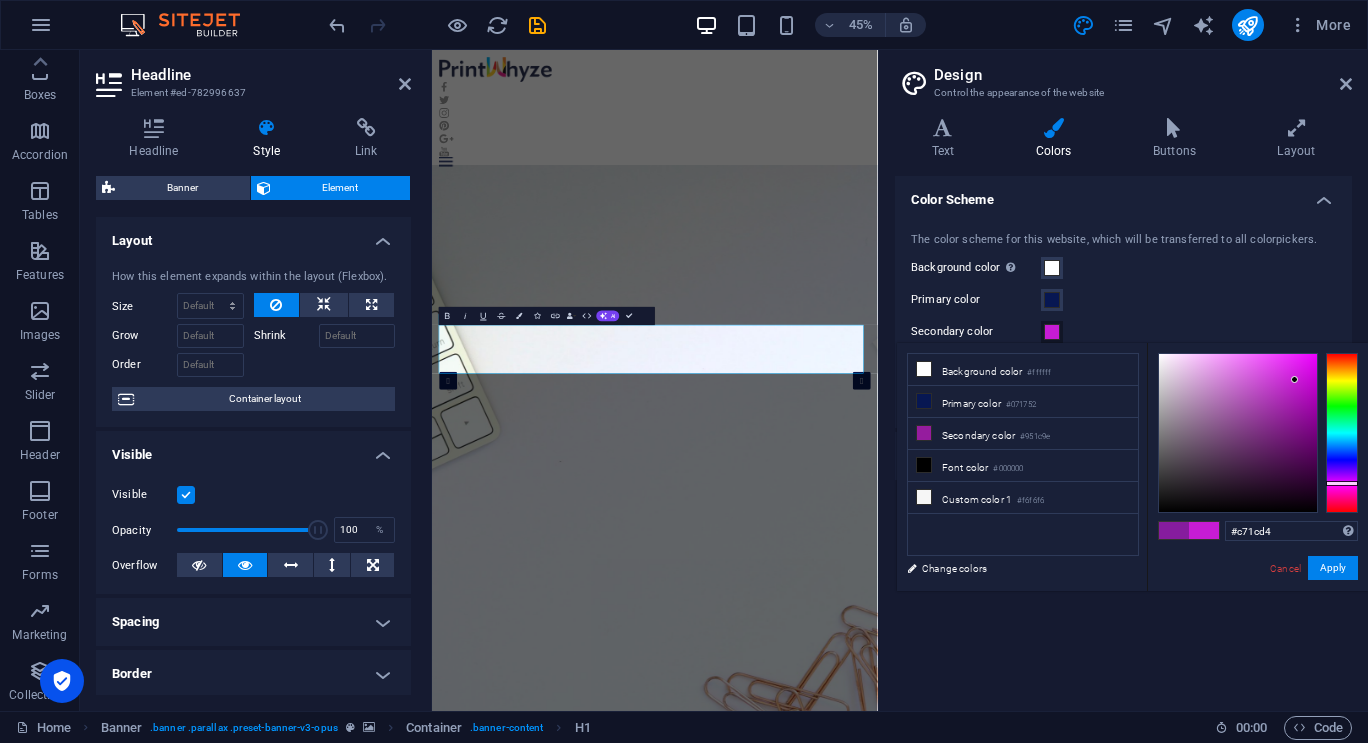 click at bounding box center [1238, 433] 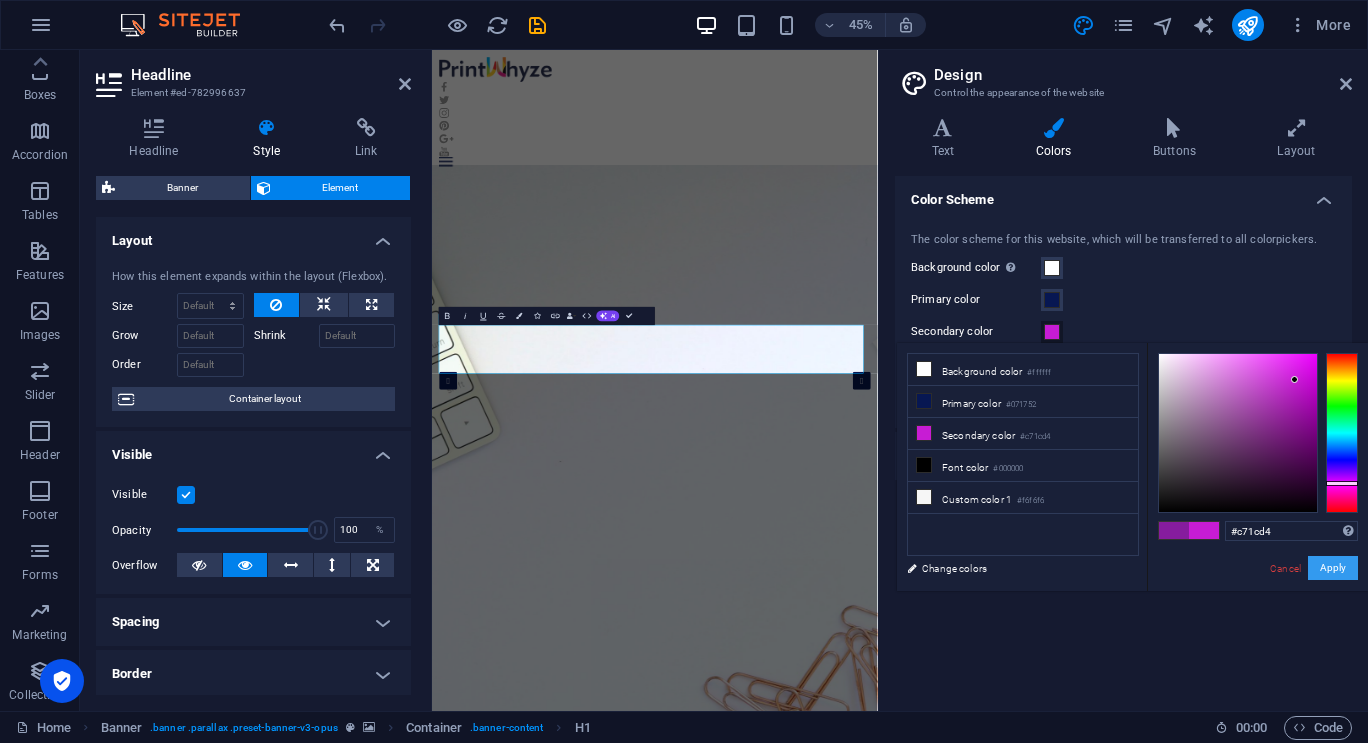 click on "Apply" at bounding box center [1333, 568] 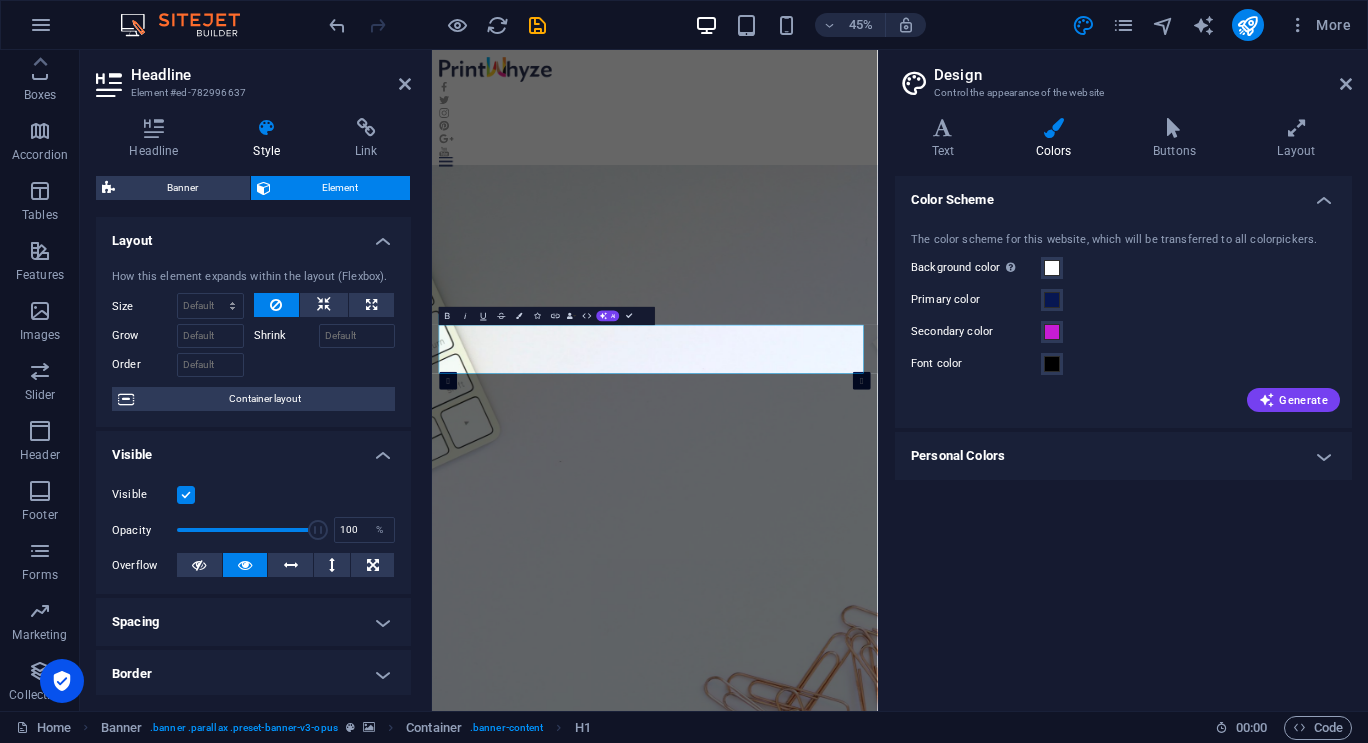click on "Personal Colors" at bounding box center [1123, 456] 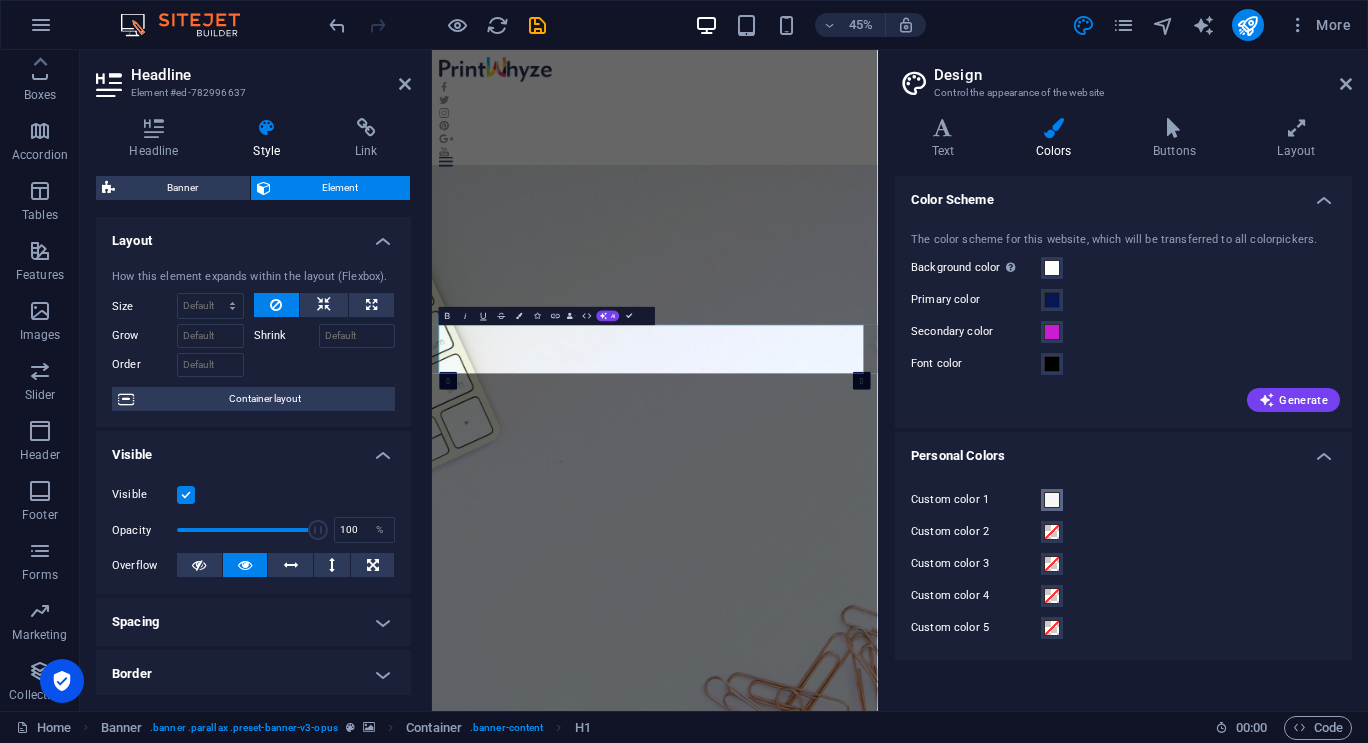 click at bounding box center (1052, 500) 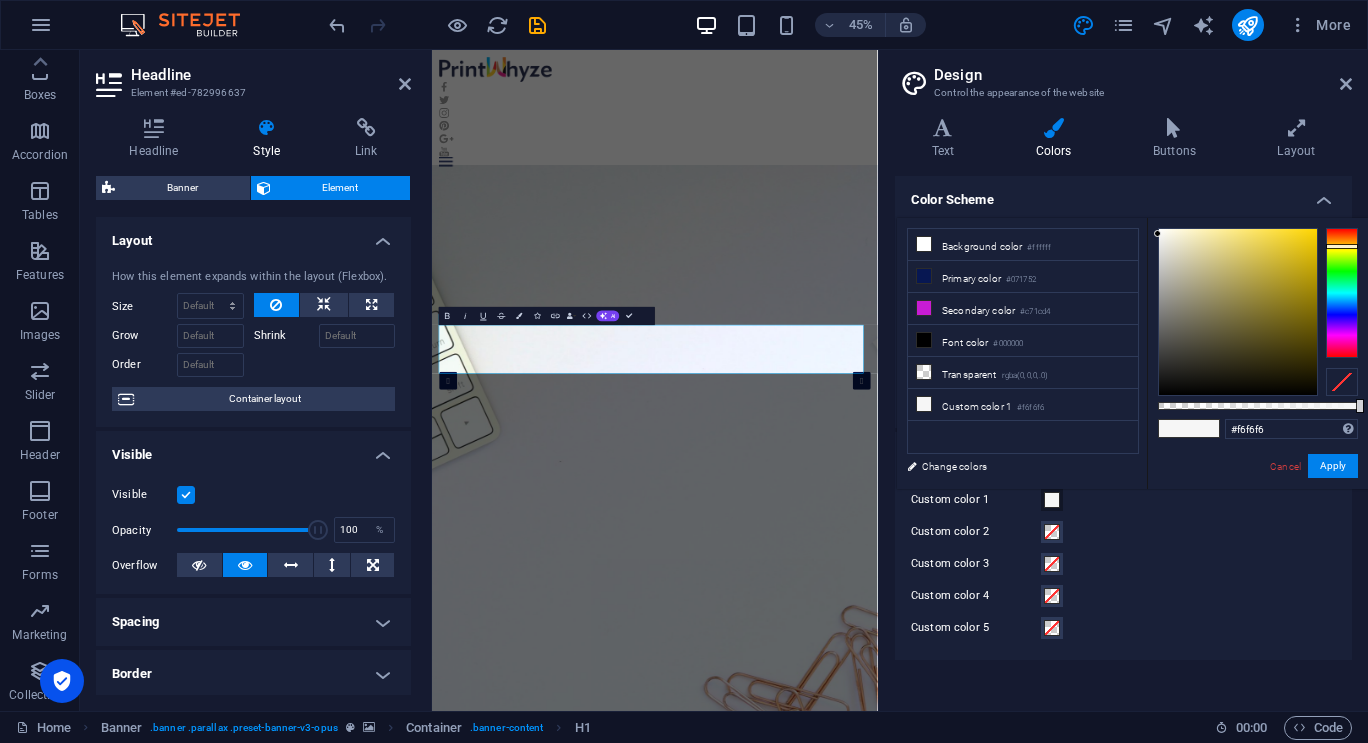 click at bounding box center [1342, 293] 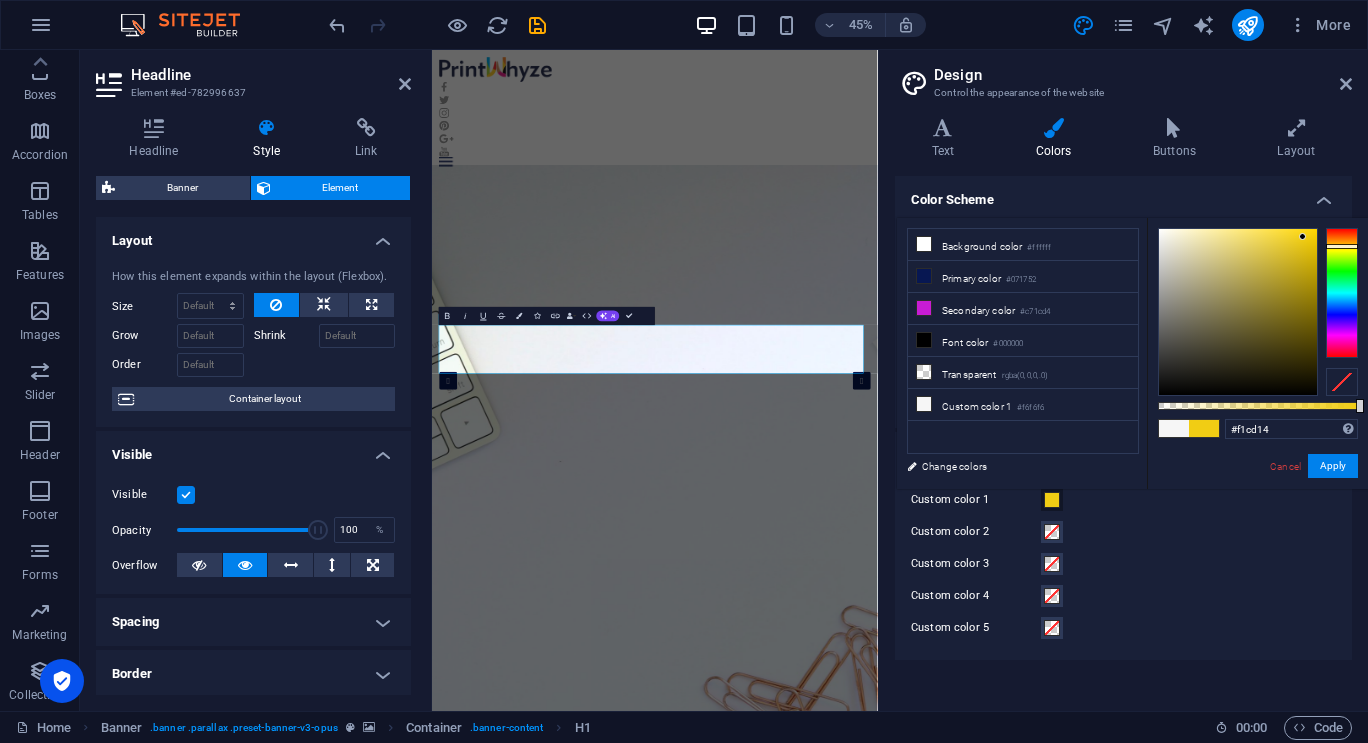 click at bounding box center [1238, 312] 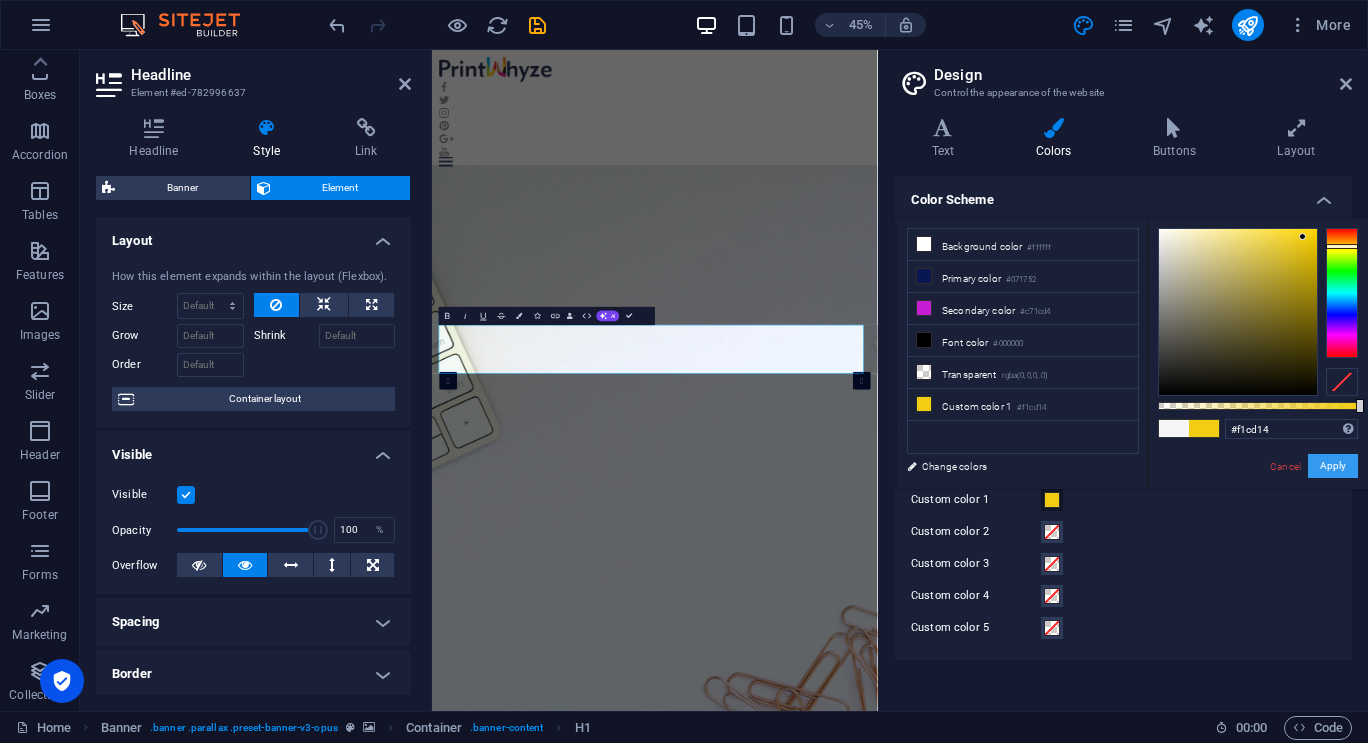 click on "Apply" at bounding box center [1333, 466] 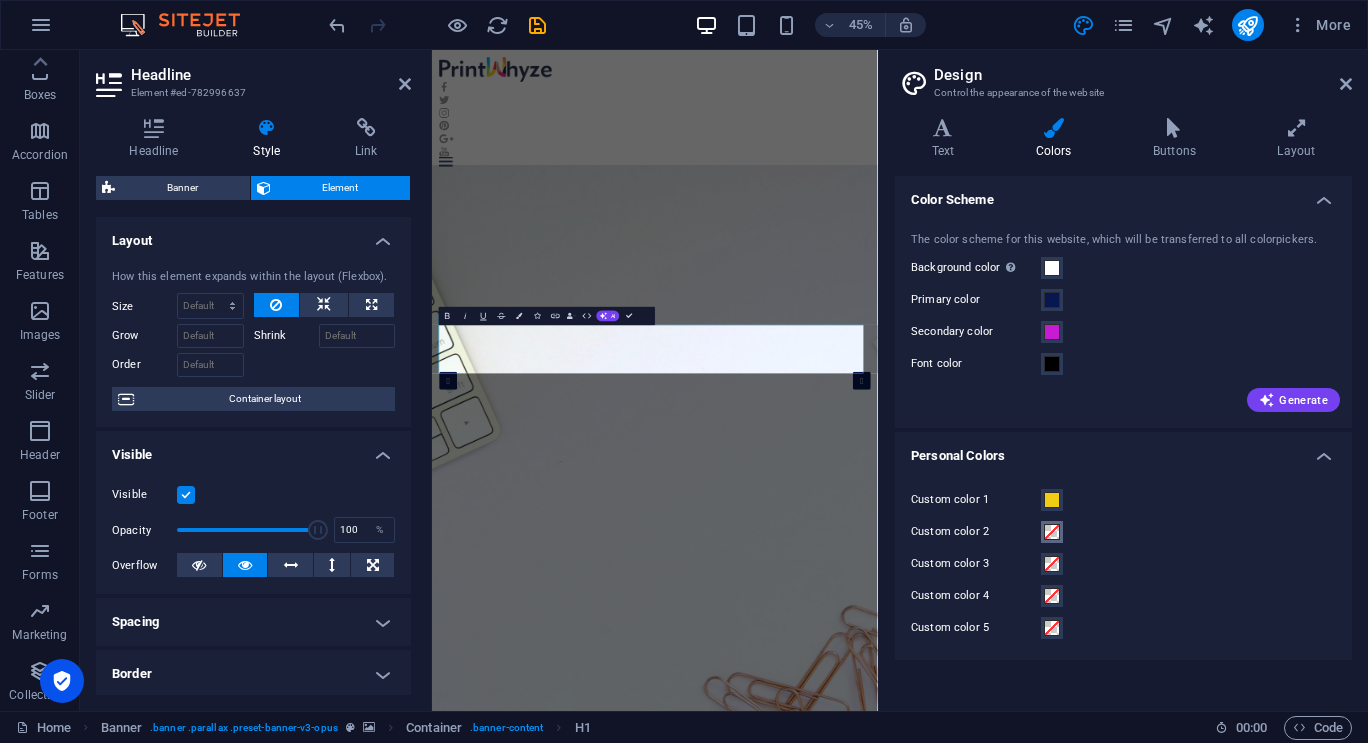 click at bounding box center [1052, 532] 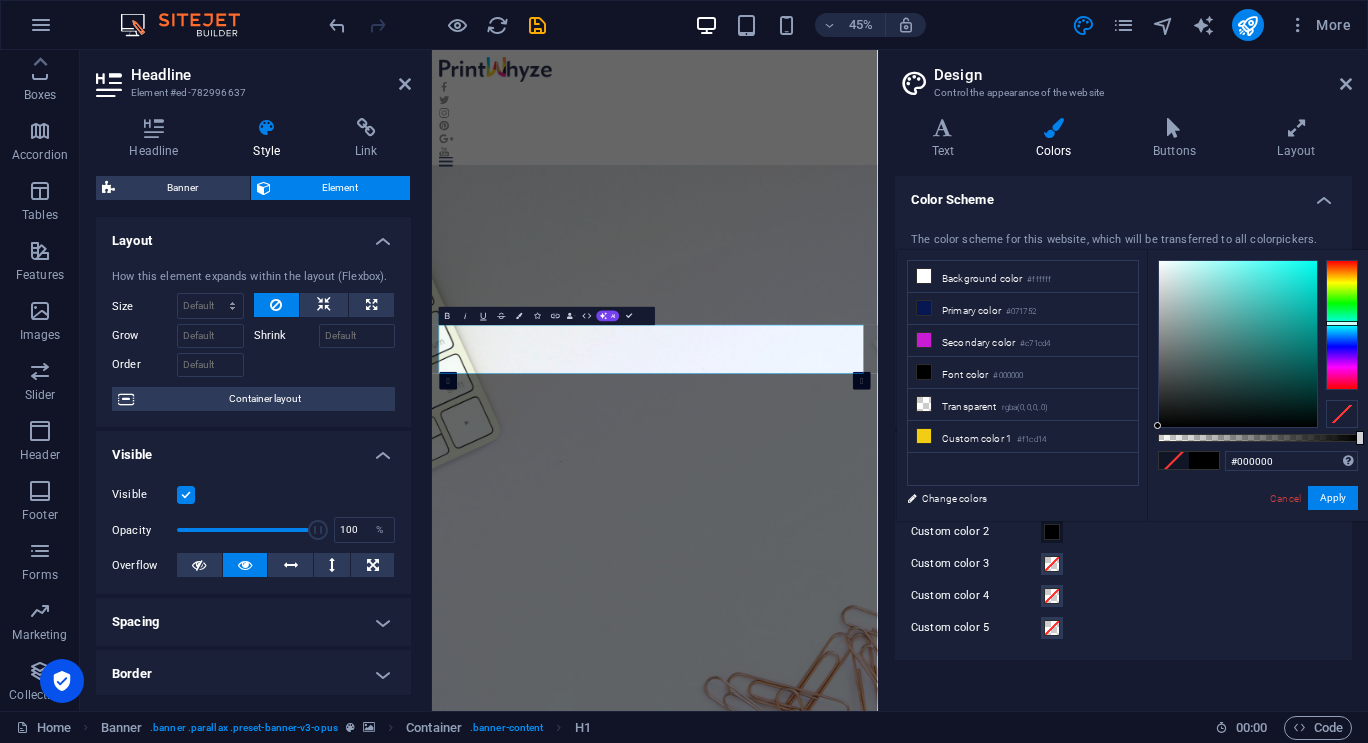 click at bounding box center (1342, 325) 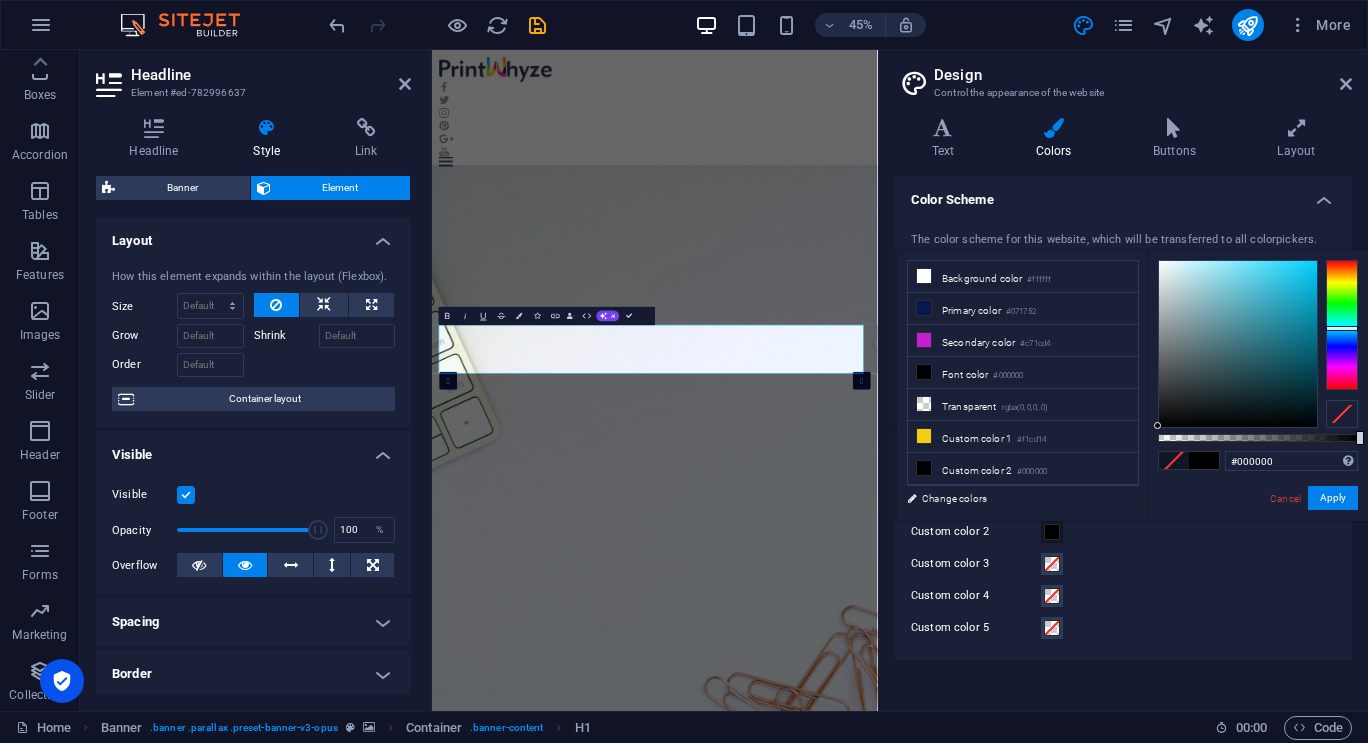 click at bounding box center (1342, 325) 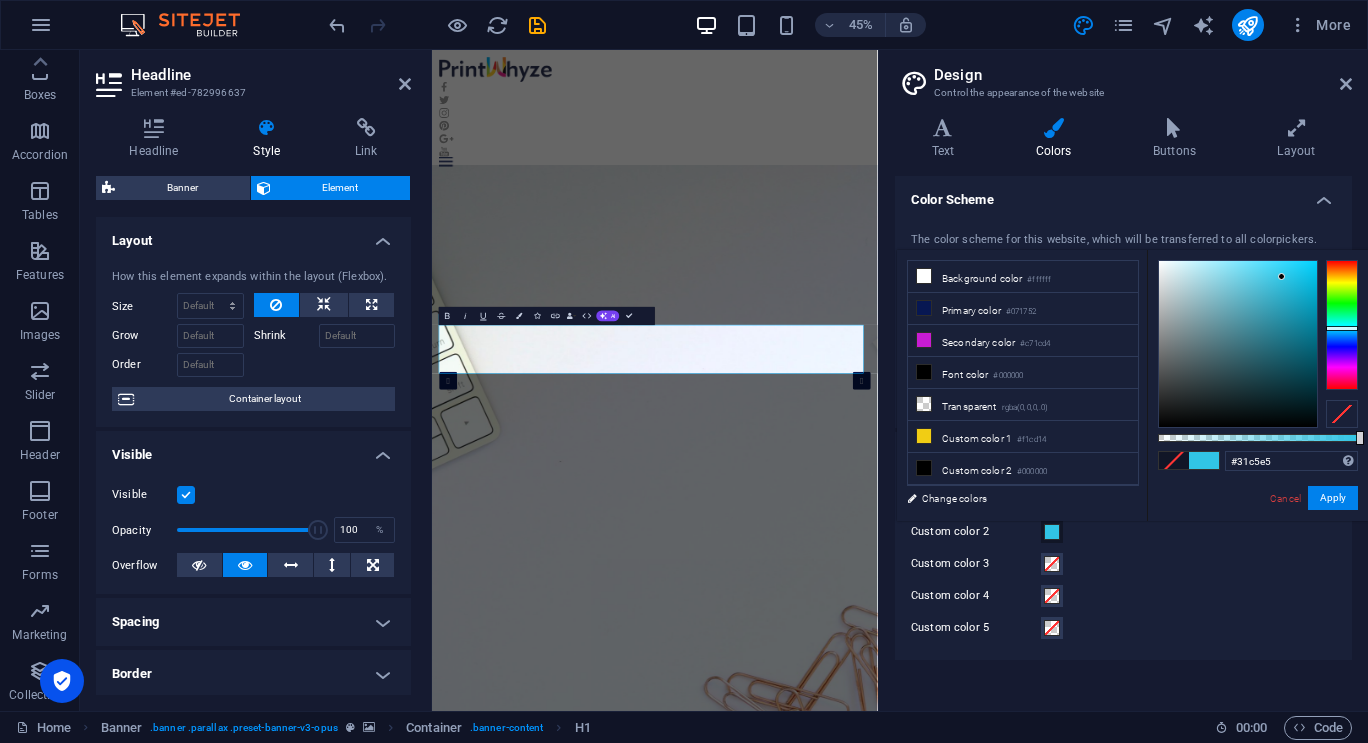 click at bounding box center (1238, 344) 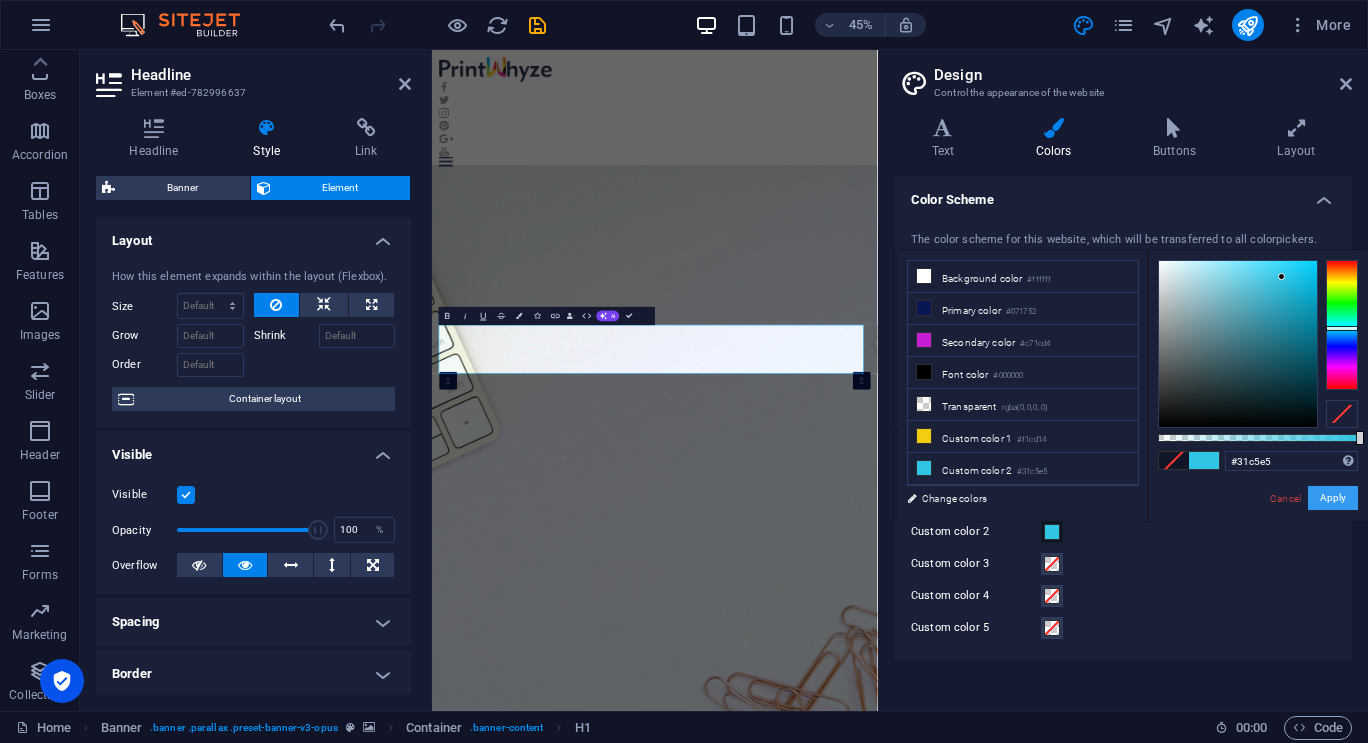 click on "Apply" at bounding box center (1333, 498) 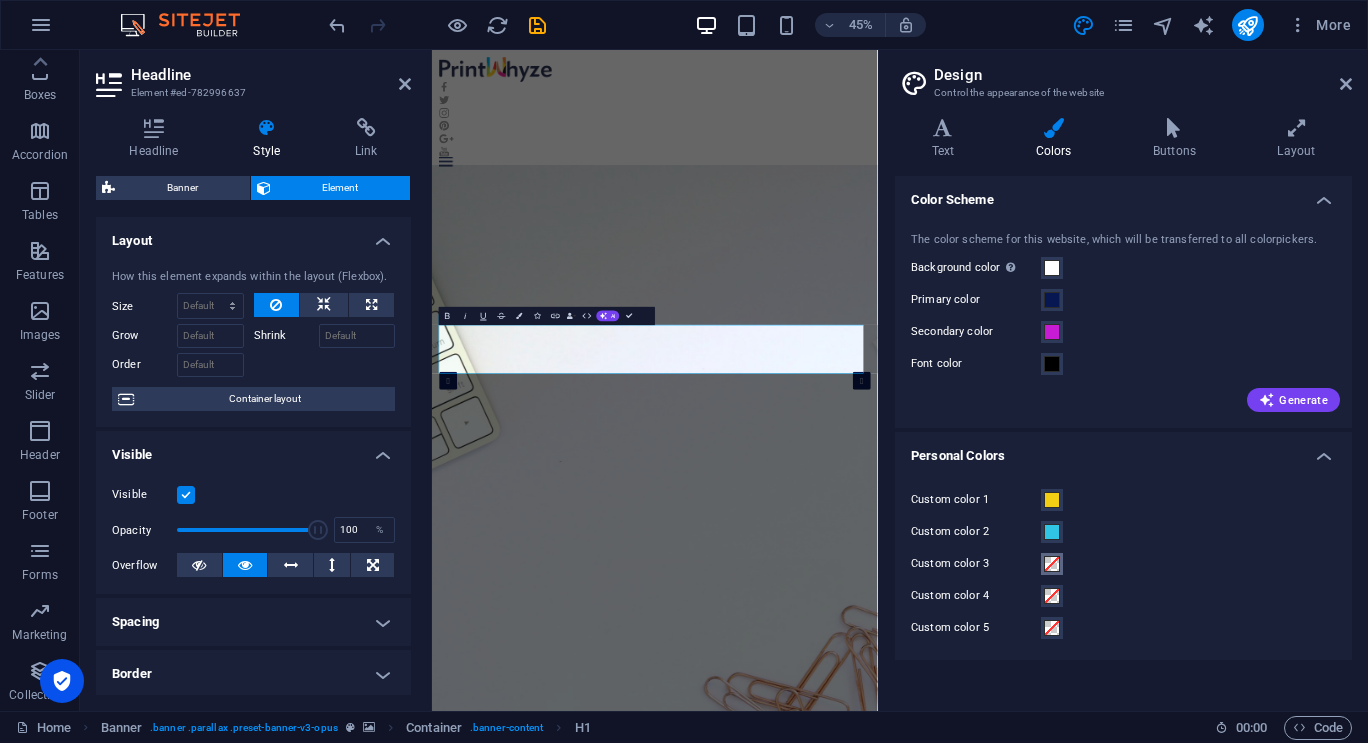 click at bounding box center [1052, 564] 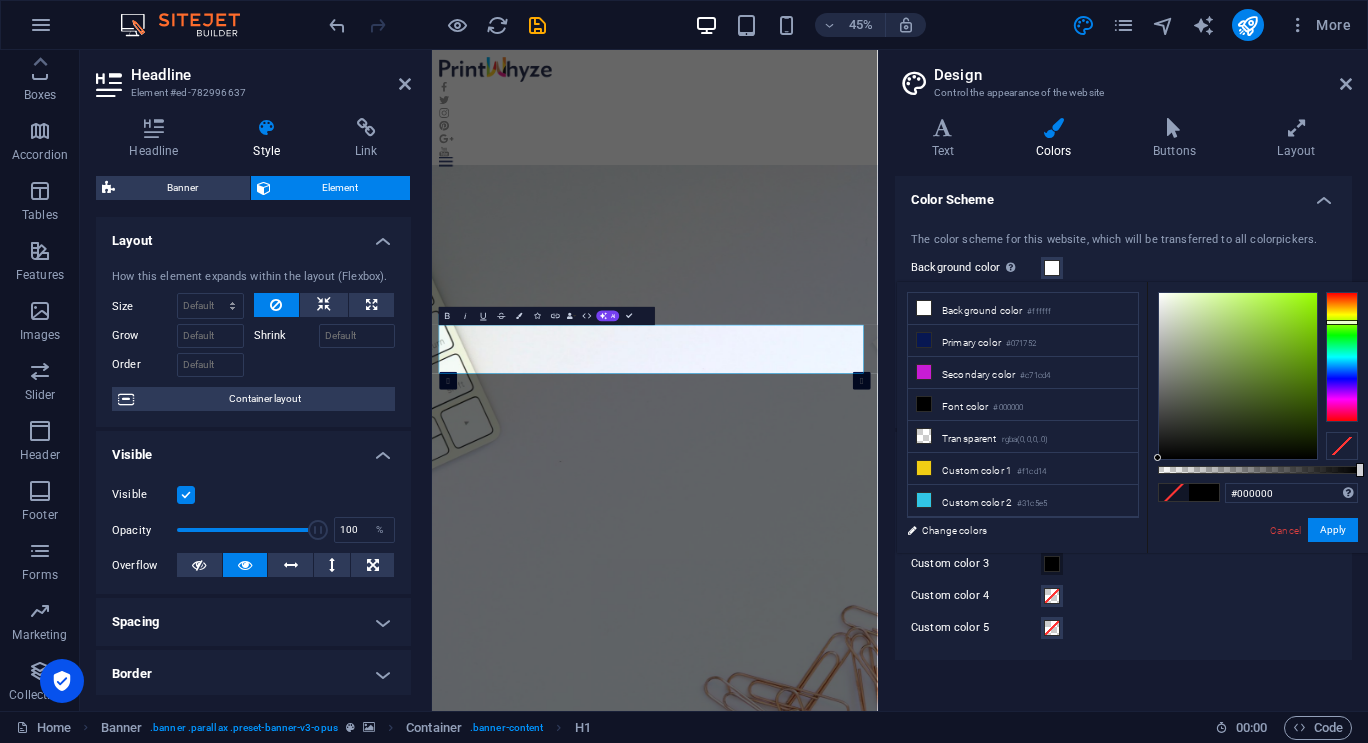 click at bounding box center (1342, 357) 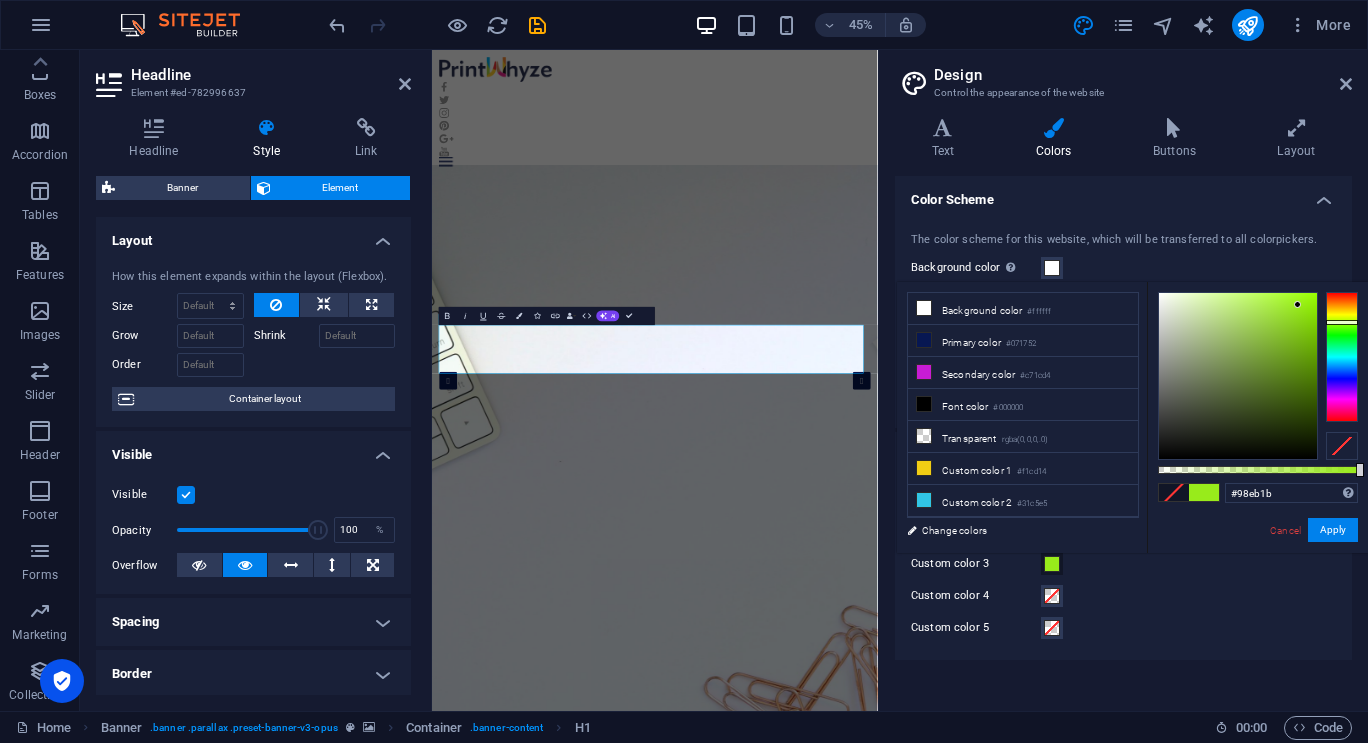 click at bounding box center [1238, 376] 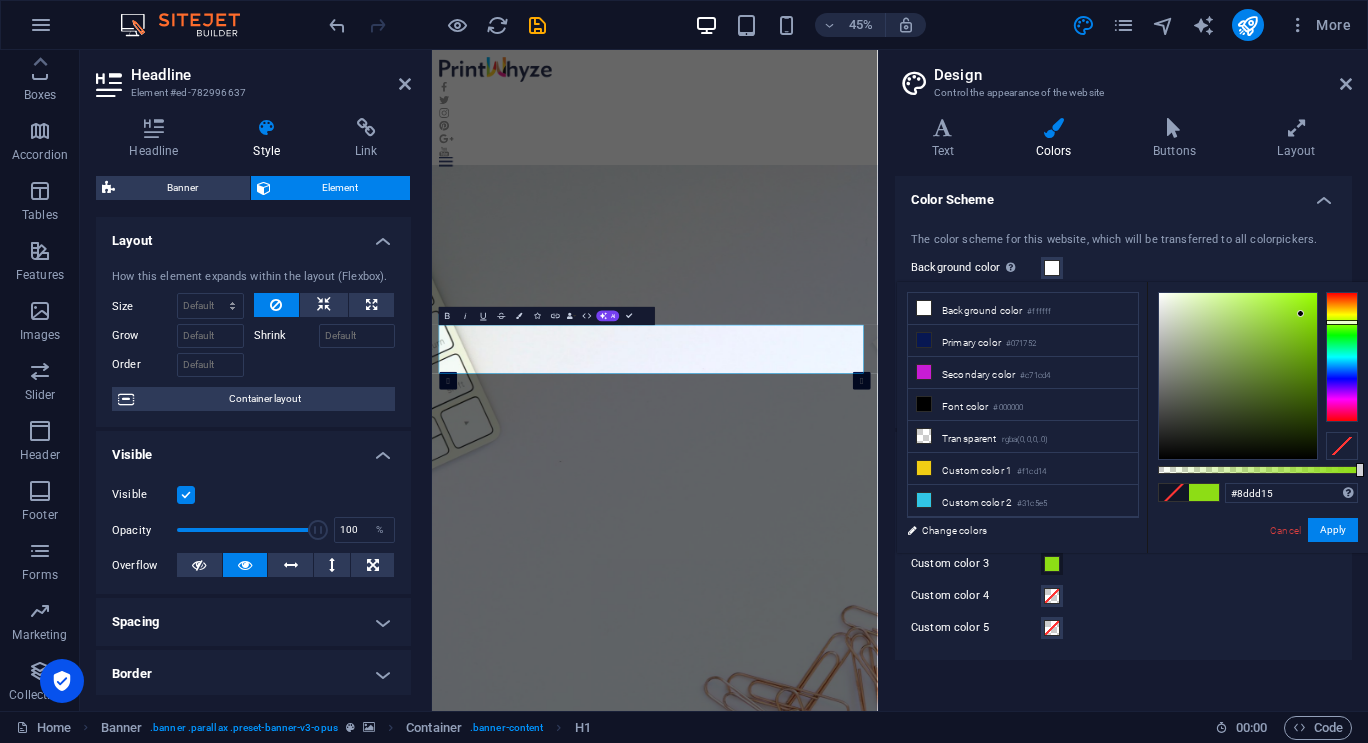 click at bounding box center [1238, 376] 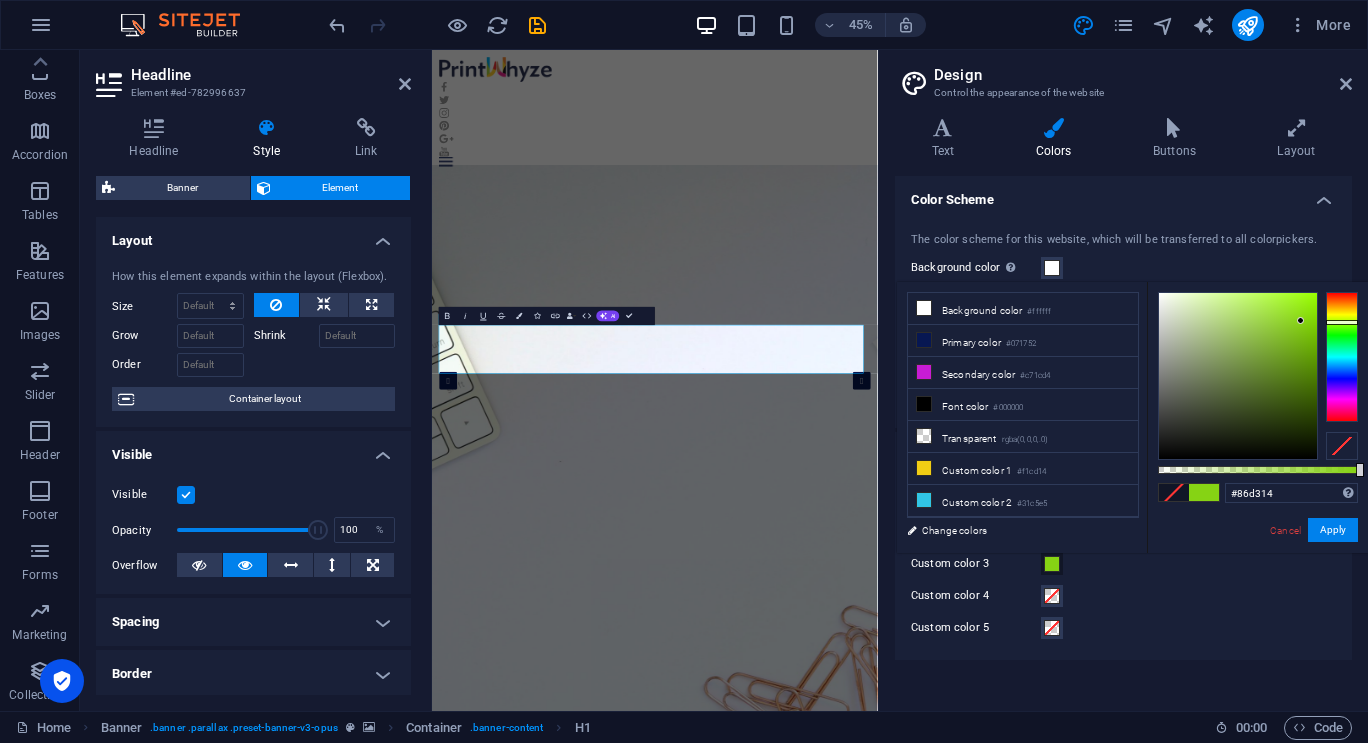 click at bounding box center [1238, 376] 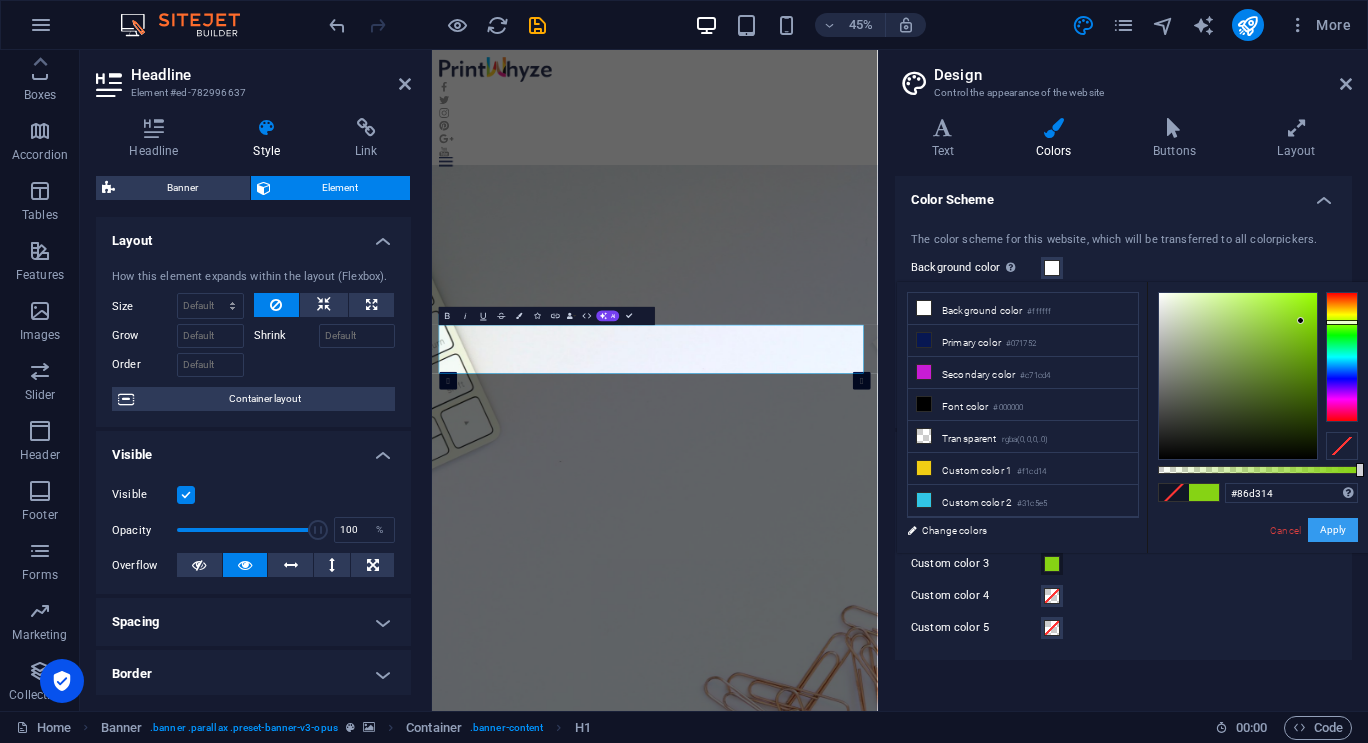 click on "Apply" at bounding box center [1333, 530] 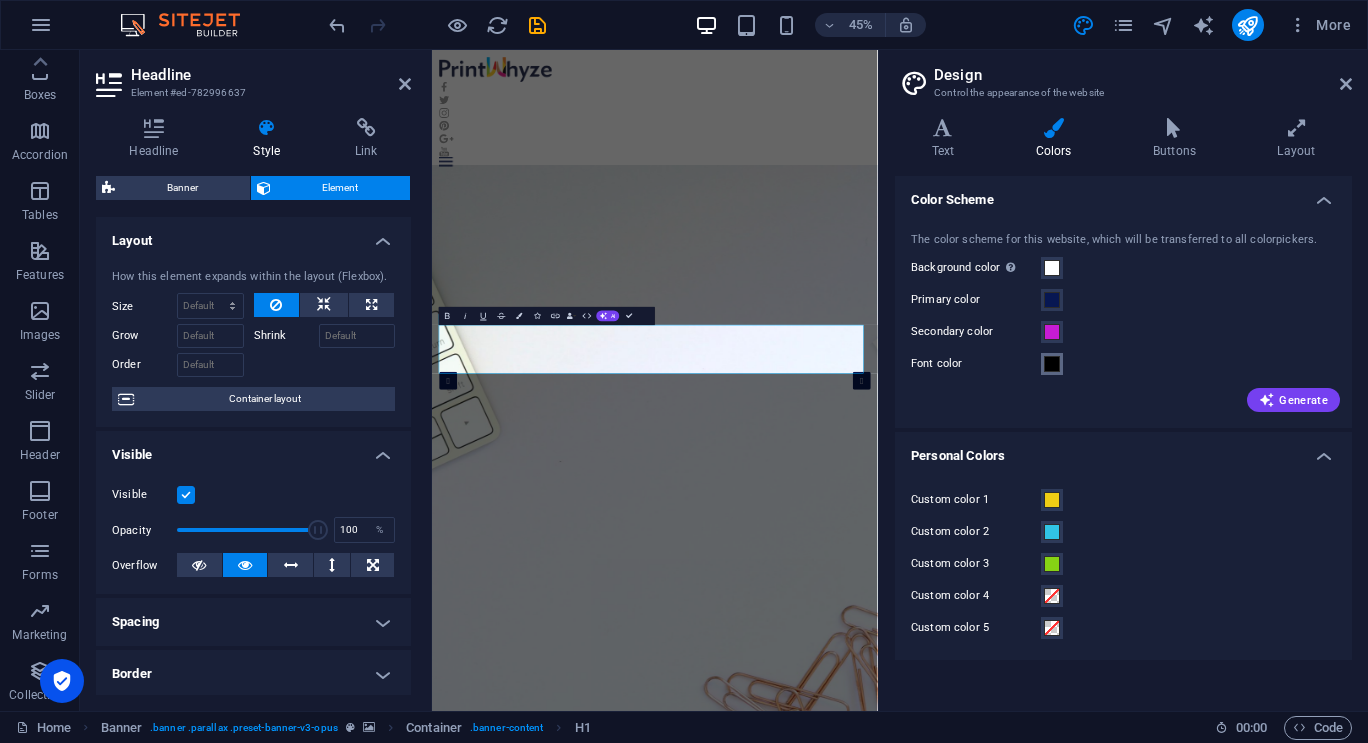 click at bounding box center (1052, 364) 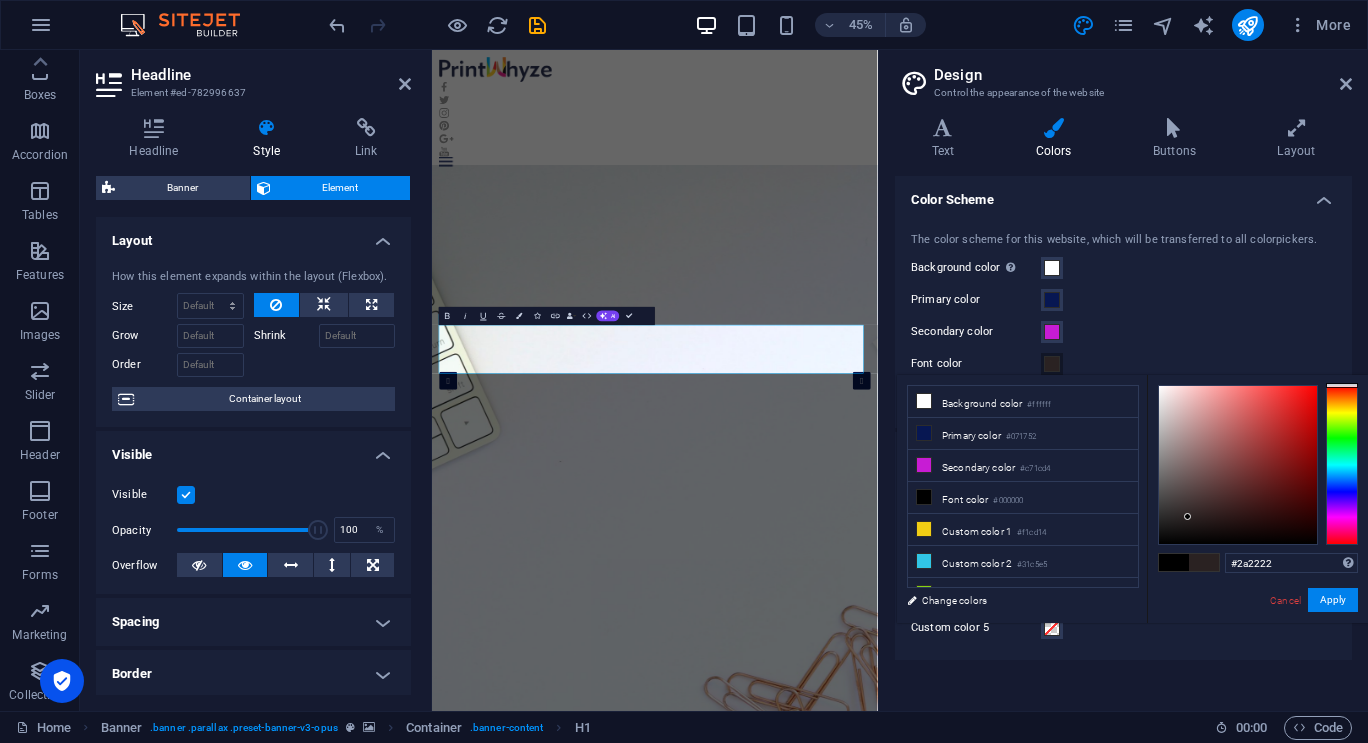click at bounding box center (1238, 465) 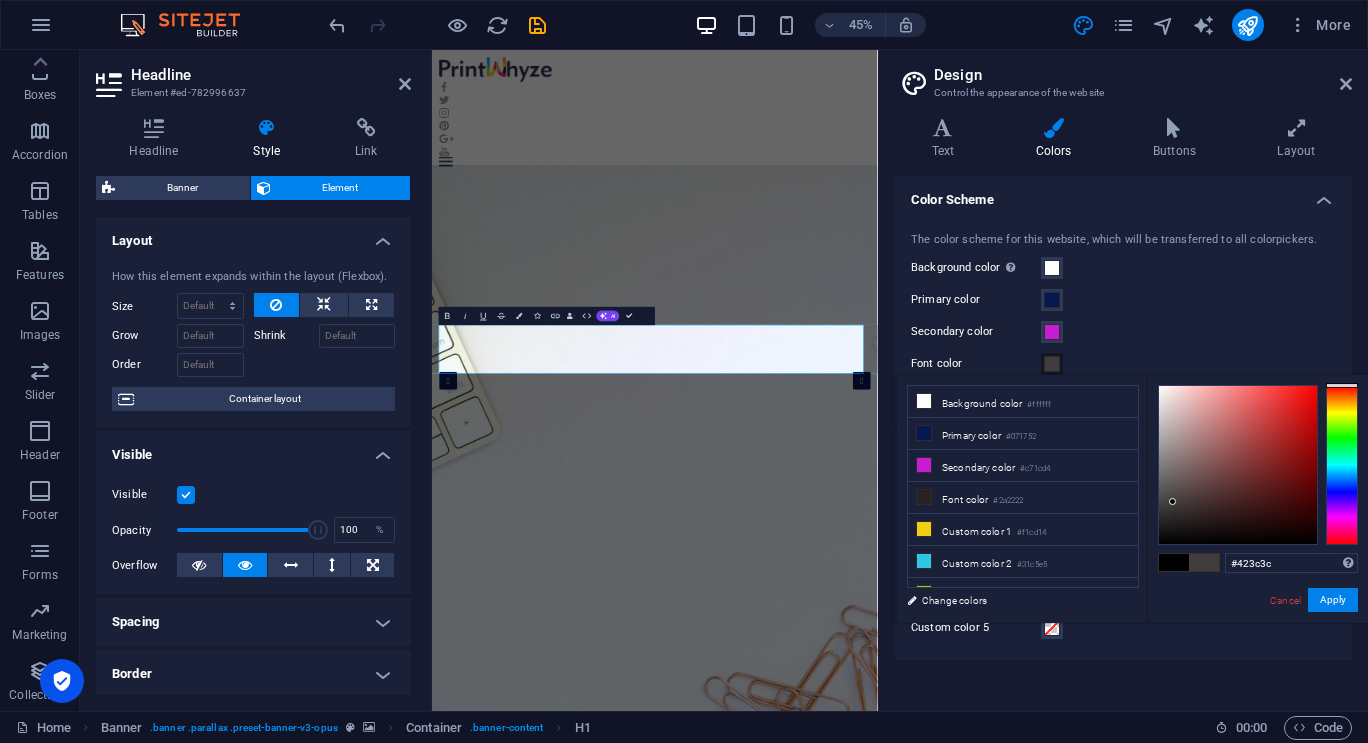 click at bounding box center [1238, 465] 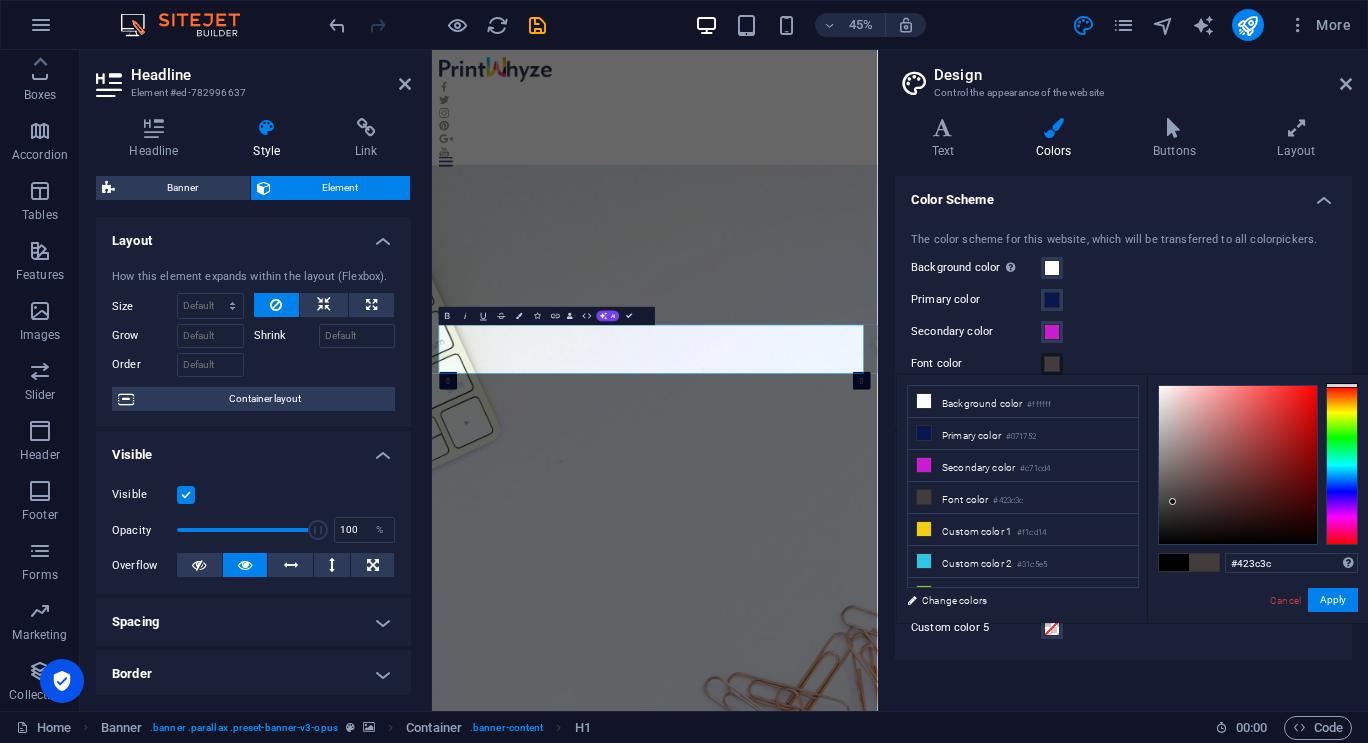 click at bounding box center [1172, 501] 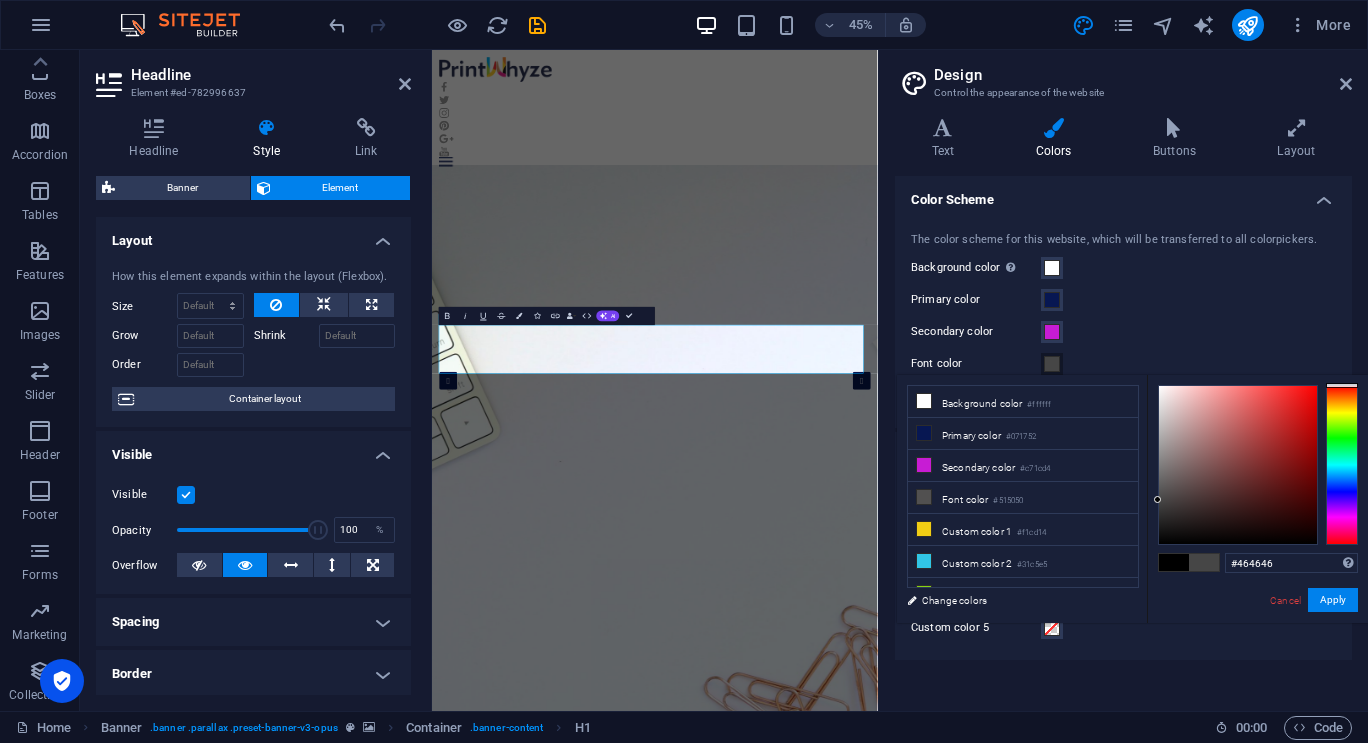 type on "#444444" 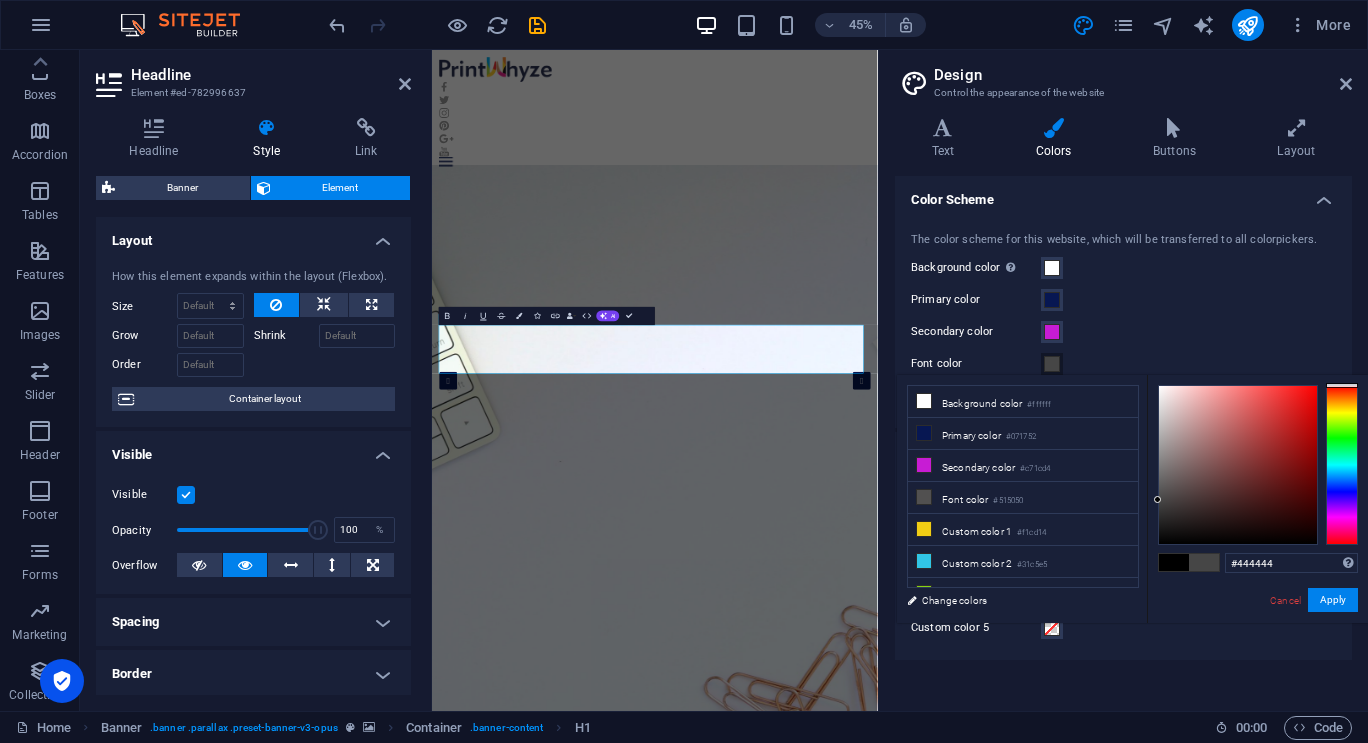 drag, startPoint x: 1174, startPoint y: 499, endPoint x: 1155, endPoint y: 501, distance: 19.104973 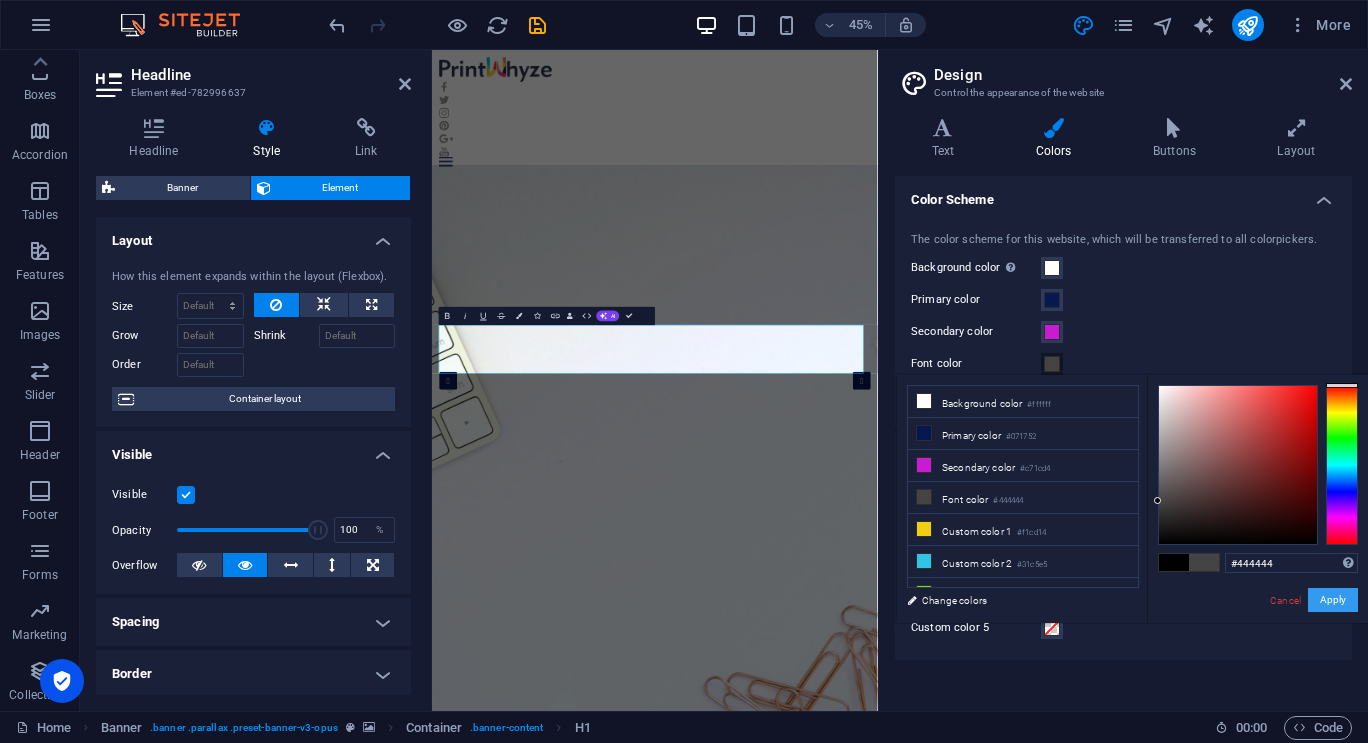 click on "Apply" at bounding box center [1333, 600] 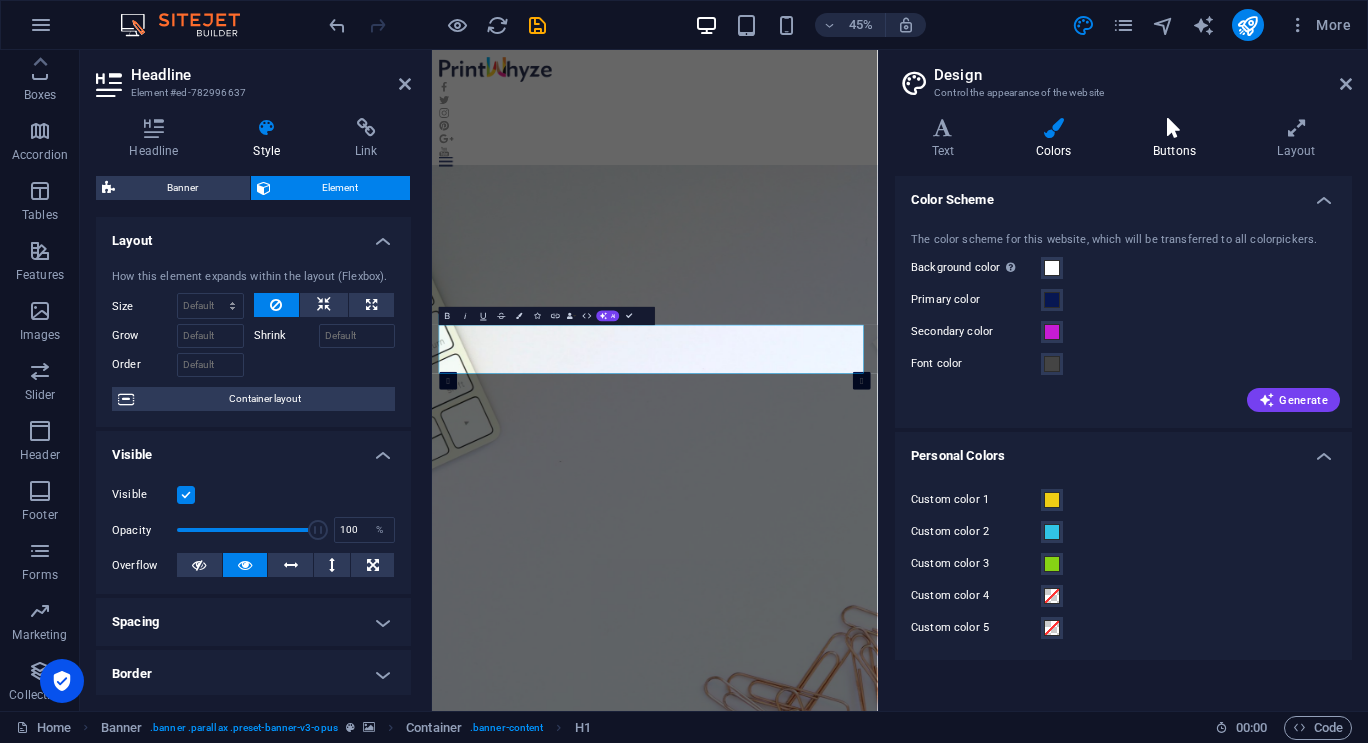 click on "Buttons" at bounding box center [1178, 139] 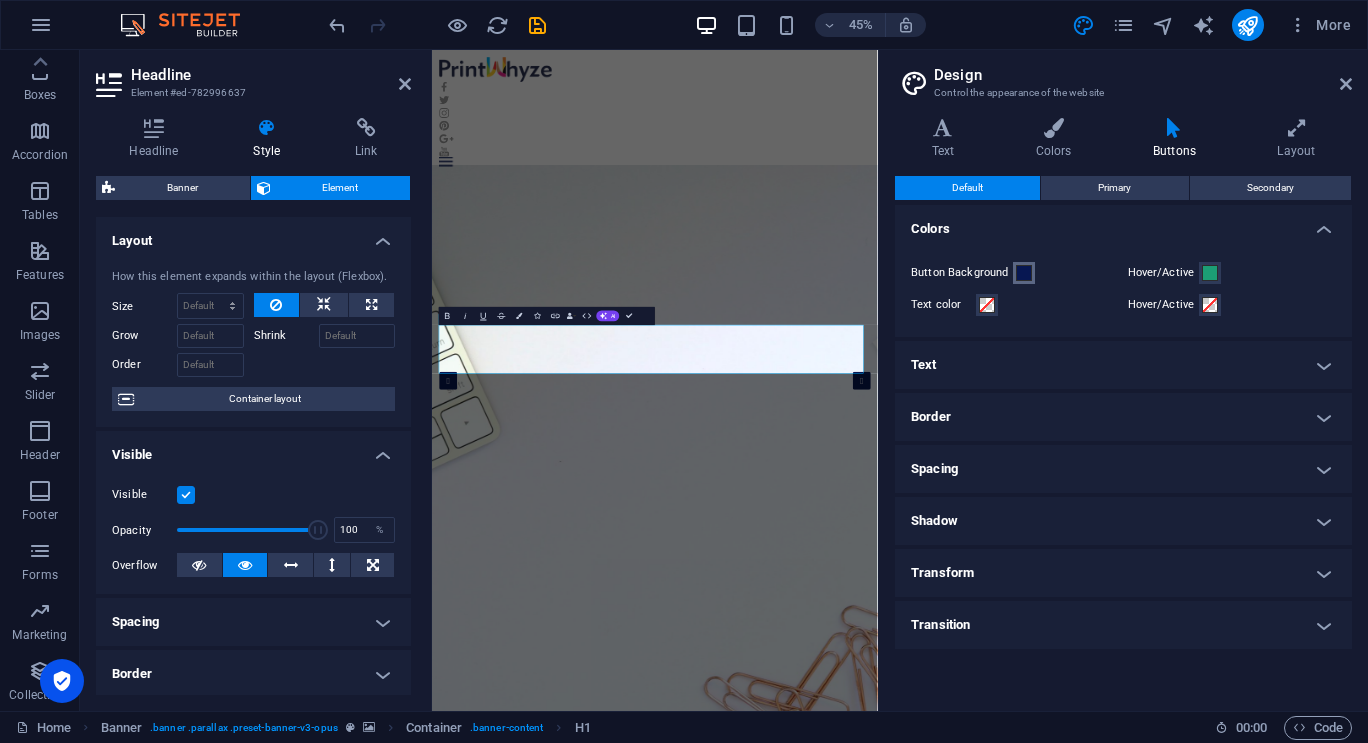 click at bounding box center (1024, 273) 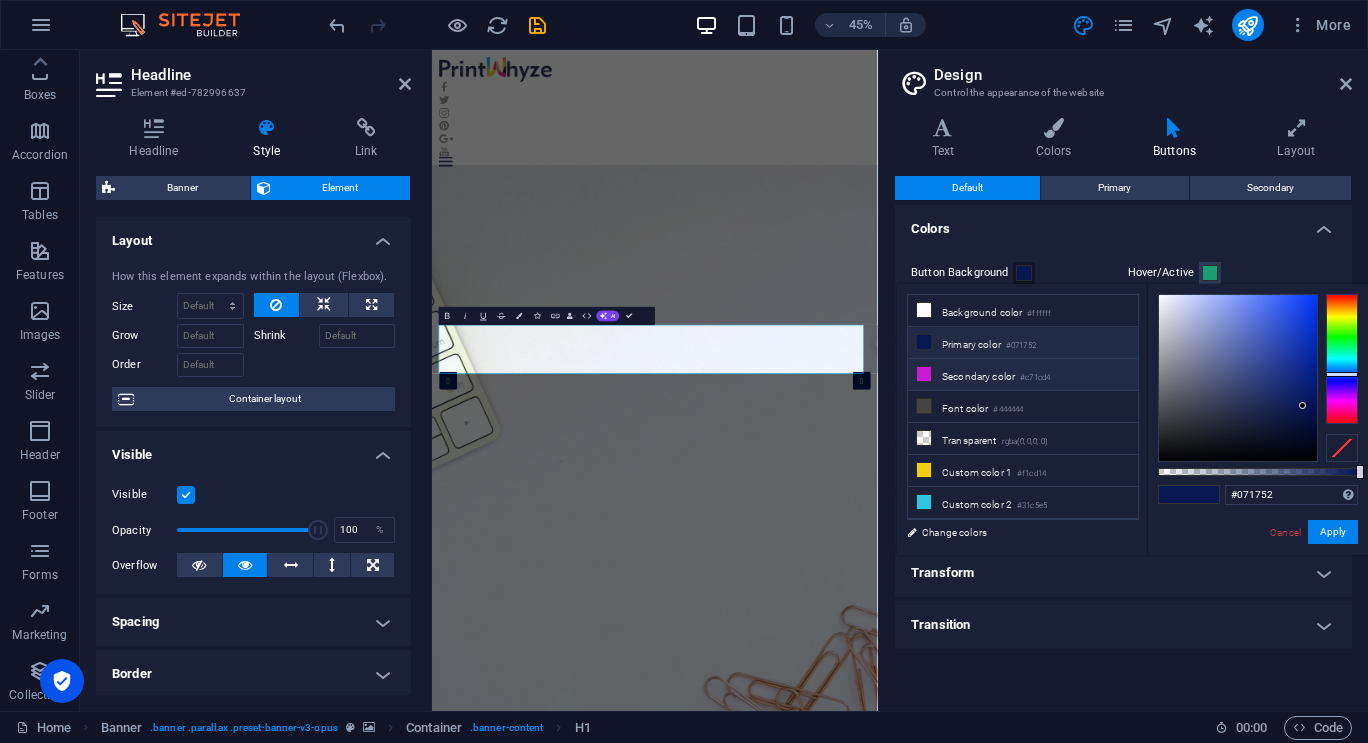 click on "Secondary color
#c71cd4" at bounding box center [1023, 375] 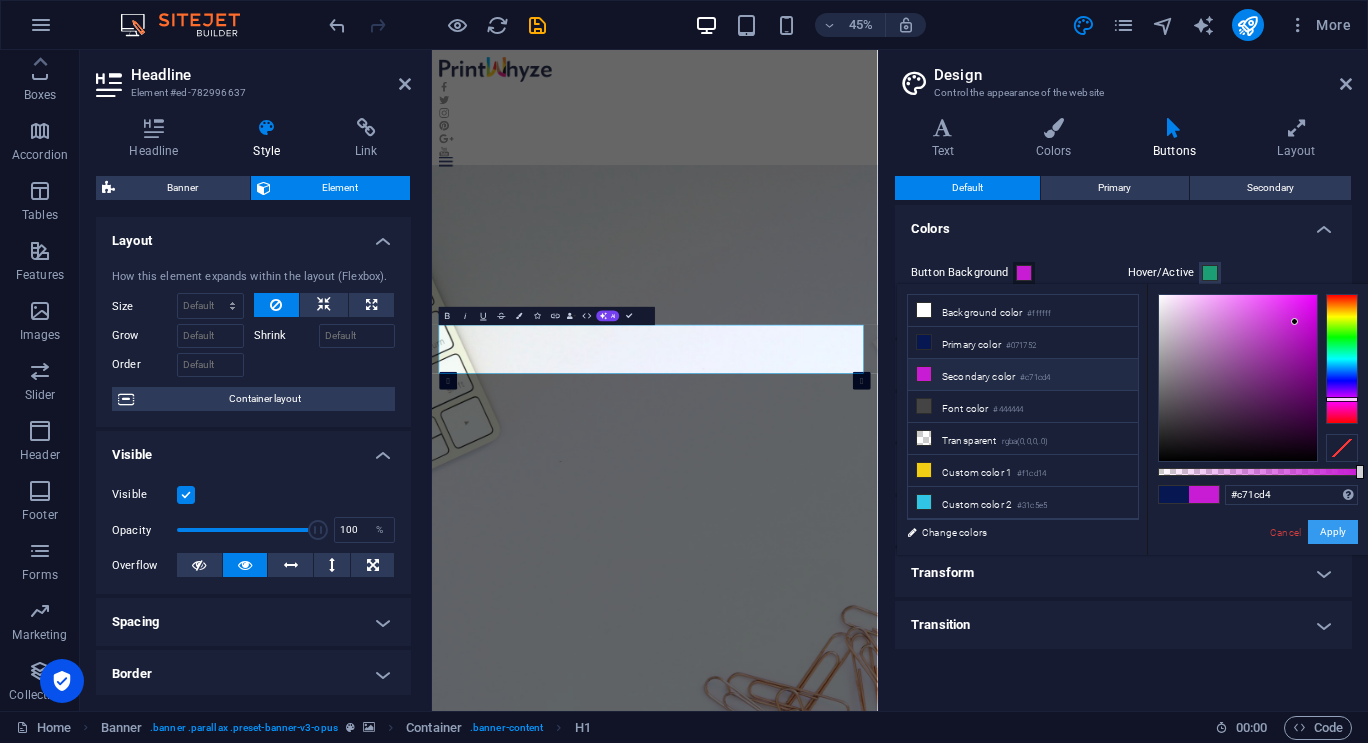 click on "Apply" at bounding box center [1333, 532] 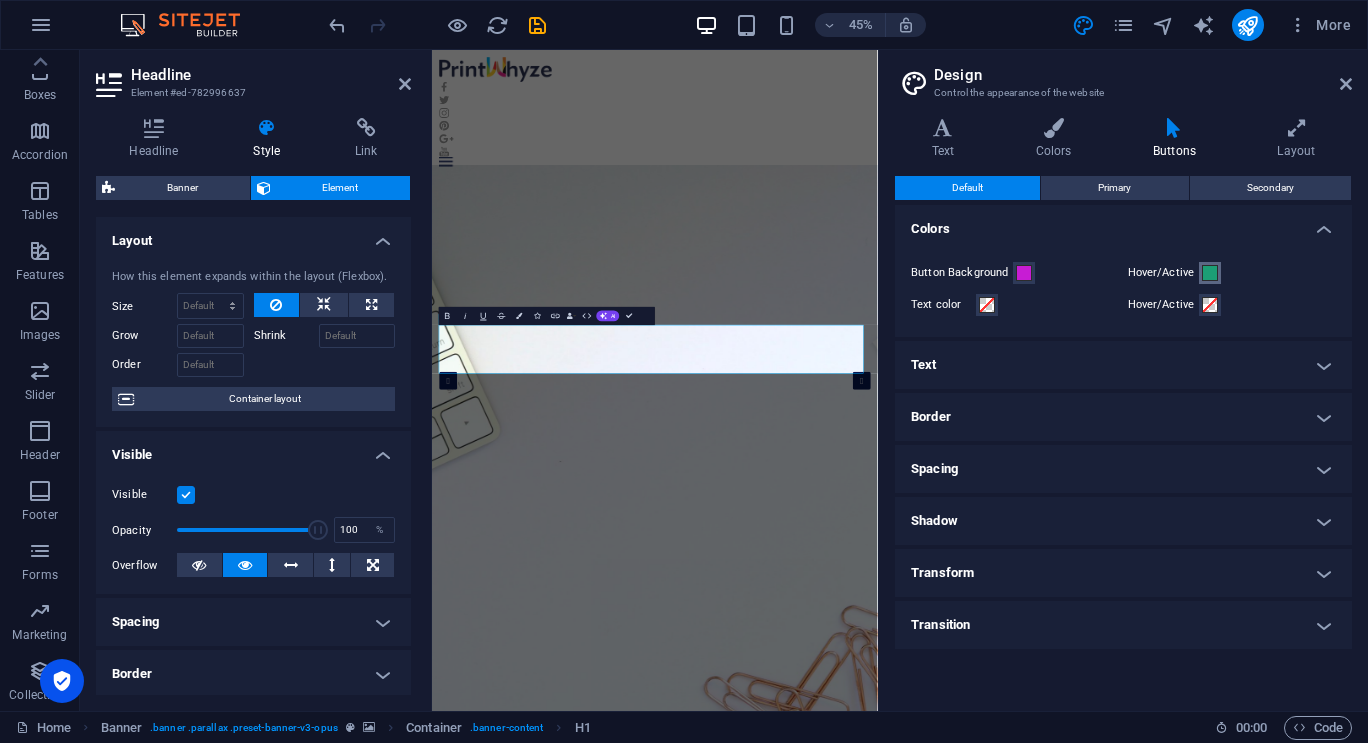 click at bounding box center (1210, 273) 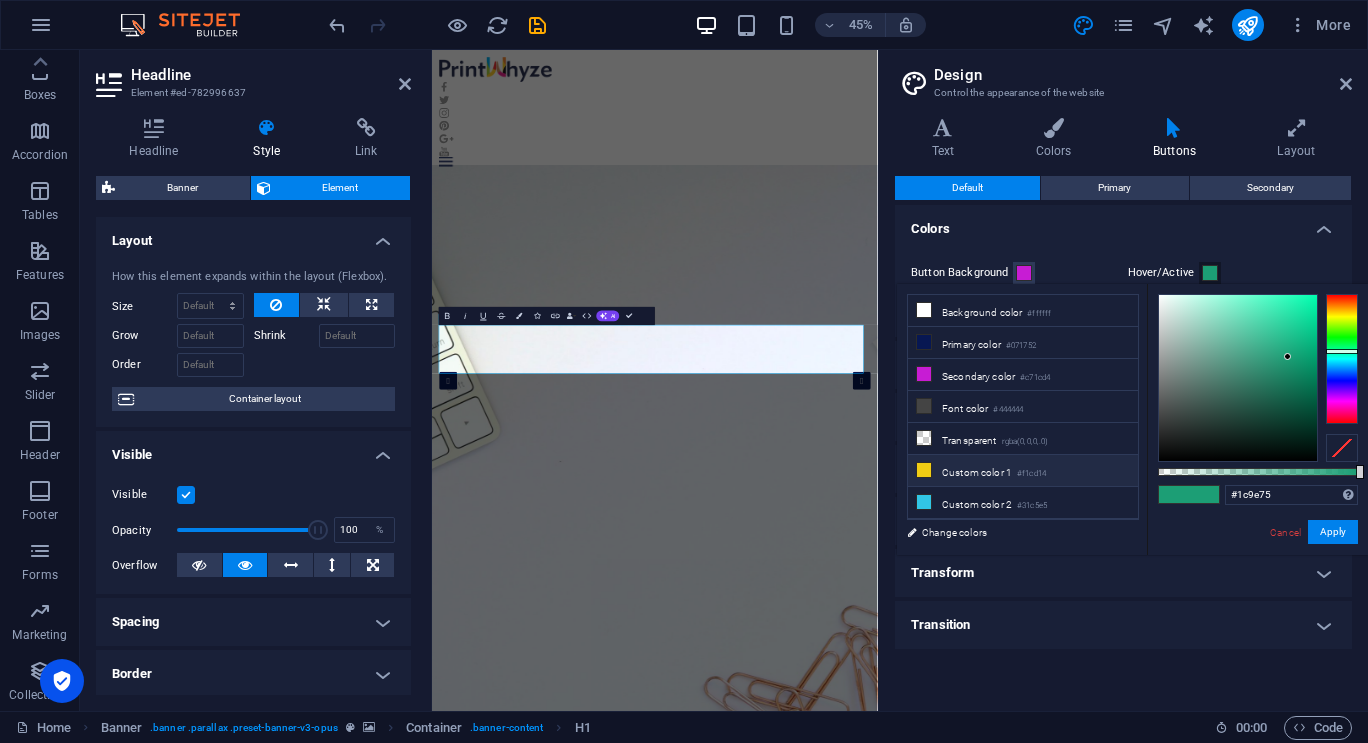 click on "Custom color 1
#f1cd14" at bounding box center [1023, 471] 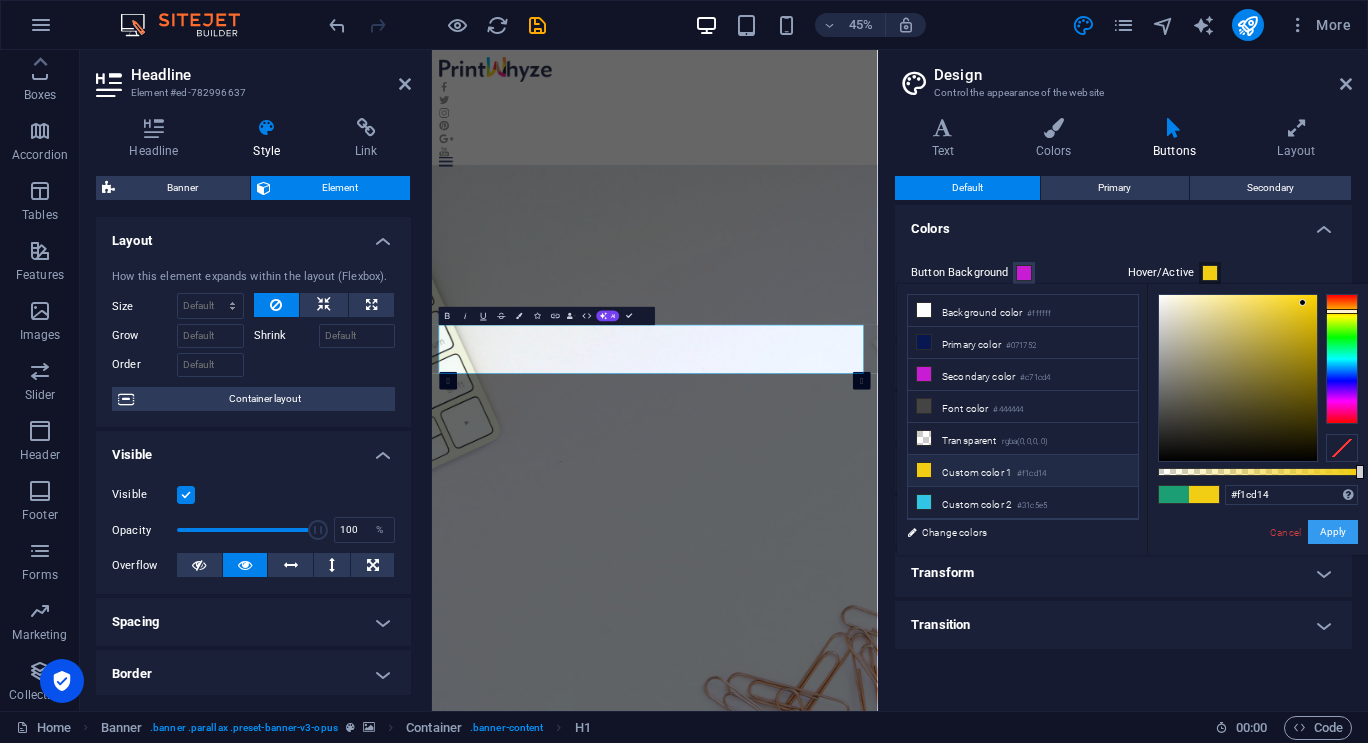 click on "Apply" at bounding box center [1333, 532] 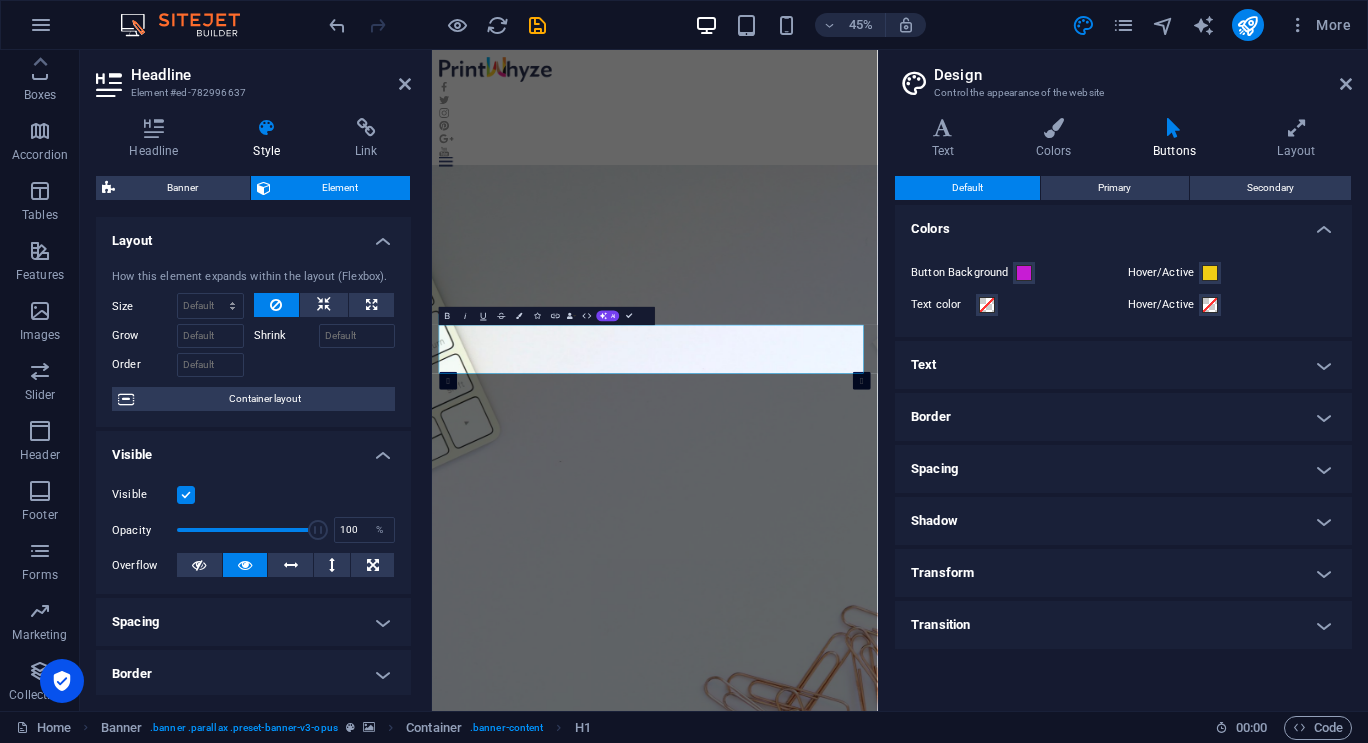 click on "Text" at bounding box center [1123, 365] 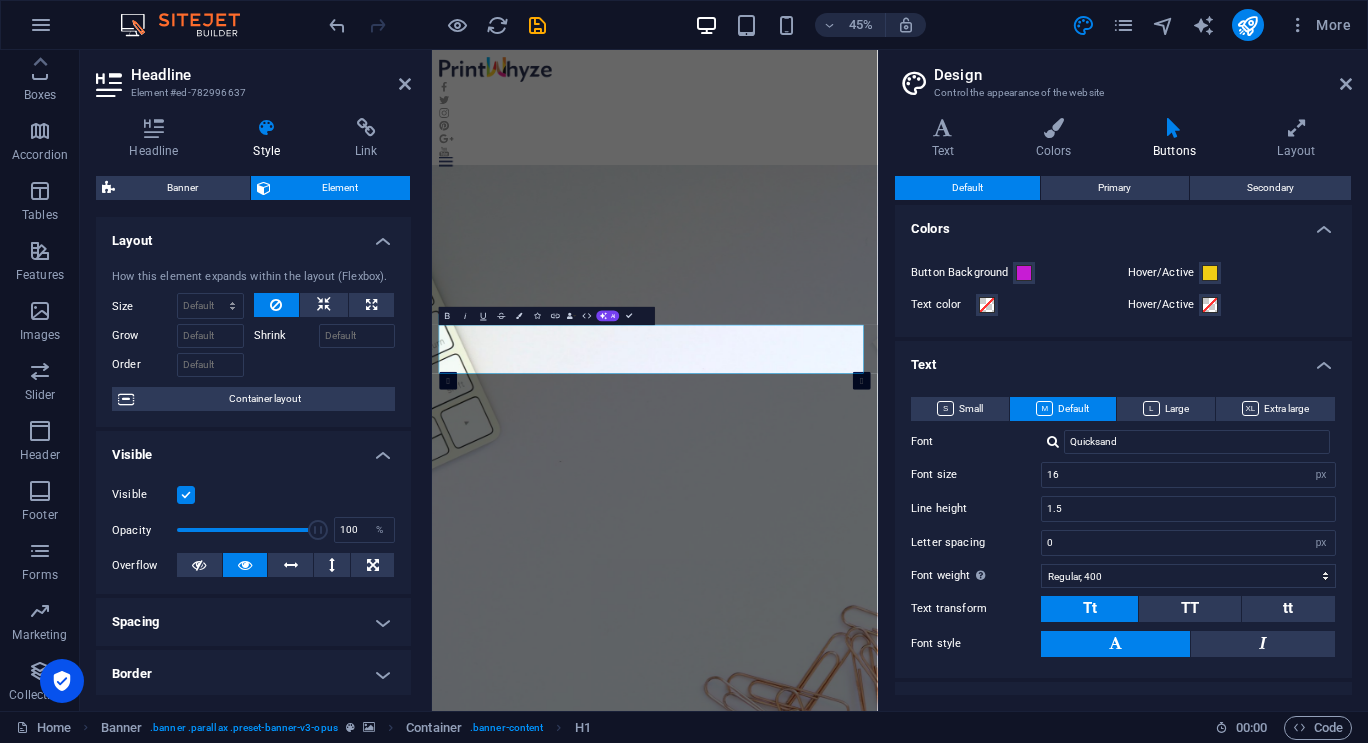 click on "Text" at bounding box center (1123, 359) 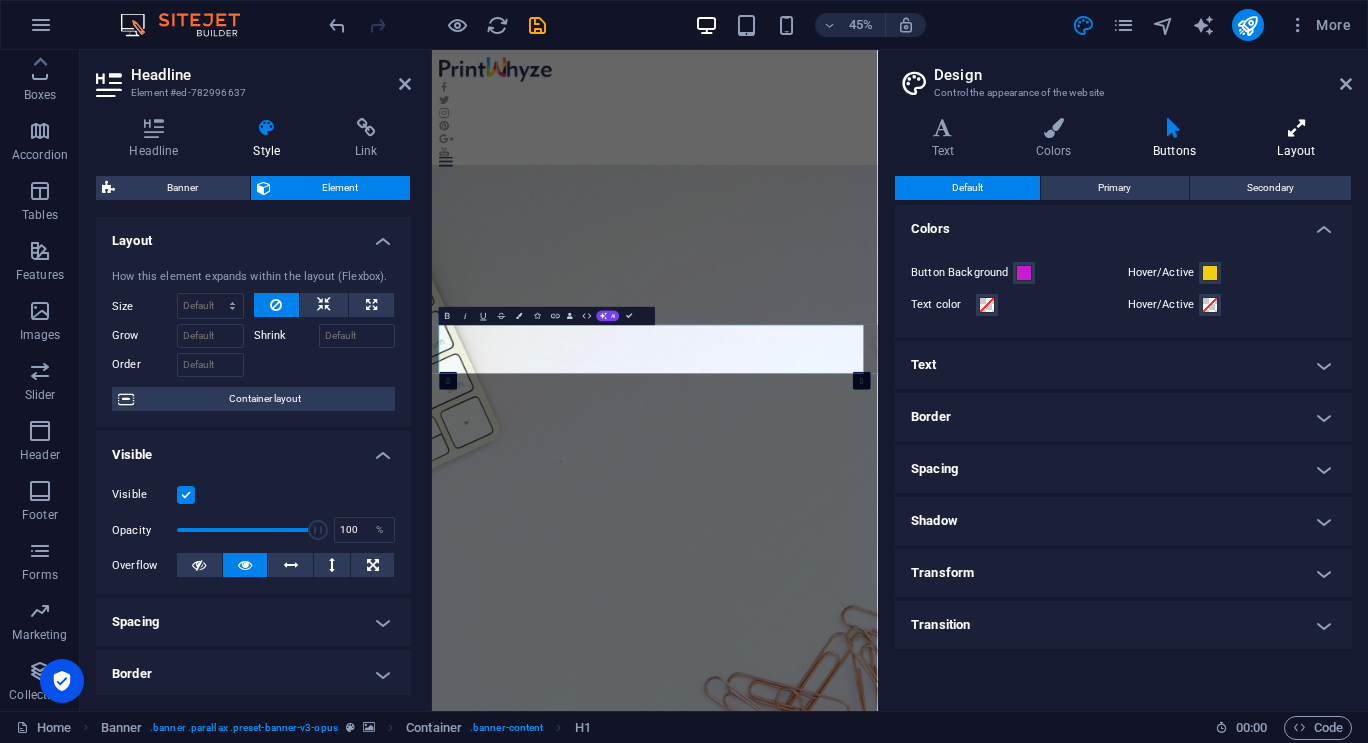 click at bounding box center (1296, 128) 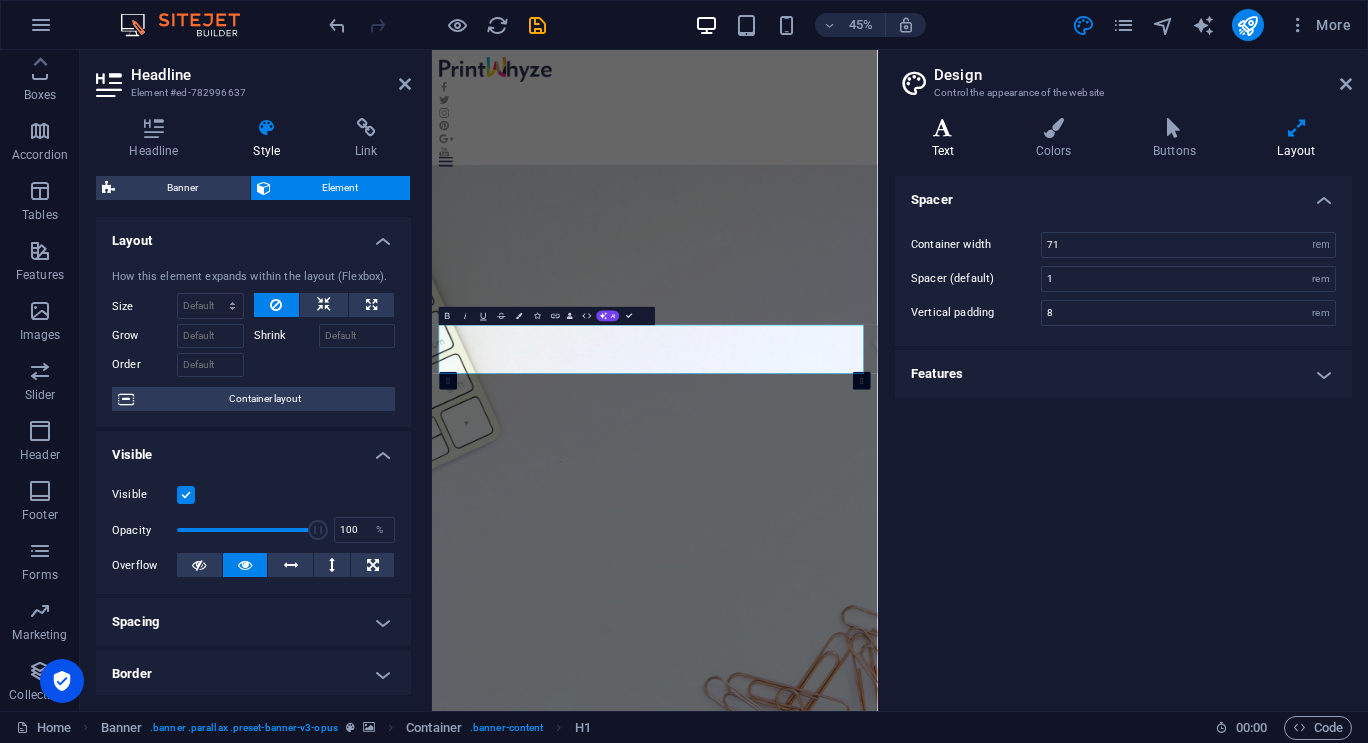 click on "Text" at bounding box center (947, 139) 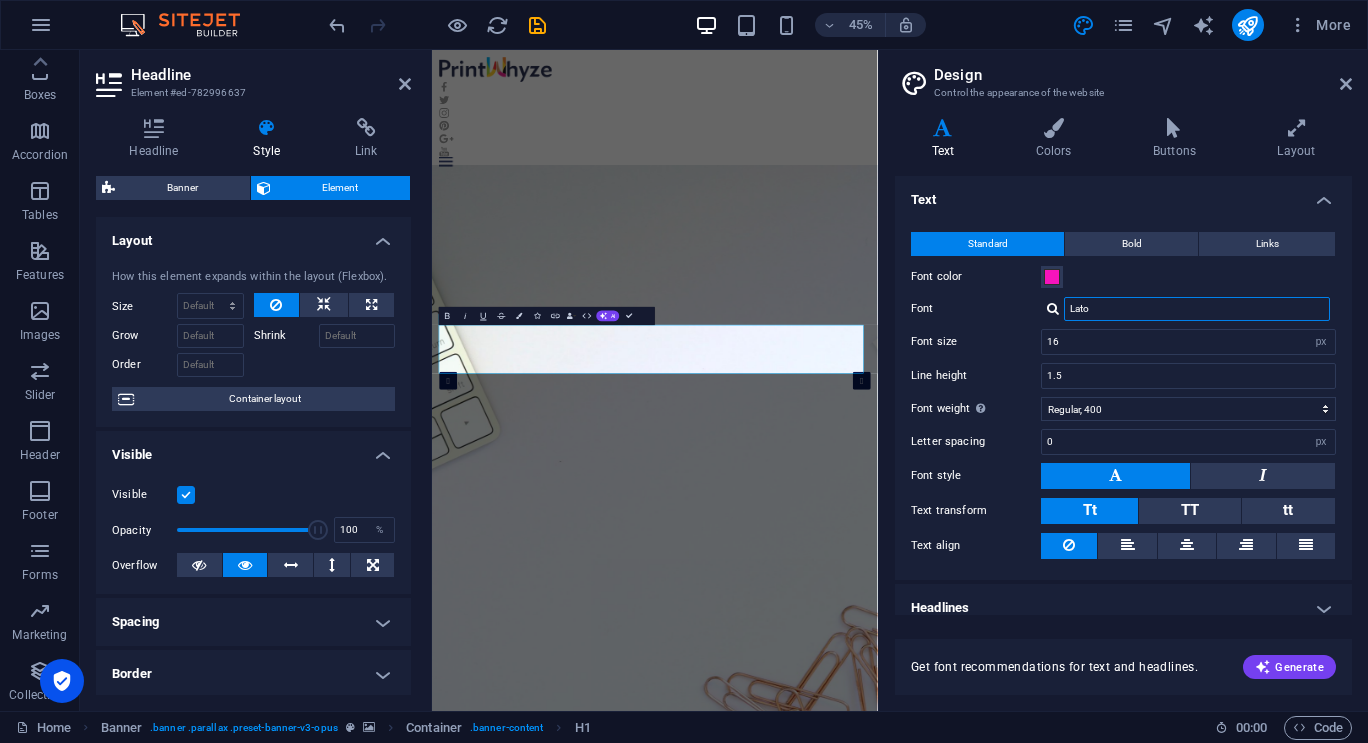 click on "Lato" at bounding box center [1197, 309] 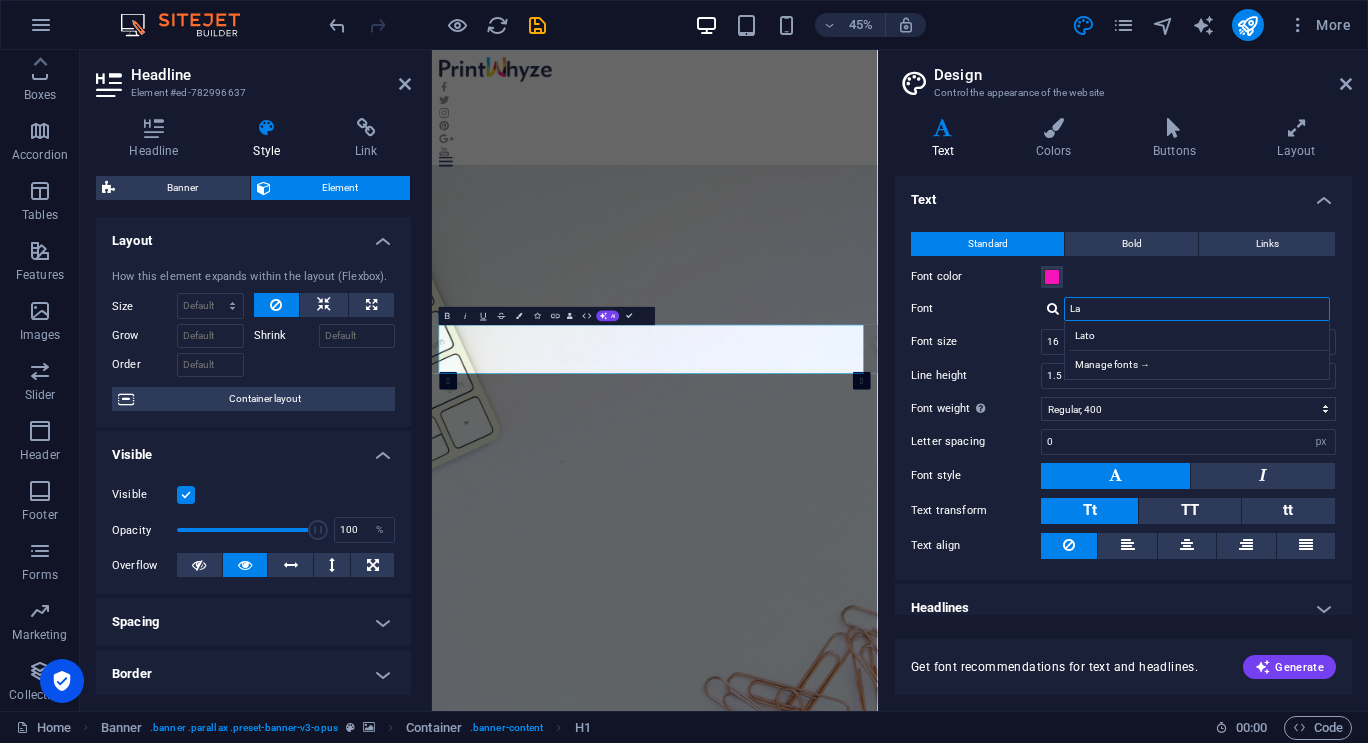 type on "L" 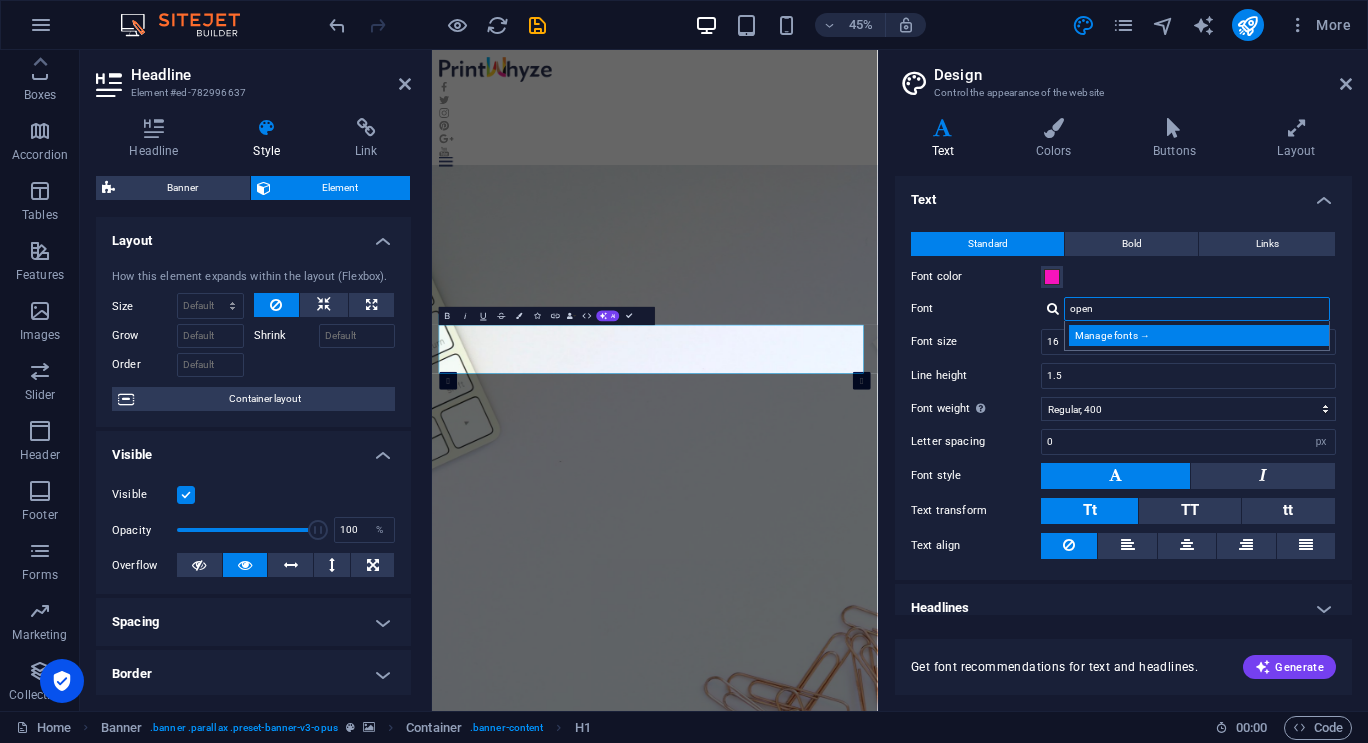 type on "open" 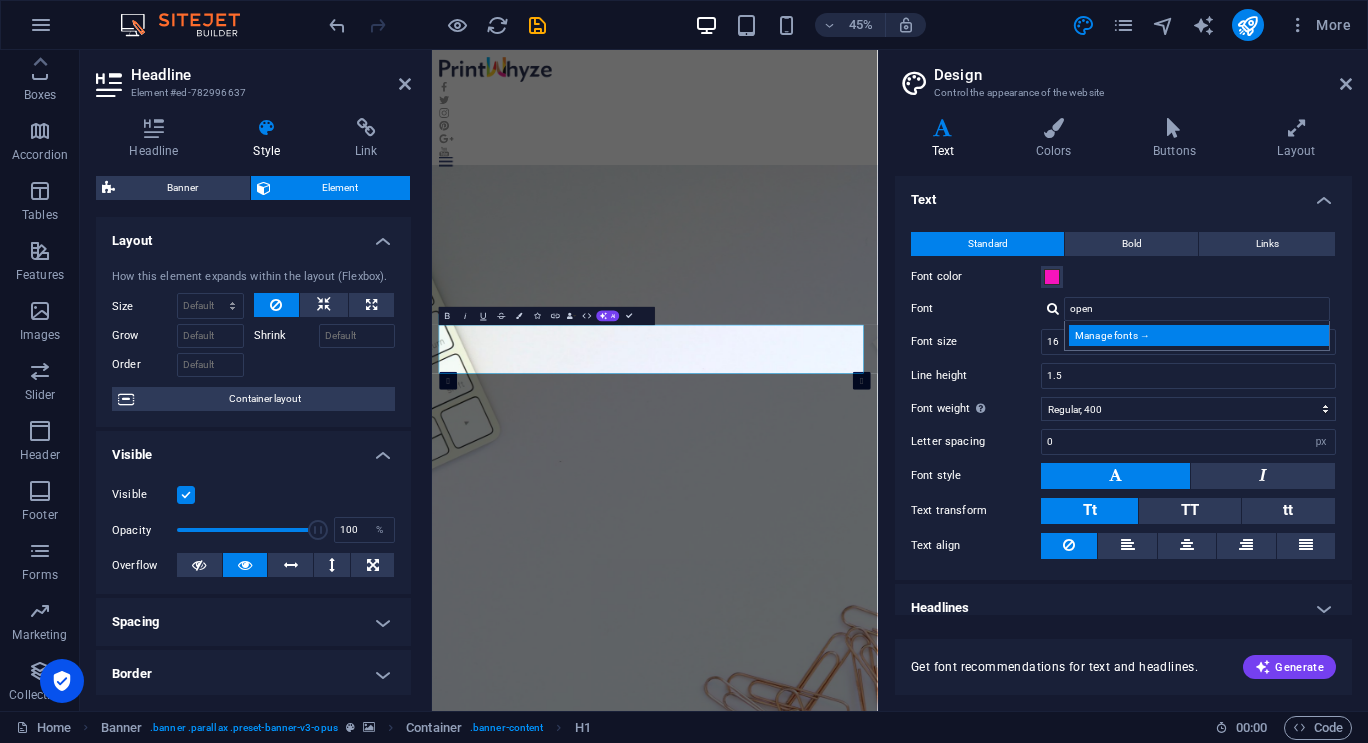 click on "Manage fonts →" at bounding box center [1201, 335] 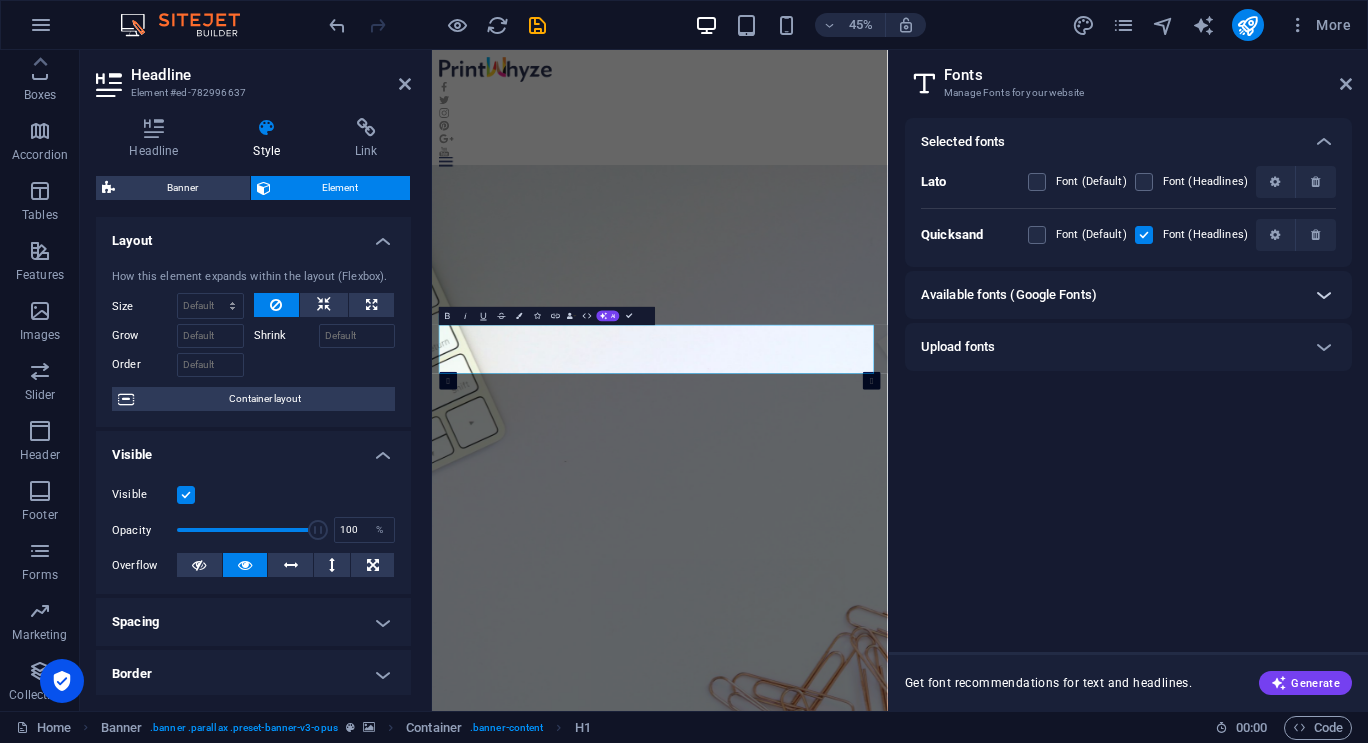 click at bounding box center (1324, 295) 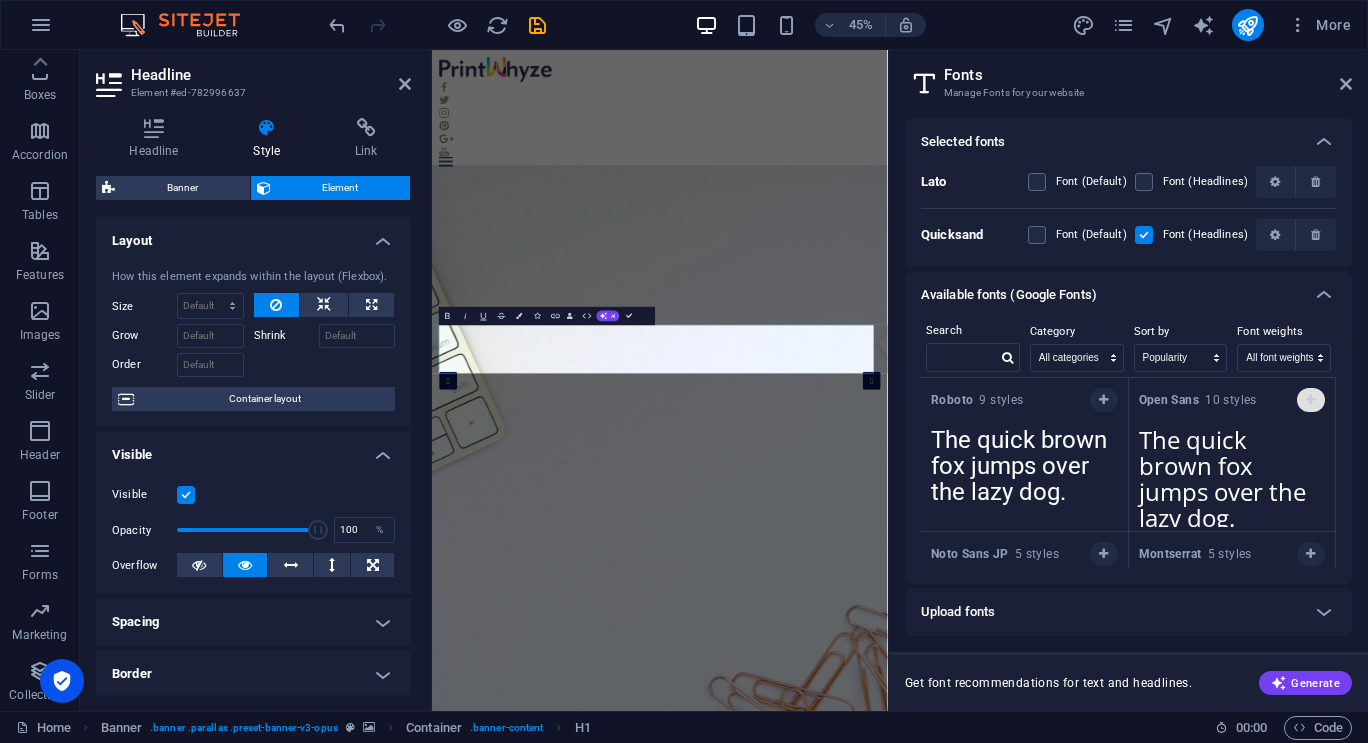 click at bounding box center (1311, 400) 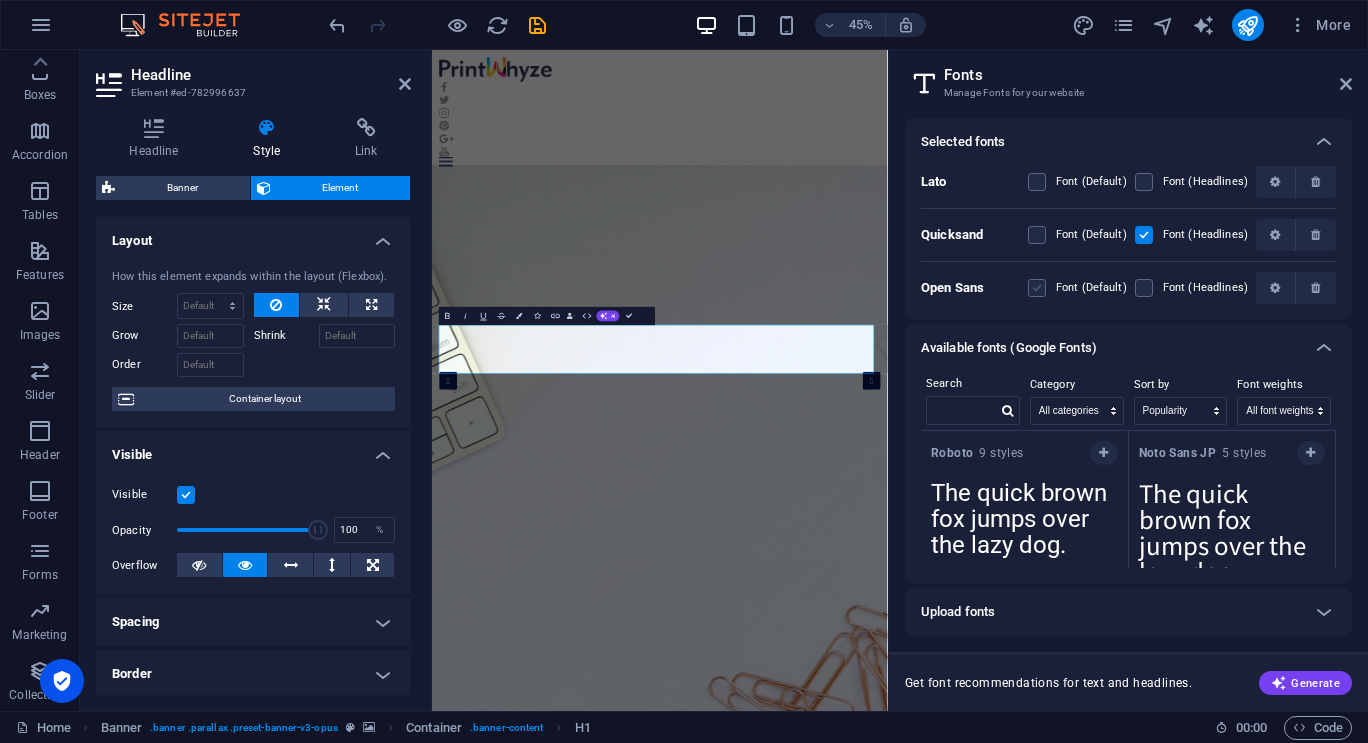 click at bounding box center [1037, 288] 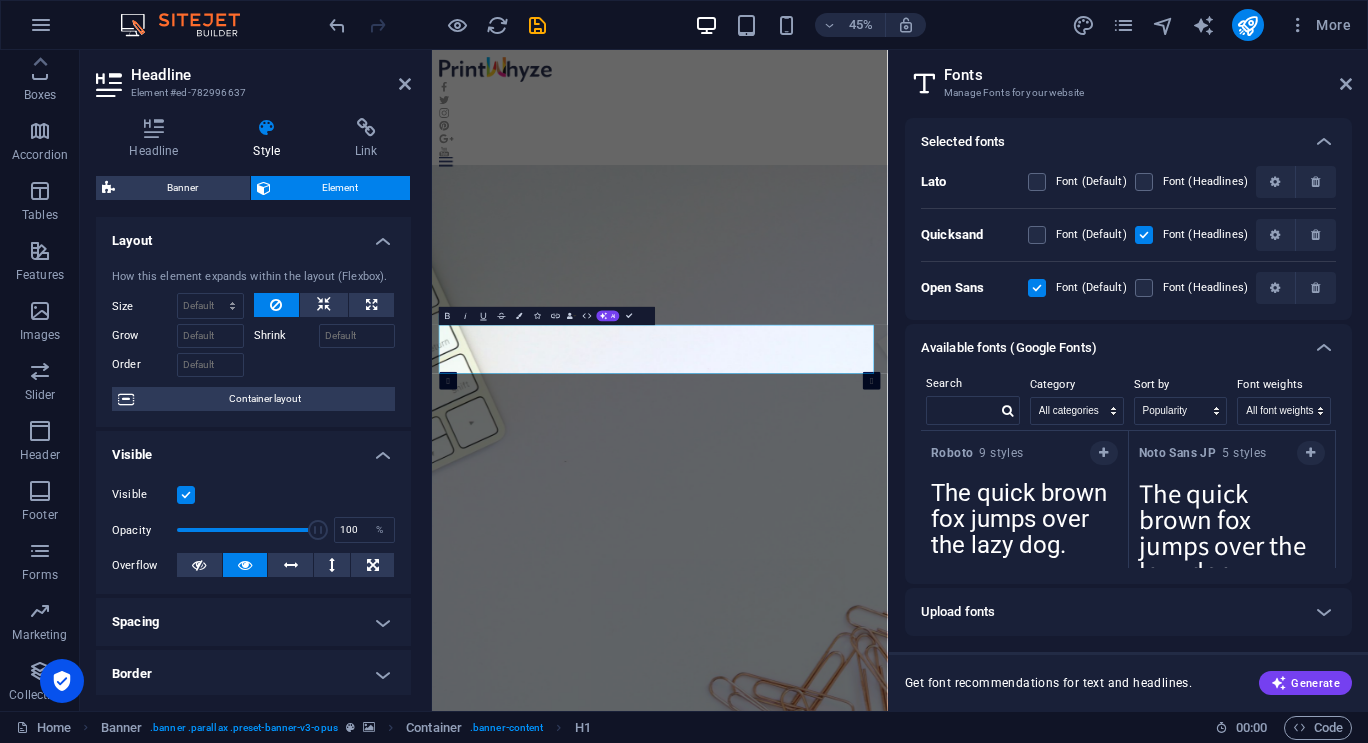 click at bounding box center (1158, 288) 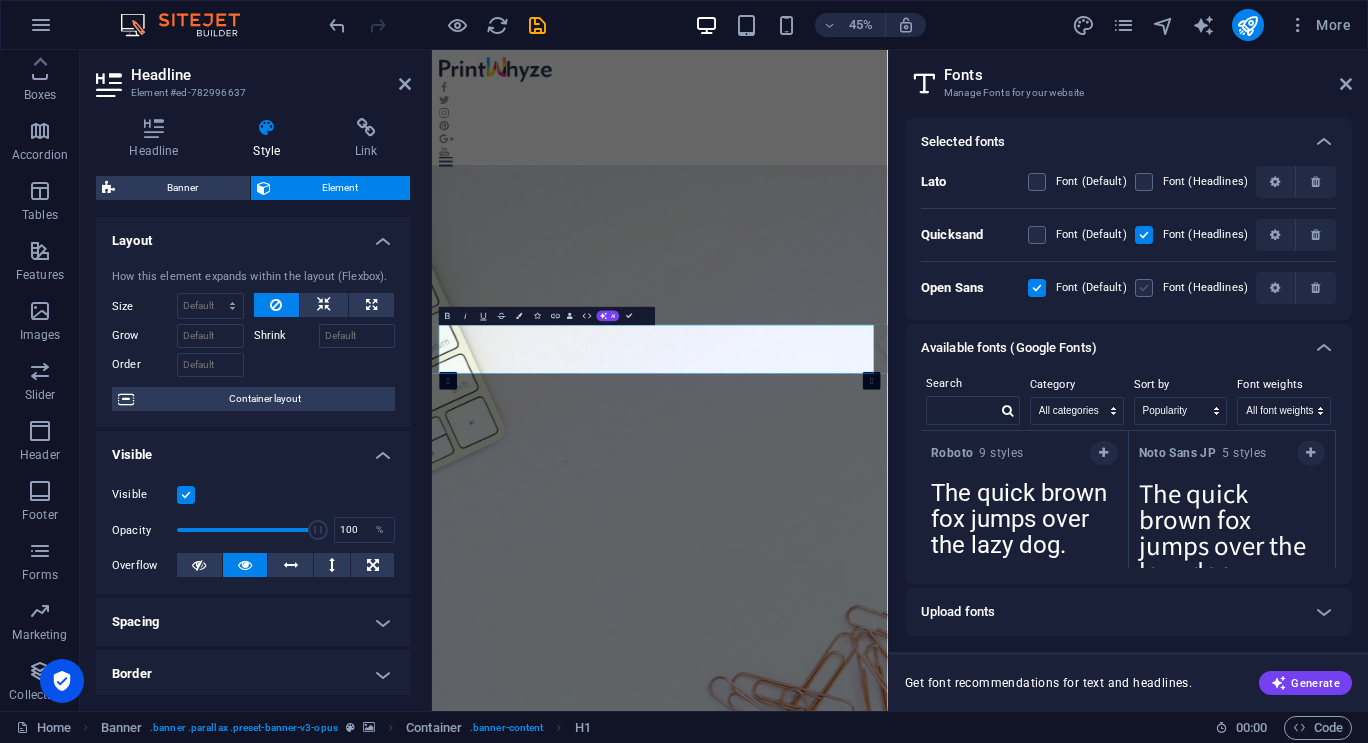 click at bounding box center [1144, 288] 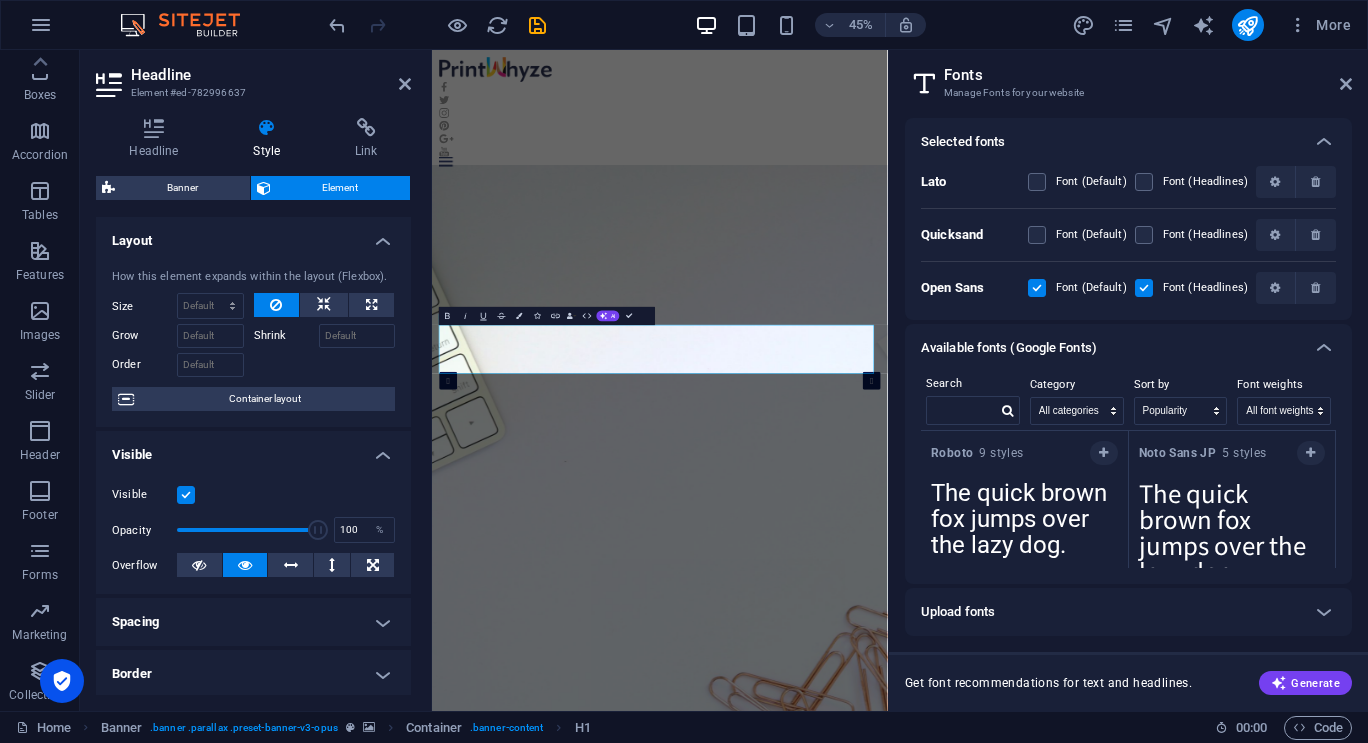 click on "Upload fonts" at bounding box center (958, 612) 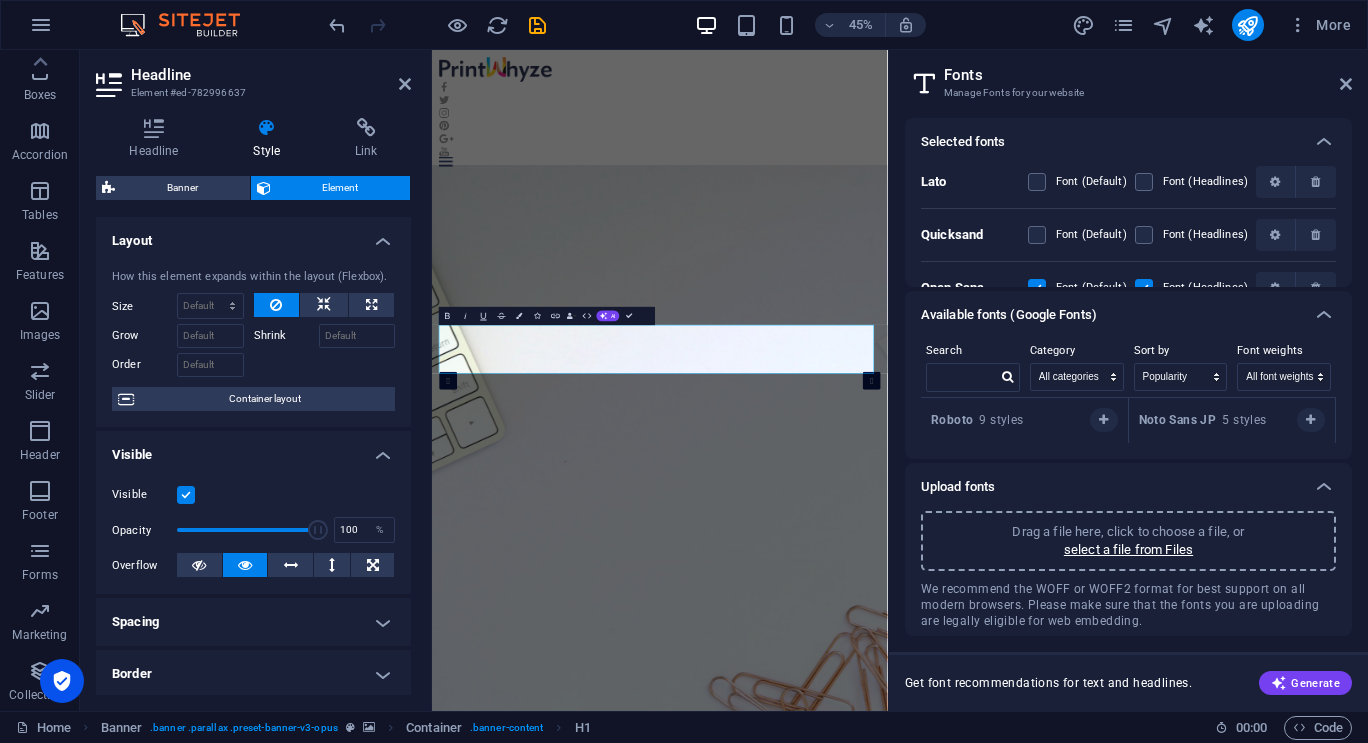 click on "Search Category All categories serif display monospace sans-serif handwriting Sort by Name Category Popularity Font weights All font weights 100 100italic 200 200italic 300 300italic 500 500italic 600 600italic 700 700italic 800 800italic 900 900italic italic regular Roboto 9   styles The quick brown fox jumps over the lazy dog. Copy text to all previews [PERSON_NAME] Sans JP 5   styles The quick brown fox jumps over the lazy dog. Copy text to all previews Montserrat 5   styles The quick brown fox jumps over the lazy dog. Copy text to all previews Inter 7   styles The quick brown fox jumps over the lazy dog. Copy text to all previews Poppins 3   styles The quick brown fox jumps over the lazy dog. Copy text to all previews Material Icons 1   styles The quick brown fox jumps over the lazy dog. Copy text to all previews Roboto Condensed 7   styles The quick brown fox jumps over the lazy dog. Copy text to all previews Roboto Mono 6   styles The quick brown fox jumps over the lazy dog. Copy text to all previews [PERSON_NAME] 5" at bounding box center [1128, 399] 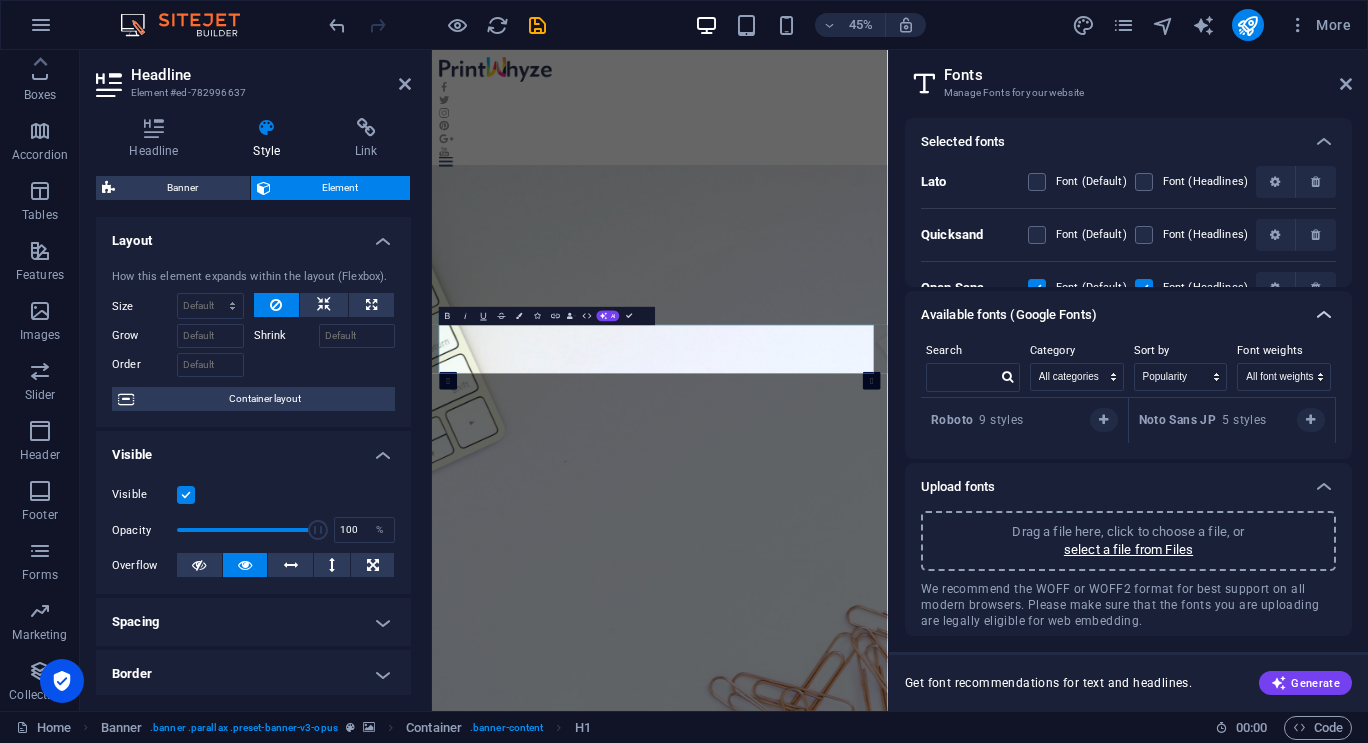 click at bounding box center [1324, 315] 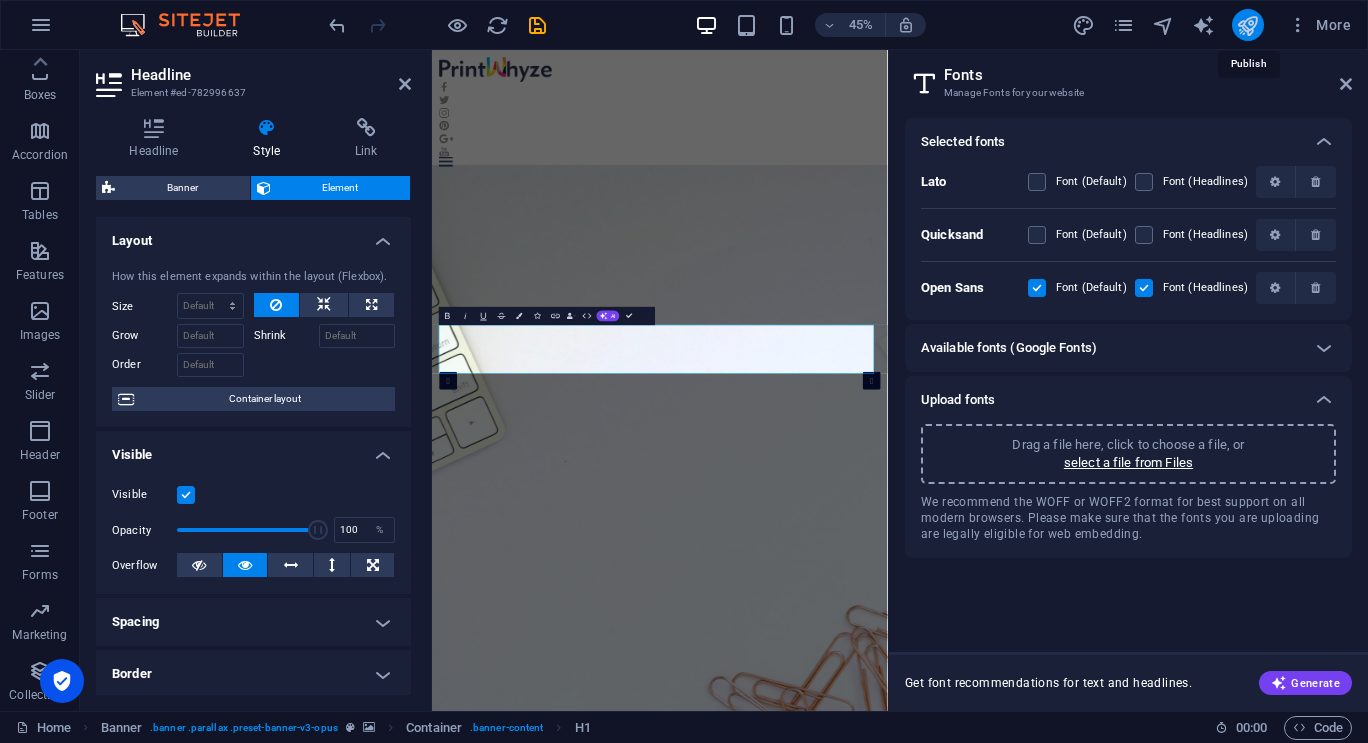 click at bounding box center [1247, 25] 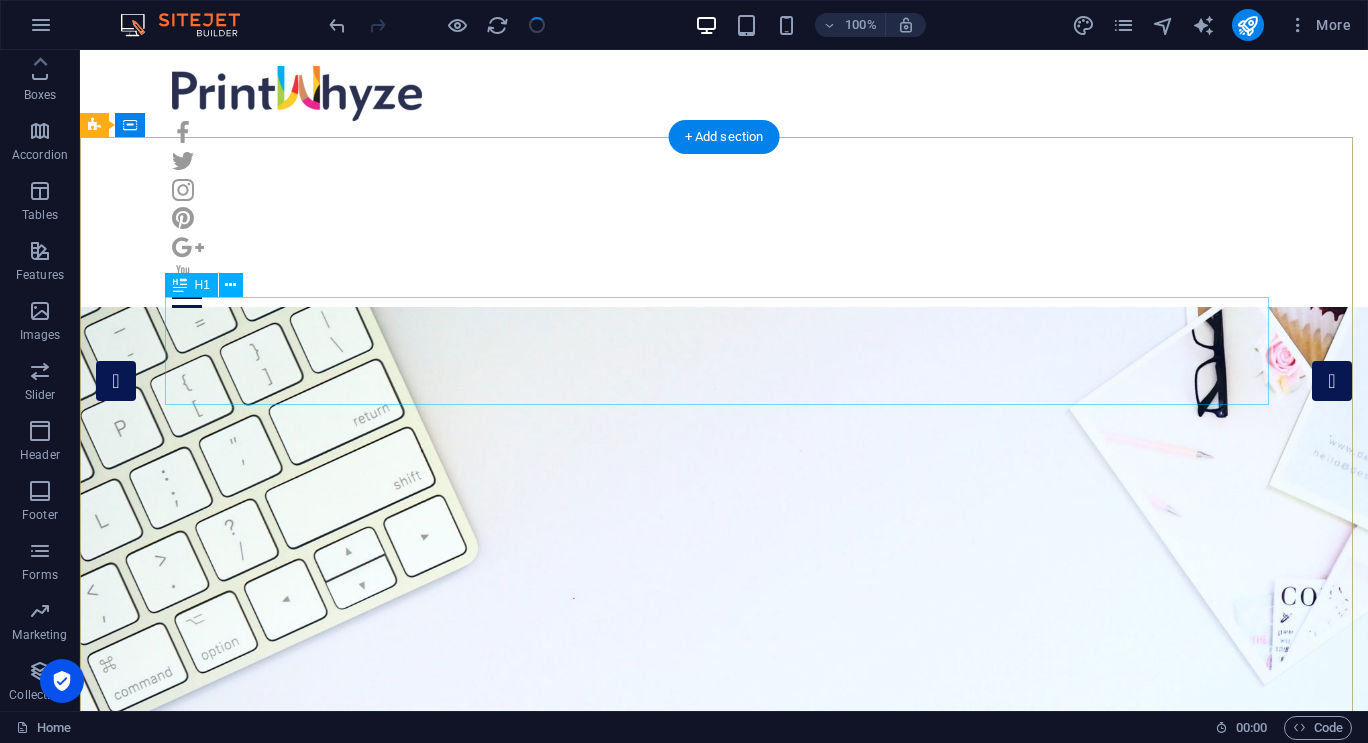 click on "Print Smart. Save Money!" at bounding box center (724, 1115) 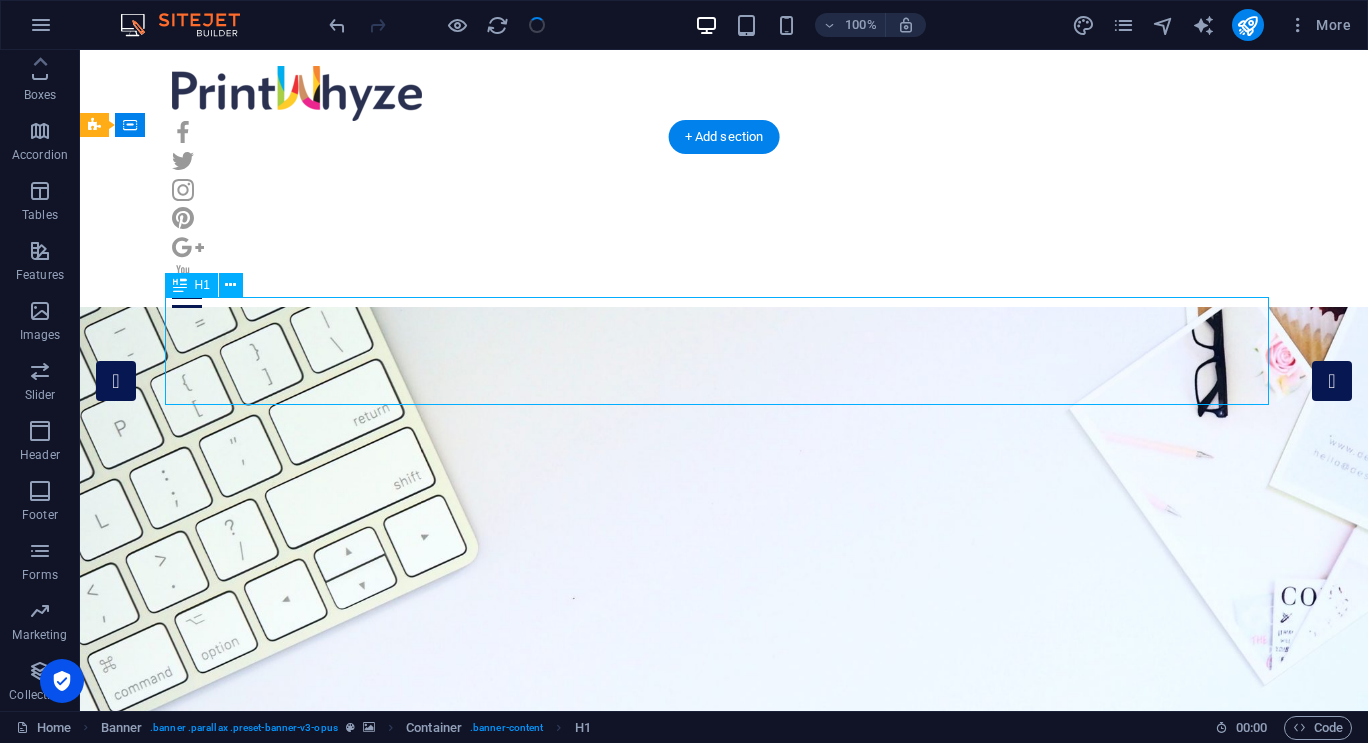 click on "Print Smart. Save Money!" at bounding box center [724, 1115] 